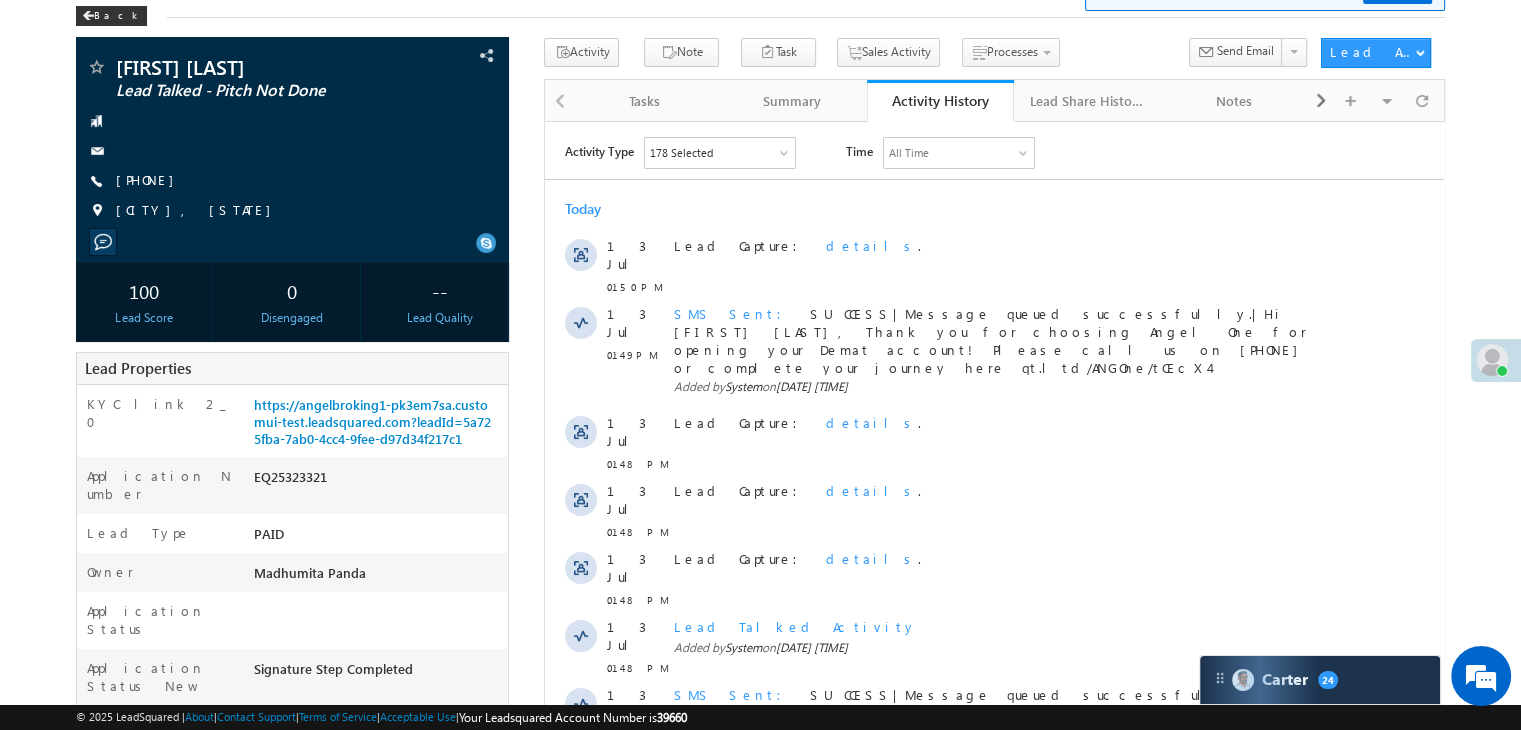 scroll, scrollTop: 100, scrollLeft: 0, axis: vertical 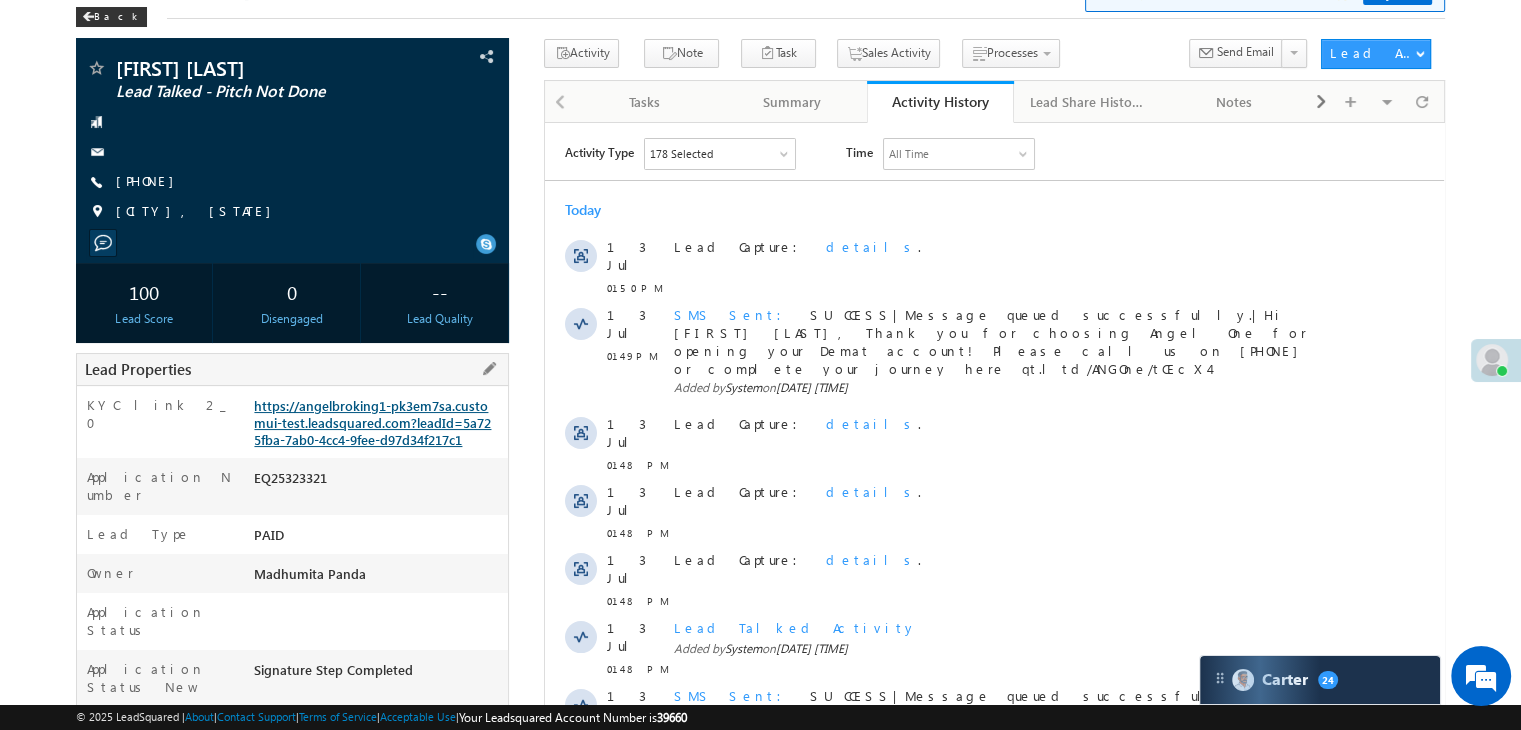 click on "https://angelbroking1-pk3em7sa.customui-test.leadsquared.com?leadId=5a725fba-7ab0-4cc4-9fee-d97d34f217c1" at bounding box center [372, 422] 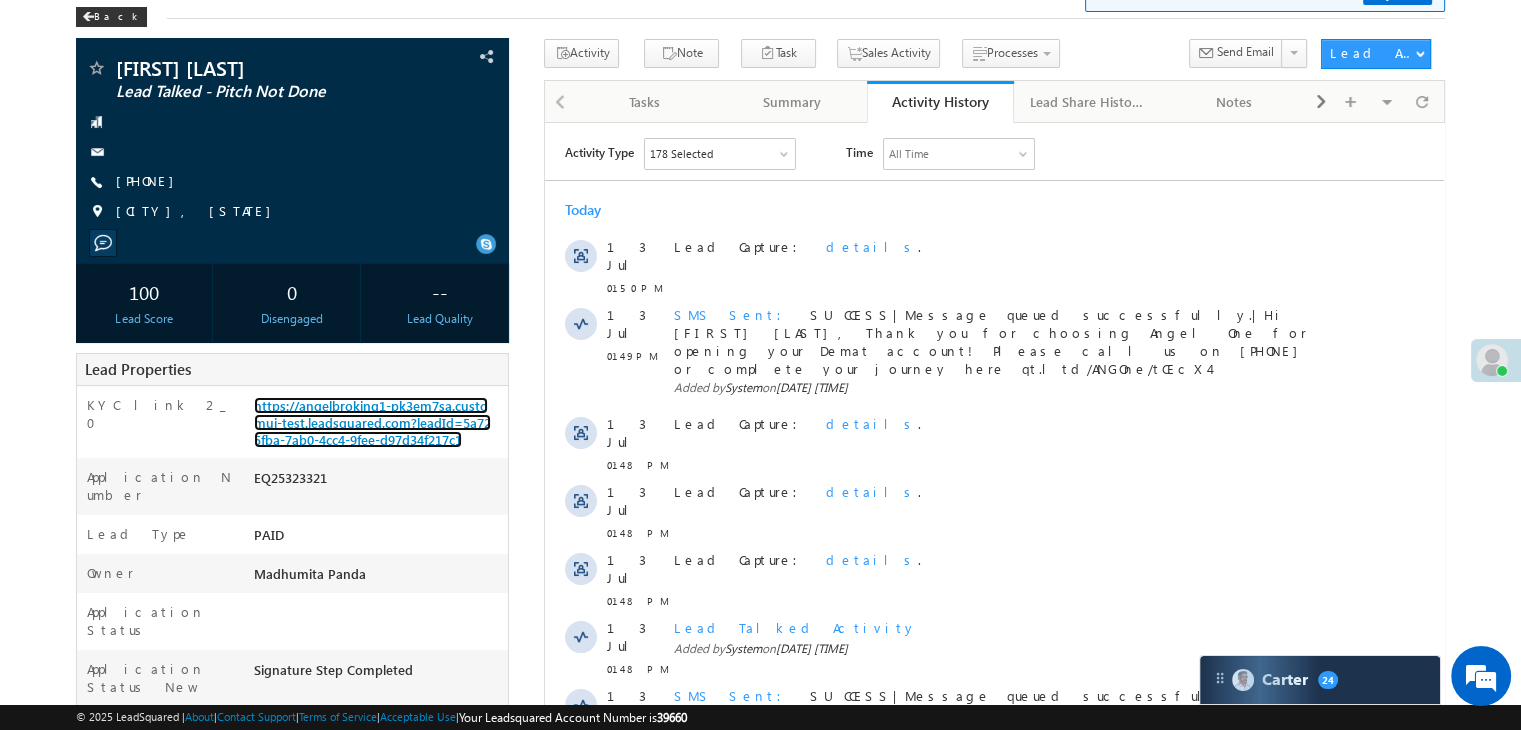 scroll, scrollTop: 0, scrollLeft: 0, axis: both 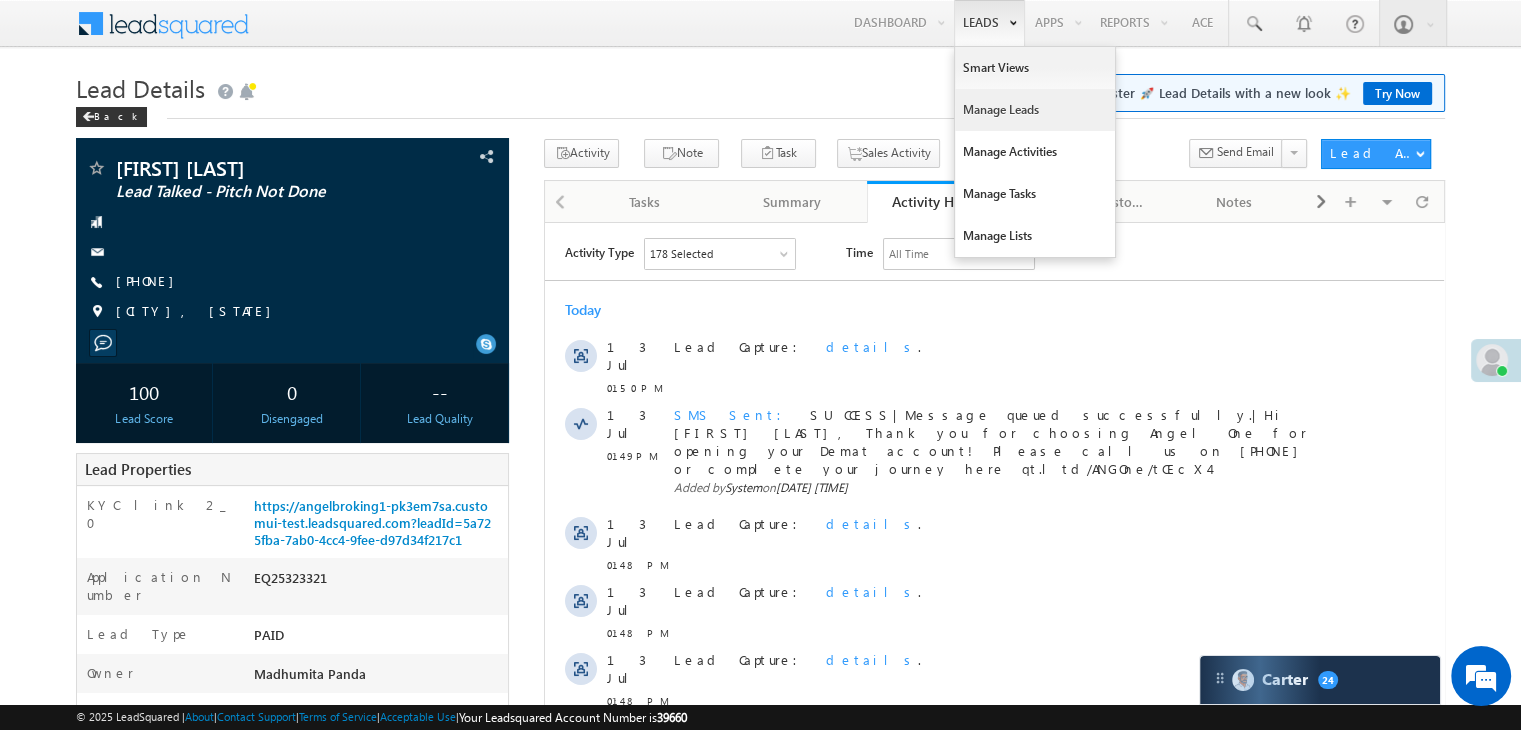 click on "Manage Leads" at bounding box center (1035, 110) 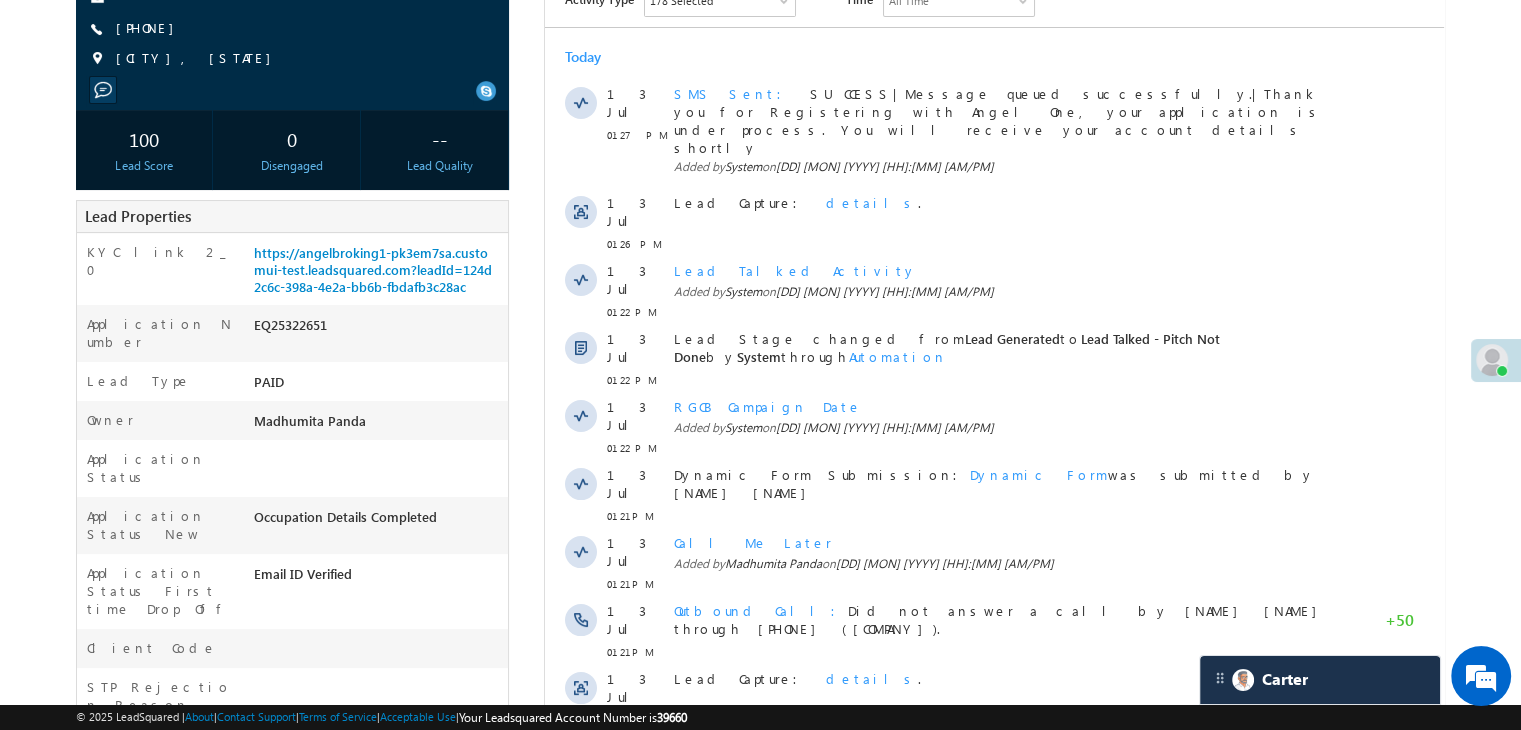 scroll, scrollTop: 0, scrollLeft: 0, axis: both 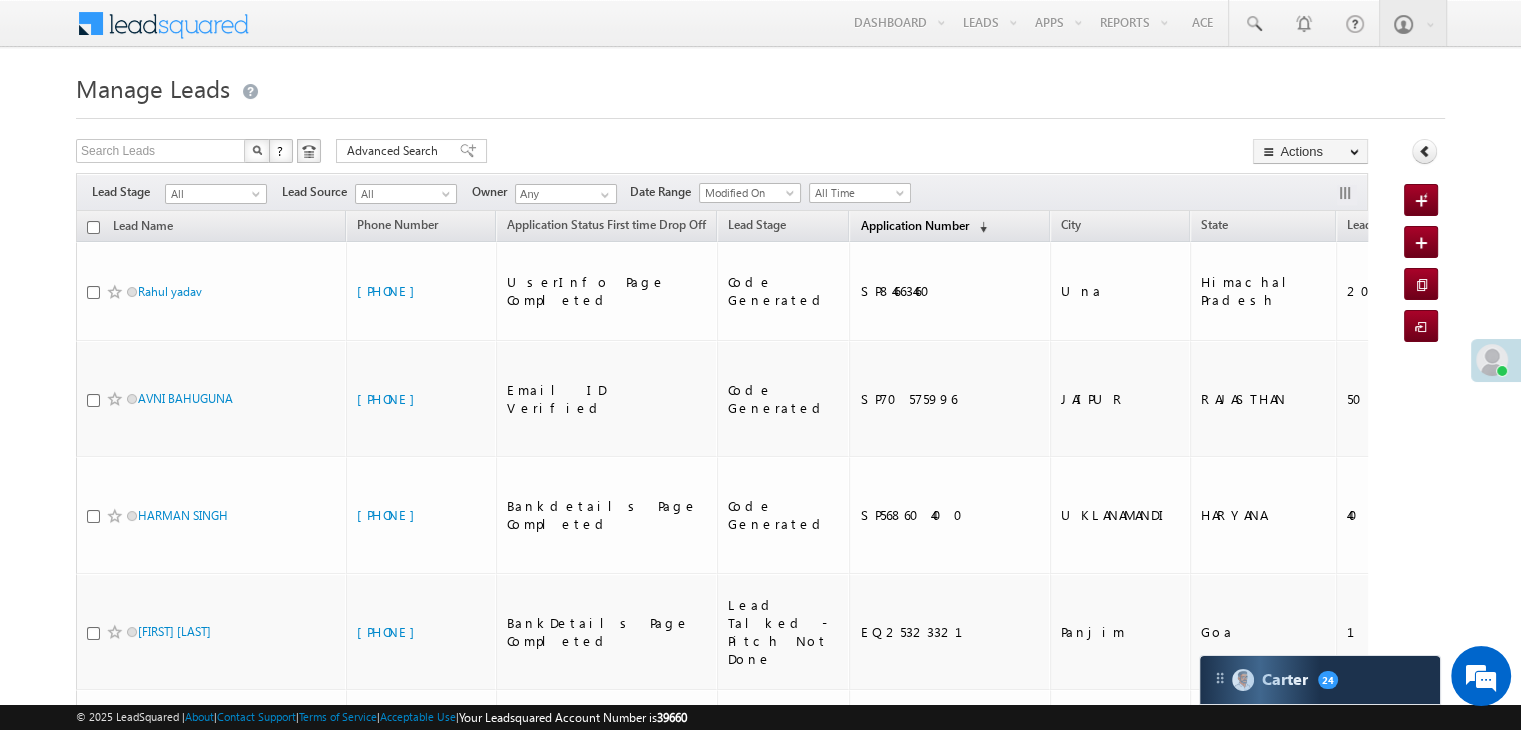 click on "Application Number" at bounding box center [914, 225] 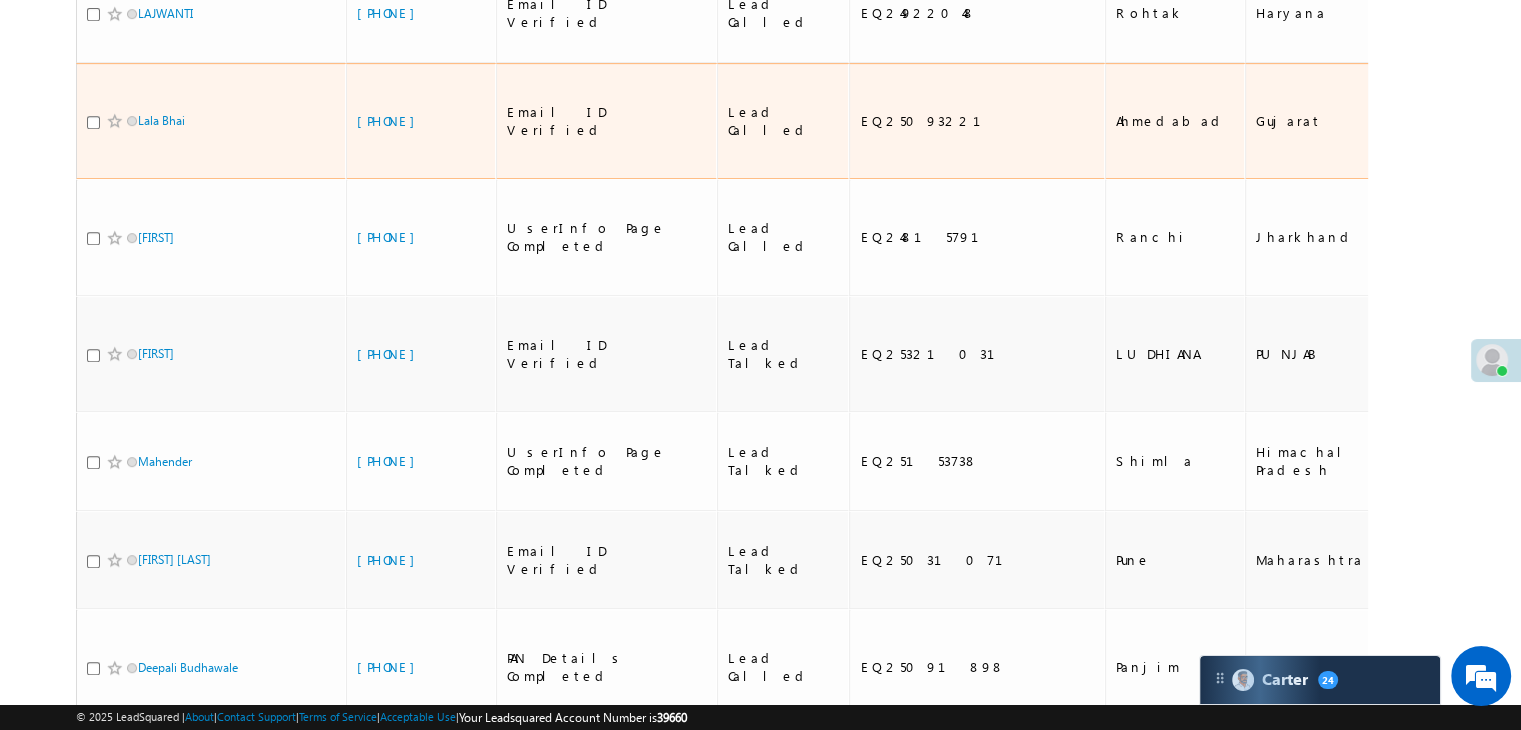 scroll, scrollTop: 1000, scrollLeft: 0, axis: vertical 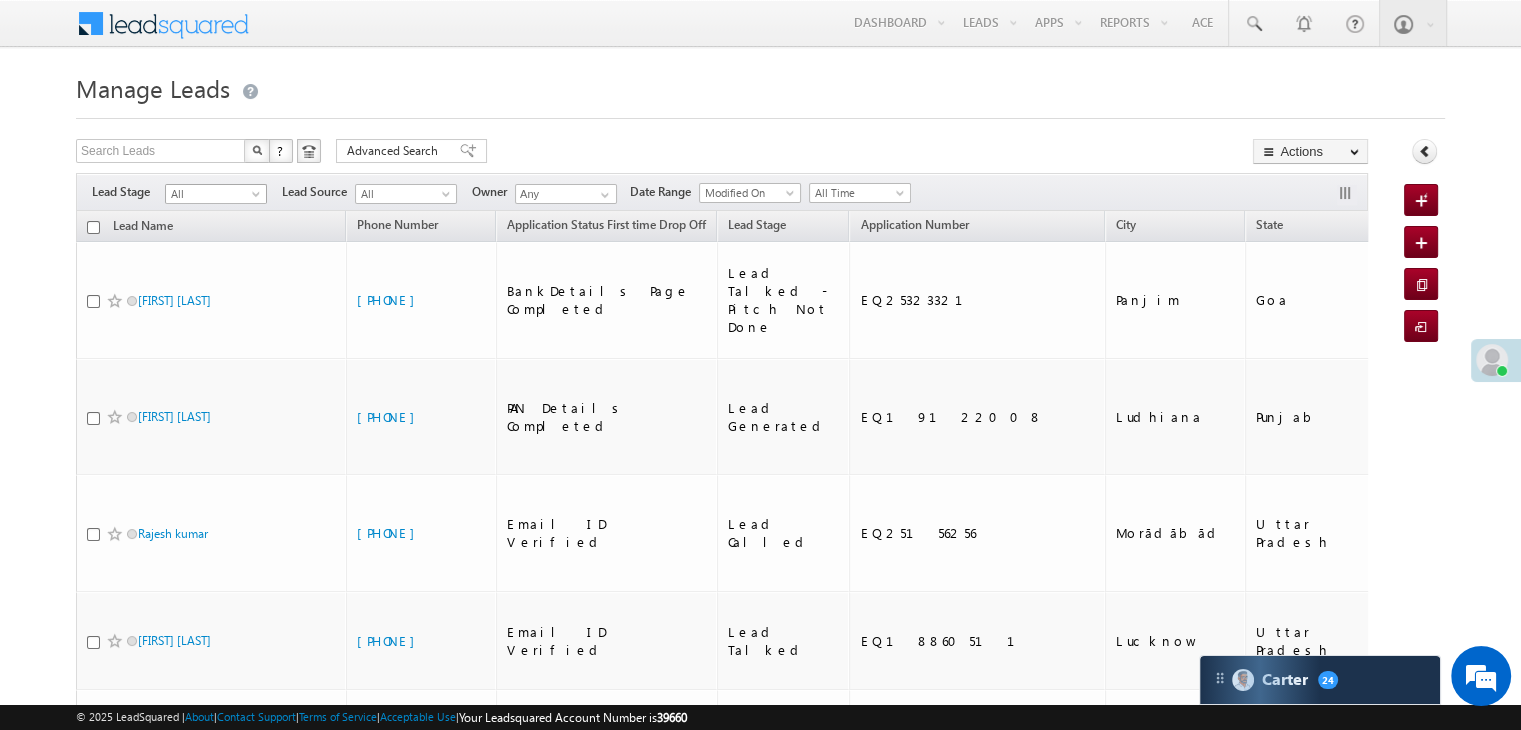 click at bounding box center (258, 198) 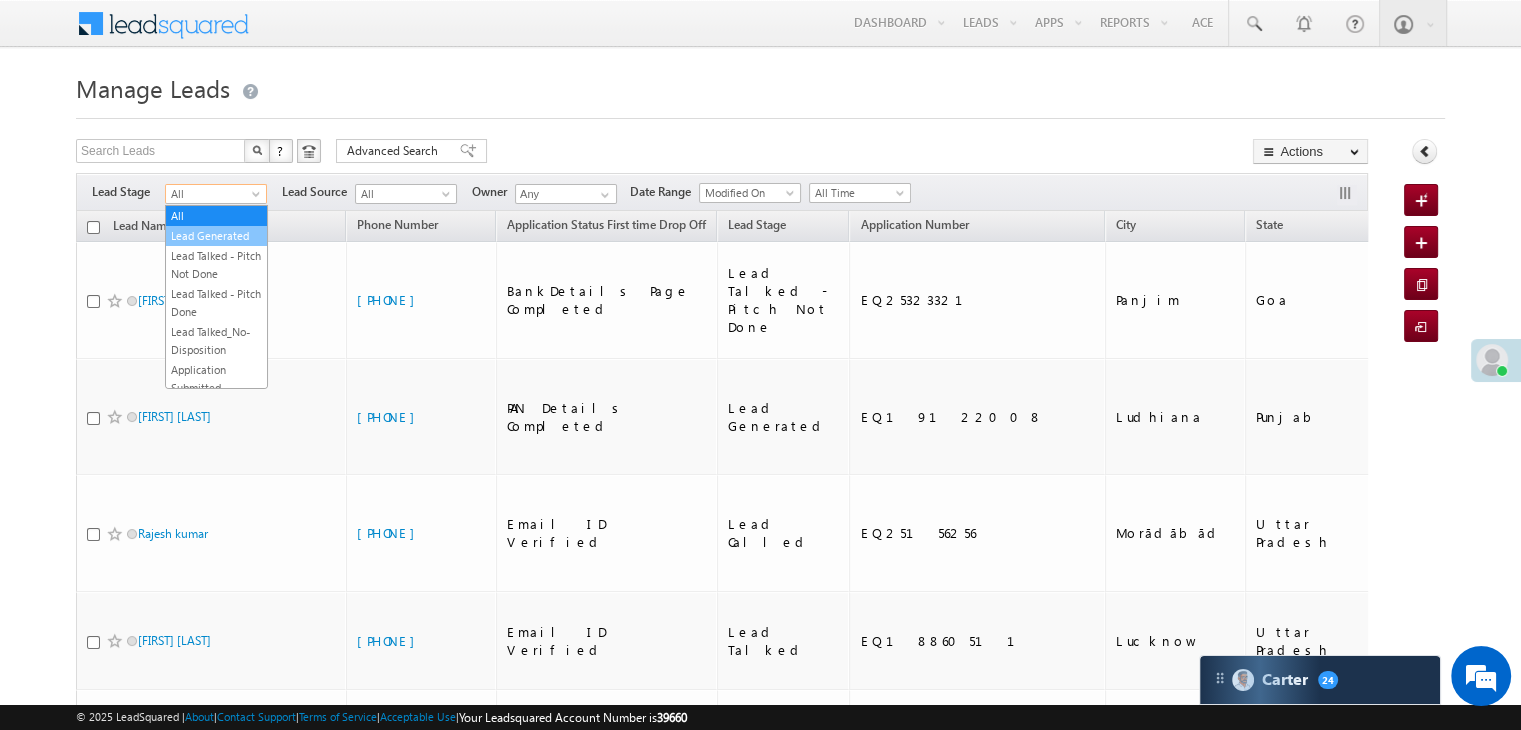 click on "Lead Generated" at bounding box center (216, 236) 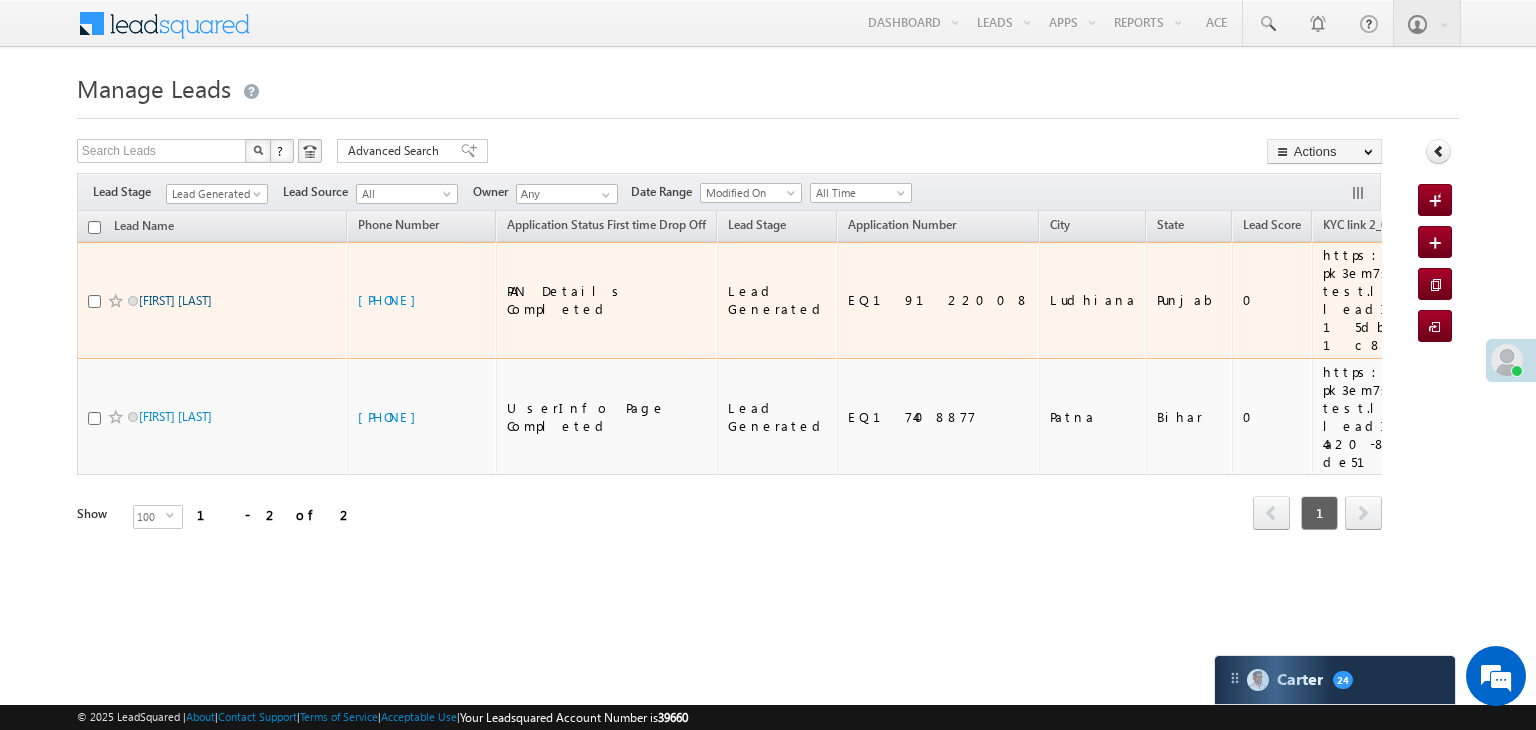 click on "[FIRST] [LAST]" at bounding box center [175, 300] 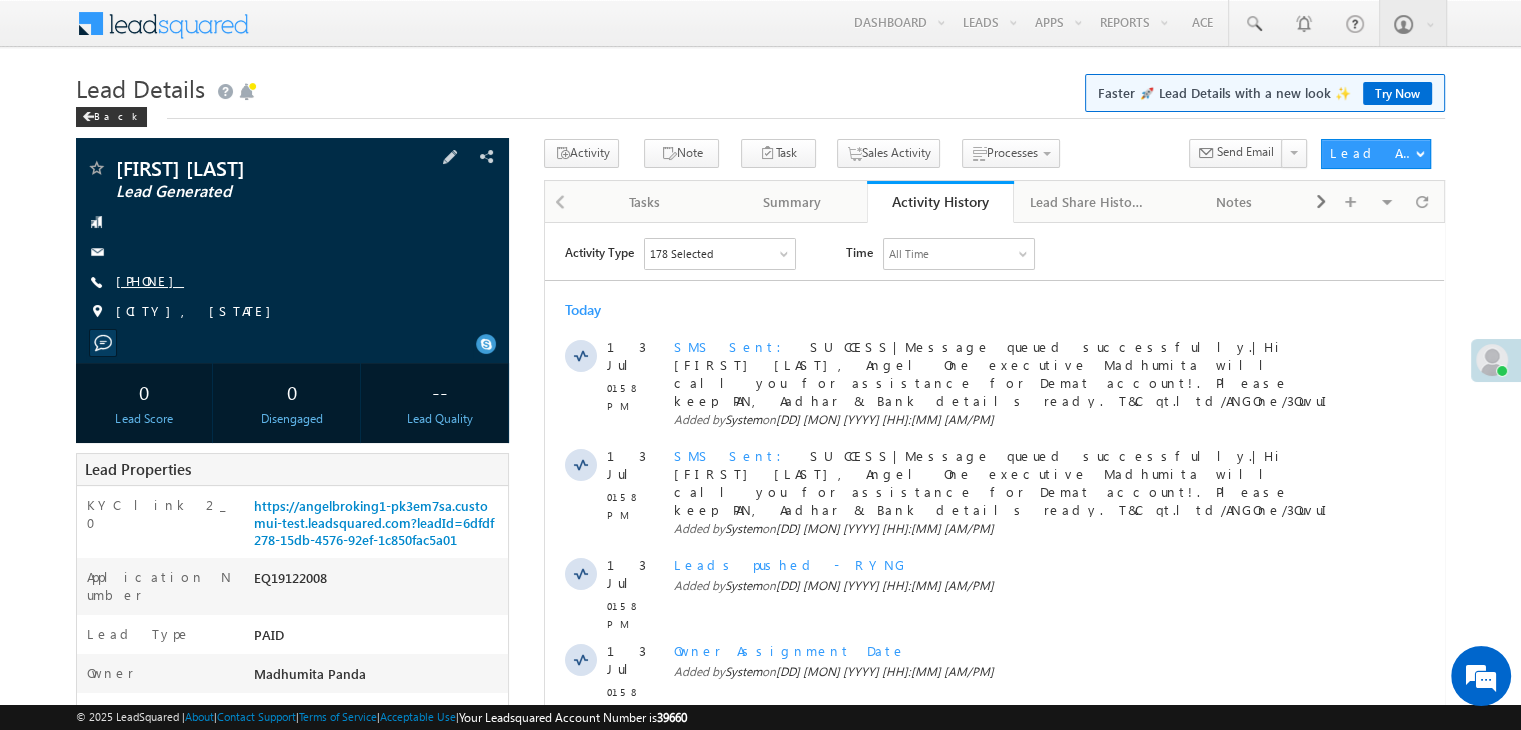 scroll, scrollTop: 0, scrollLeft: 0, axis: both 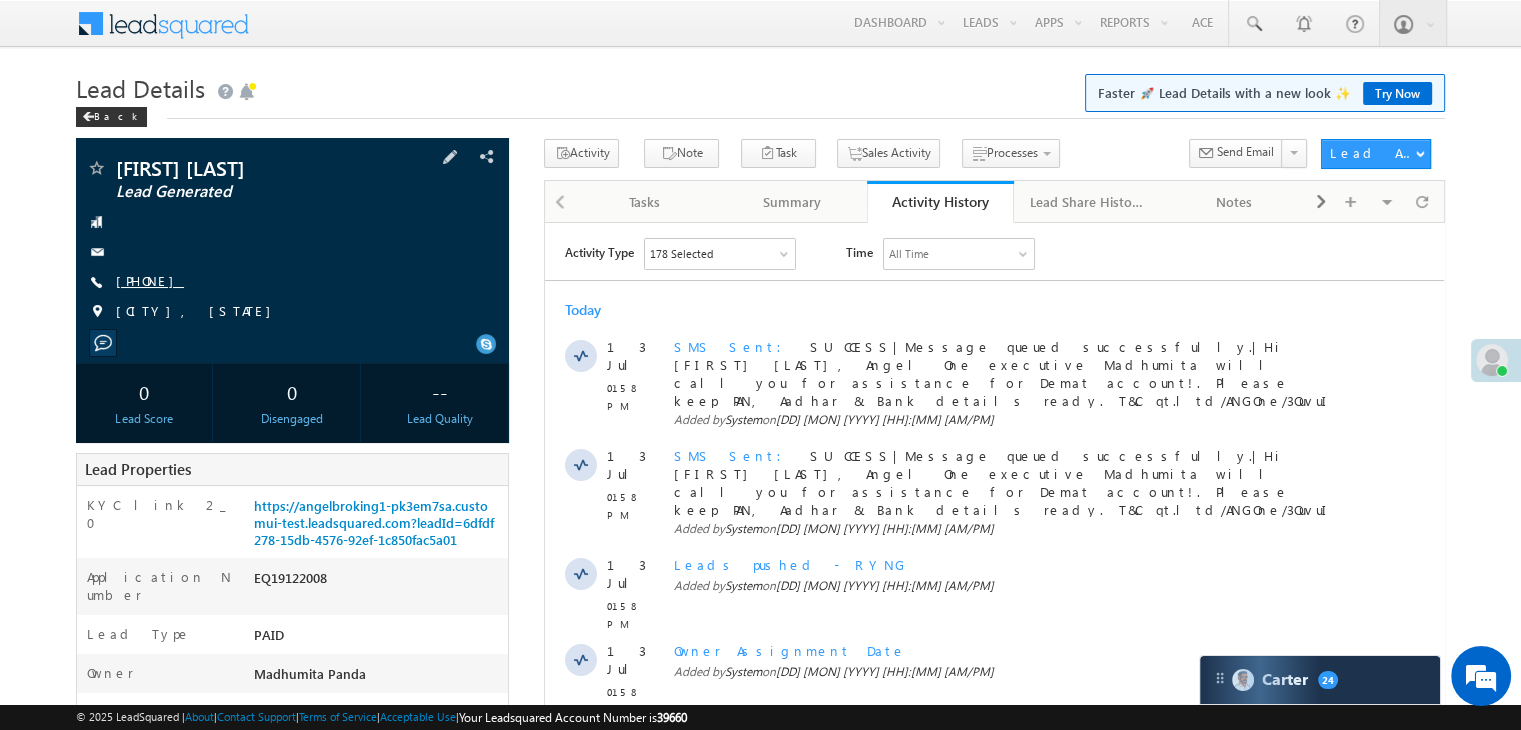 click on "[PHONE]" at bounding box center (150, 280) 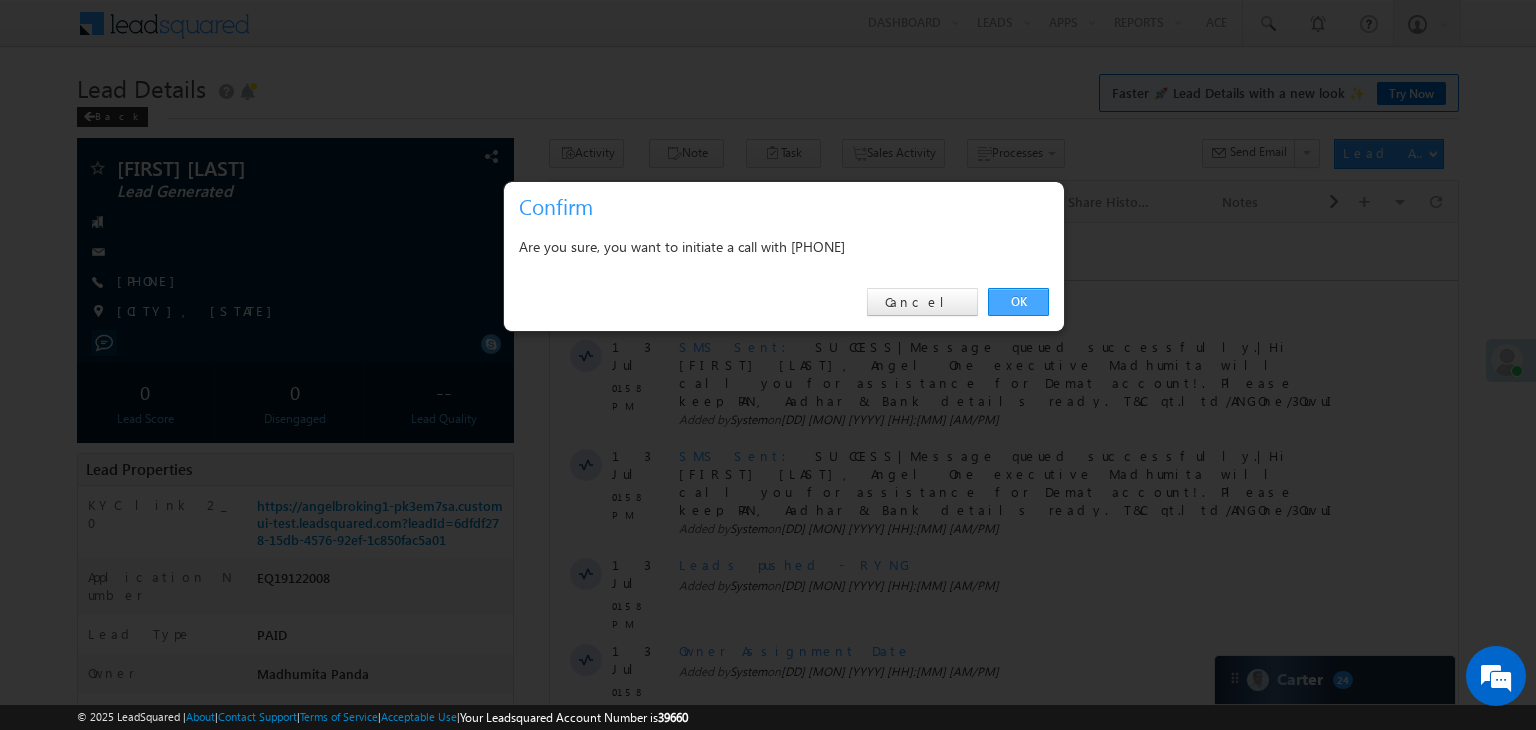 click on "OK" at bounding box center [1018, 302] 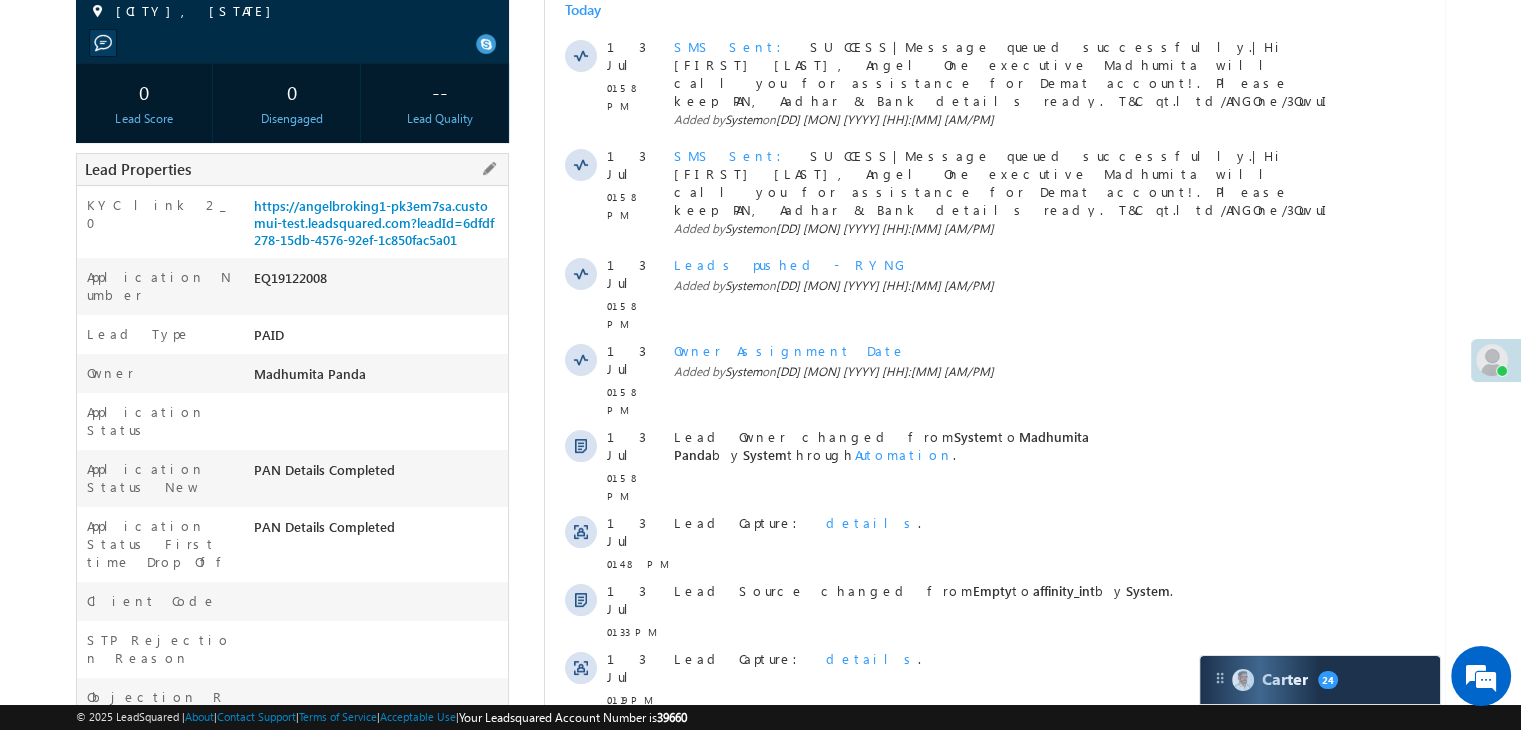 scroll, scrollTop: 253, scrollLeft: 0, axis: vertical 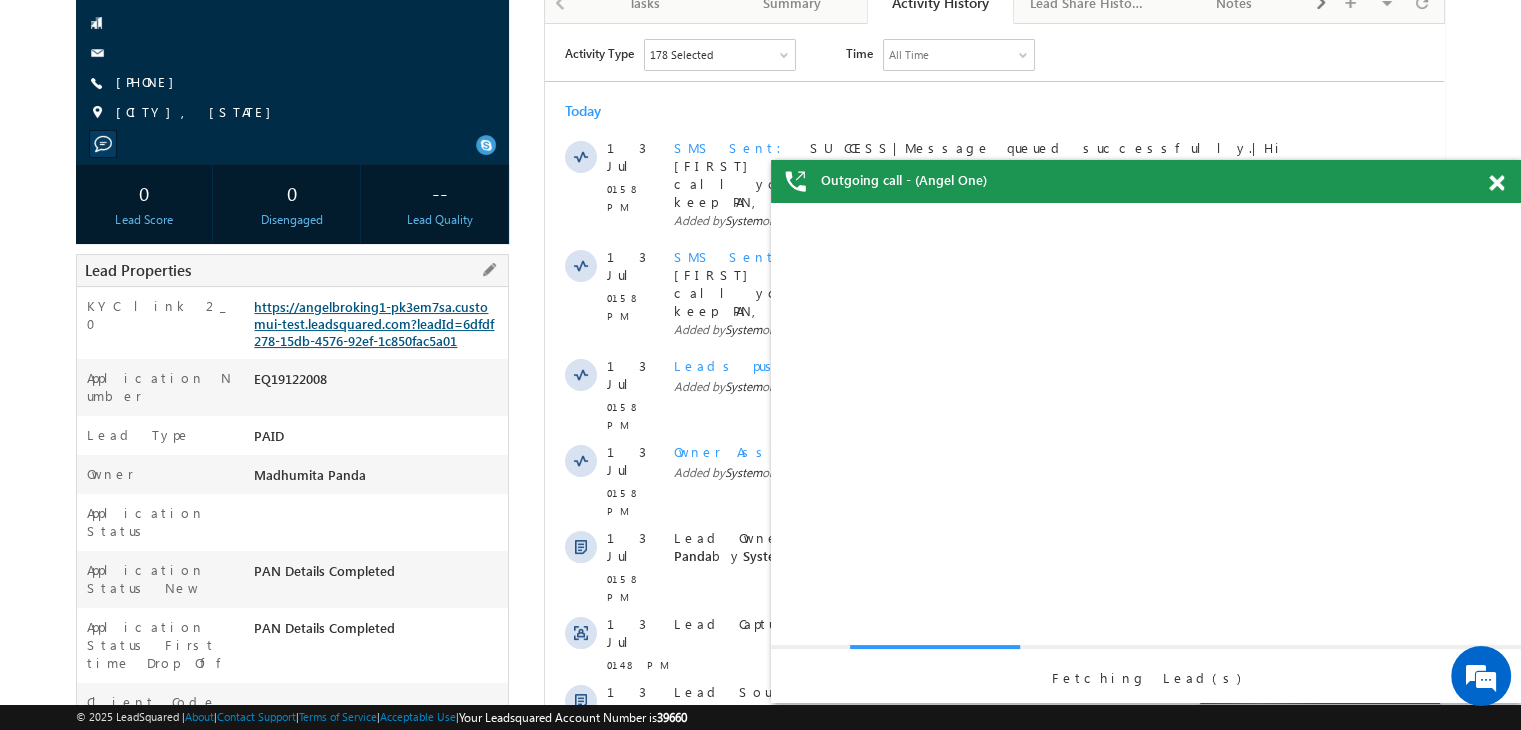 click on "https://angelbroking1-pk3em7sa.customui-test.leadsquared.com?leadId=6dfdf278-15db-4576-92ef-1c850fac5a01" at bounding box center (374, 323) 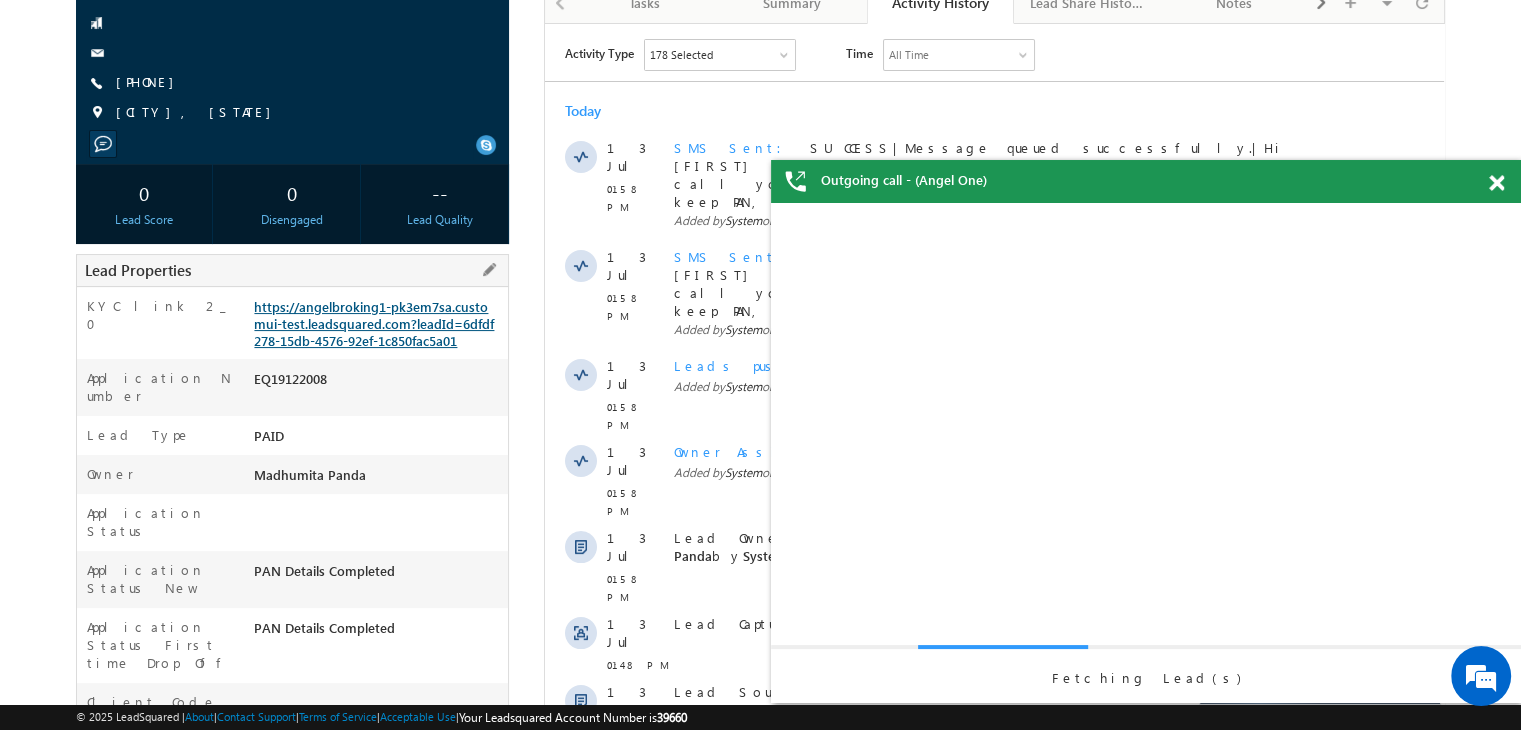 scroll, scrollTop: 0, scrollLeft: 0, axis: both 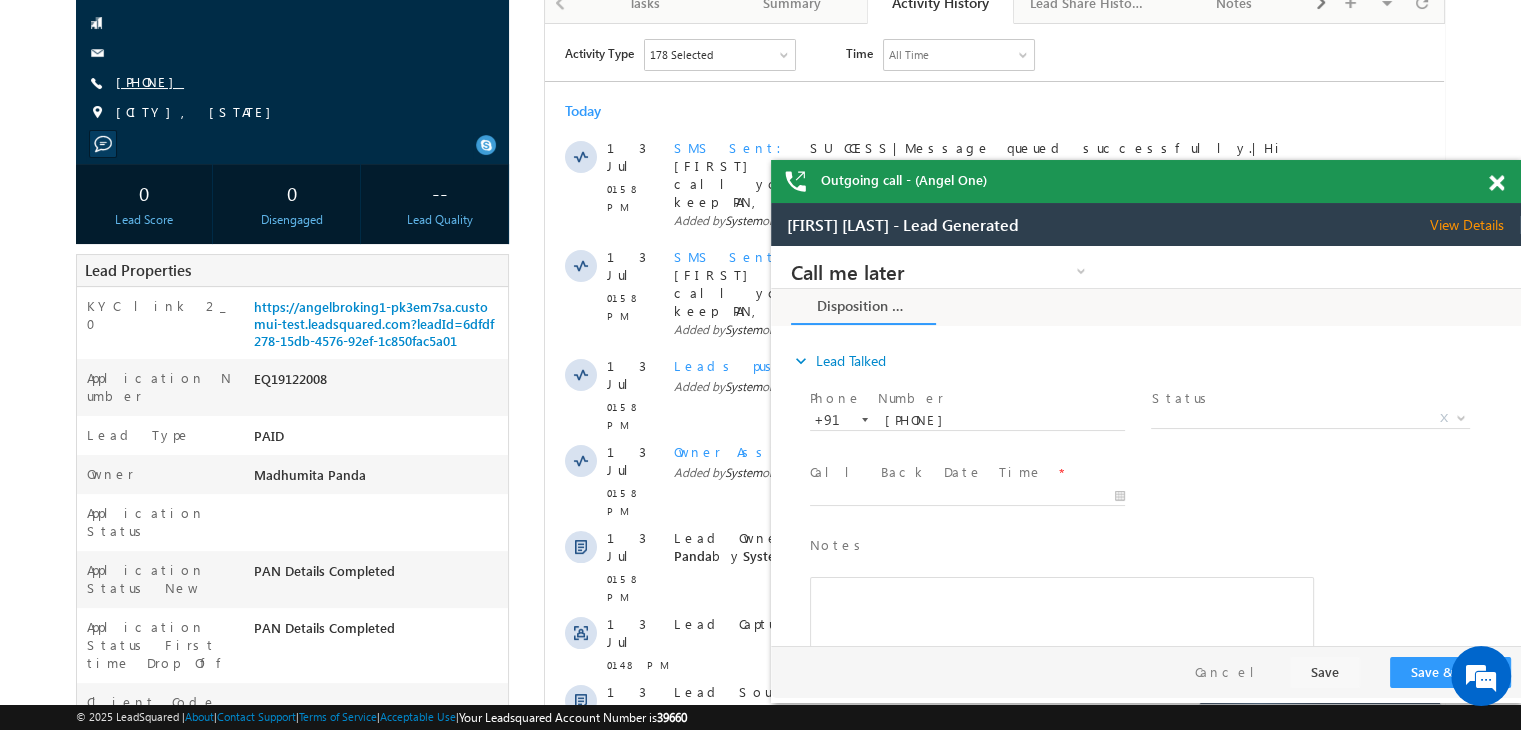 click on "+91-9988417843" at bounding box center [150, 81] 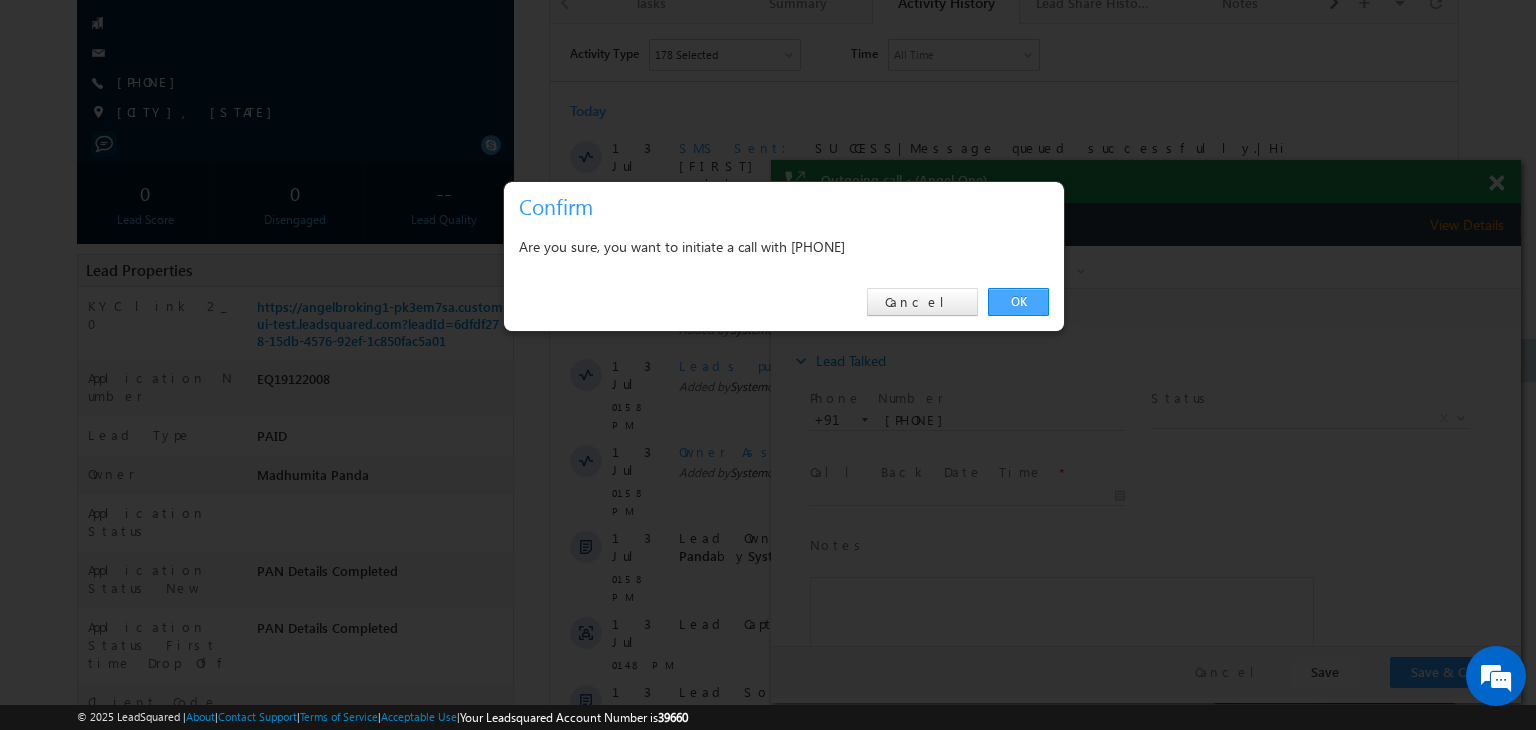 click on "OK" at bounding box center [1018, 302] 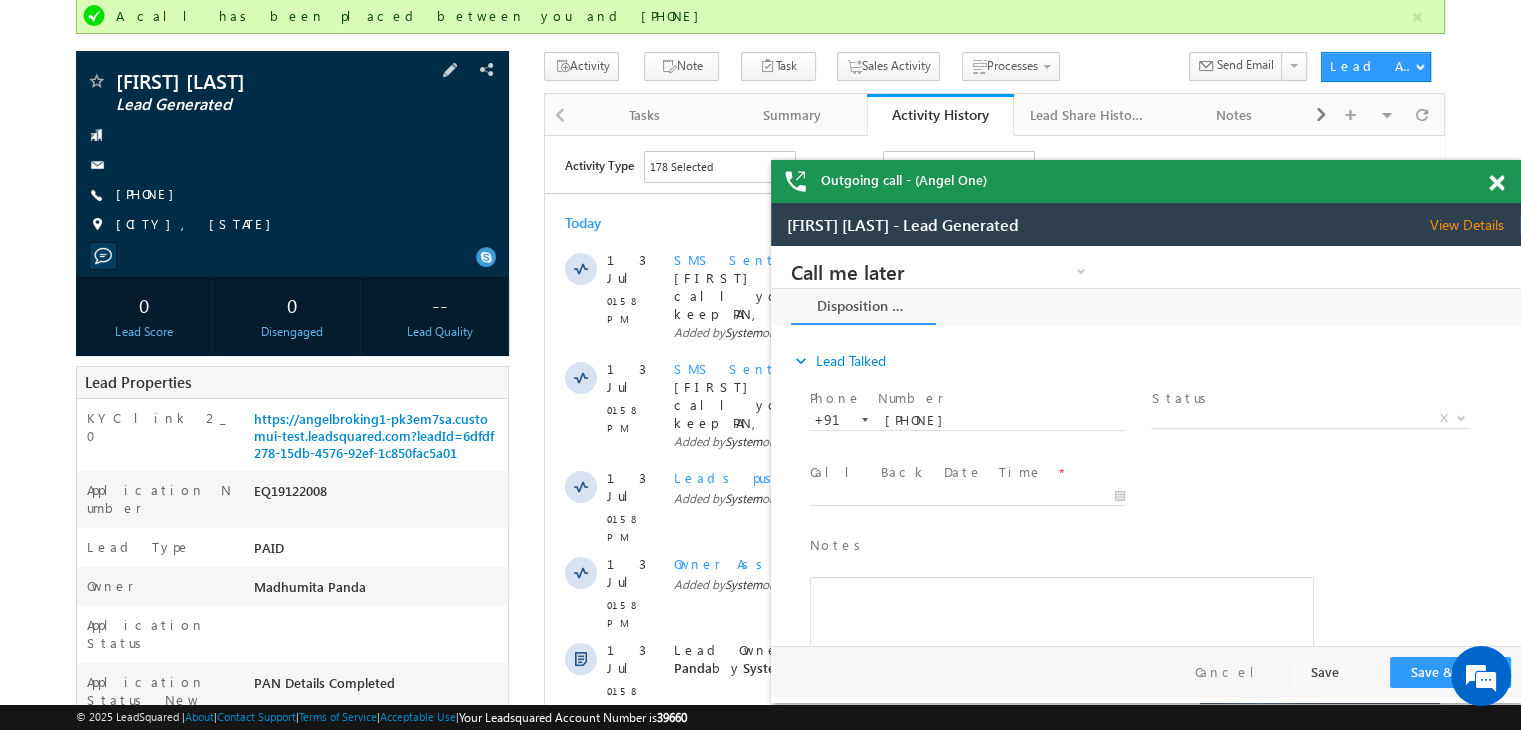 scroll, scrollTop: 0, scrollLeft: 0, axis: both 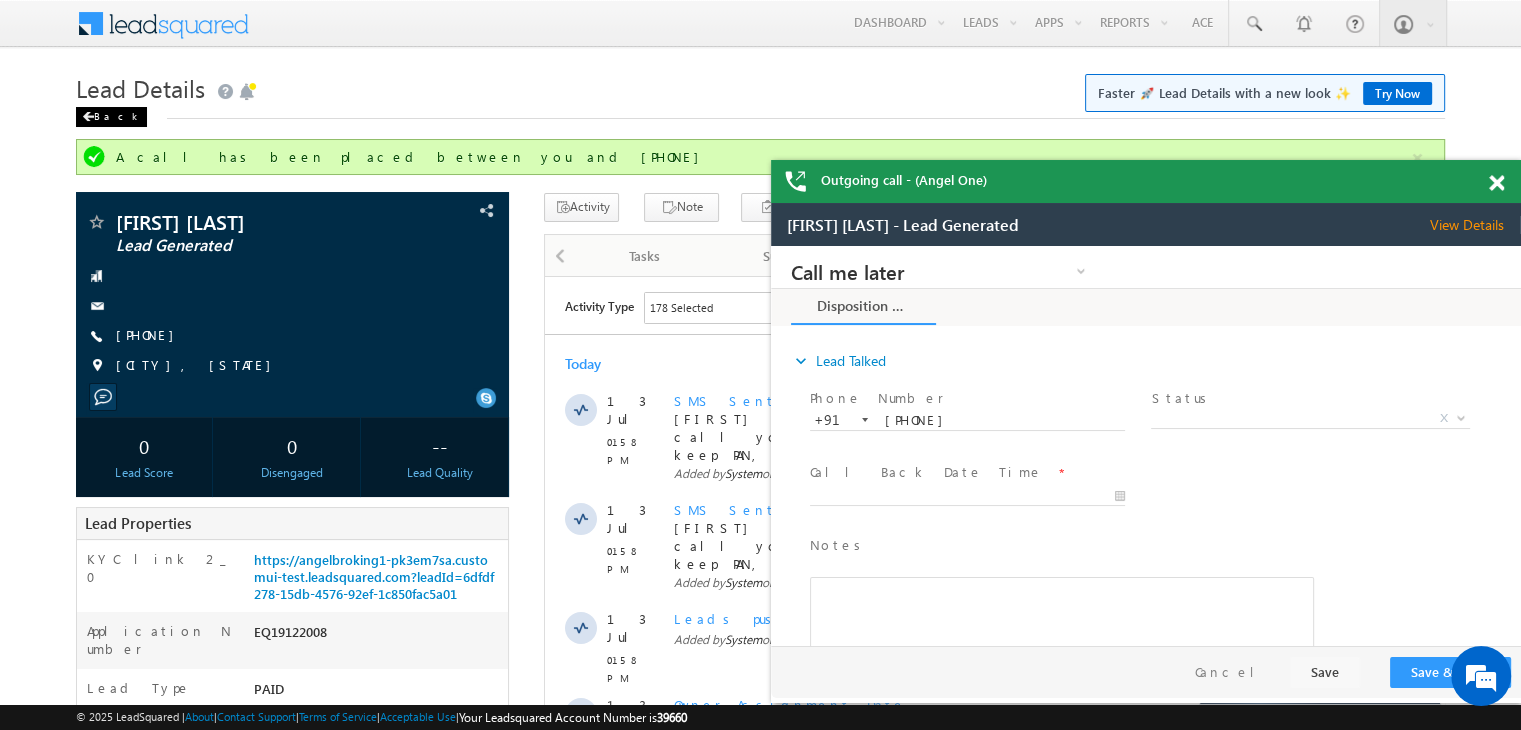 click on "Back" at bounding box center (111, 117) 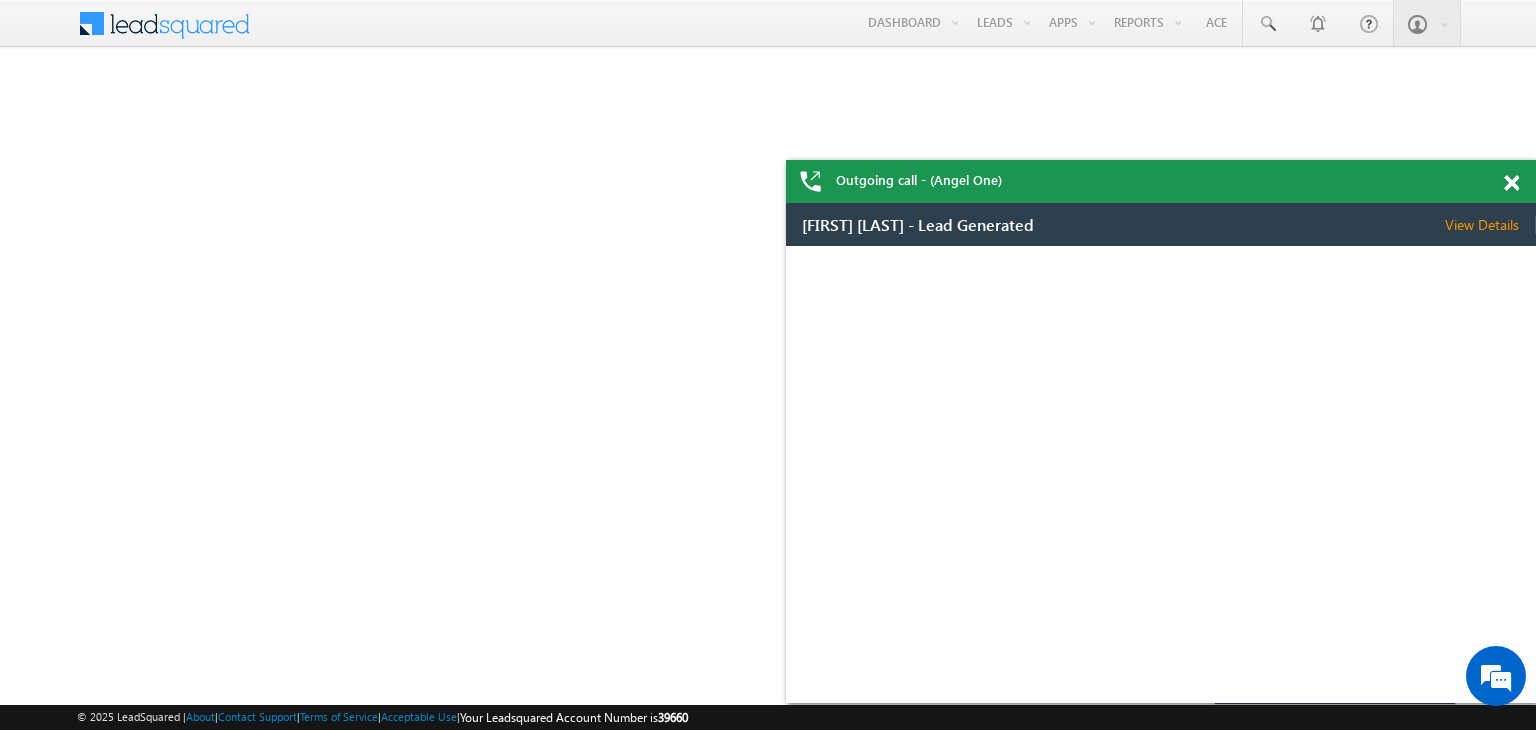 scroll, scrollTop: 0, scrollLeft: 0, axis: both 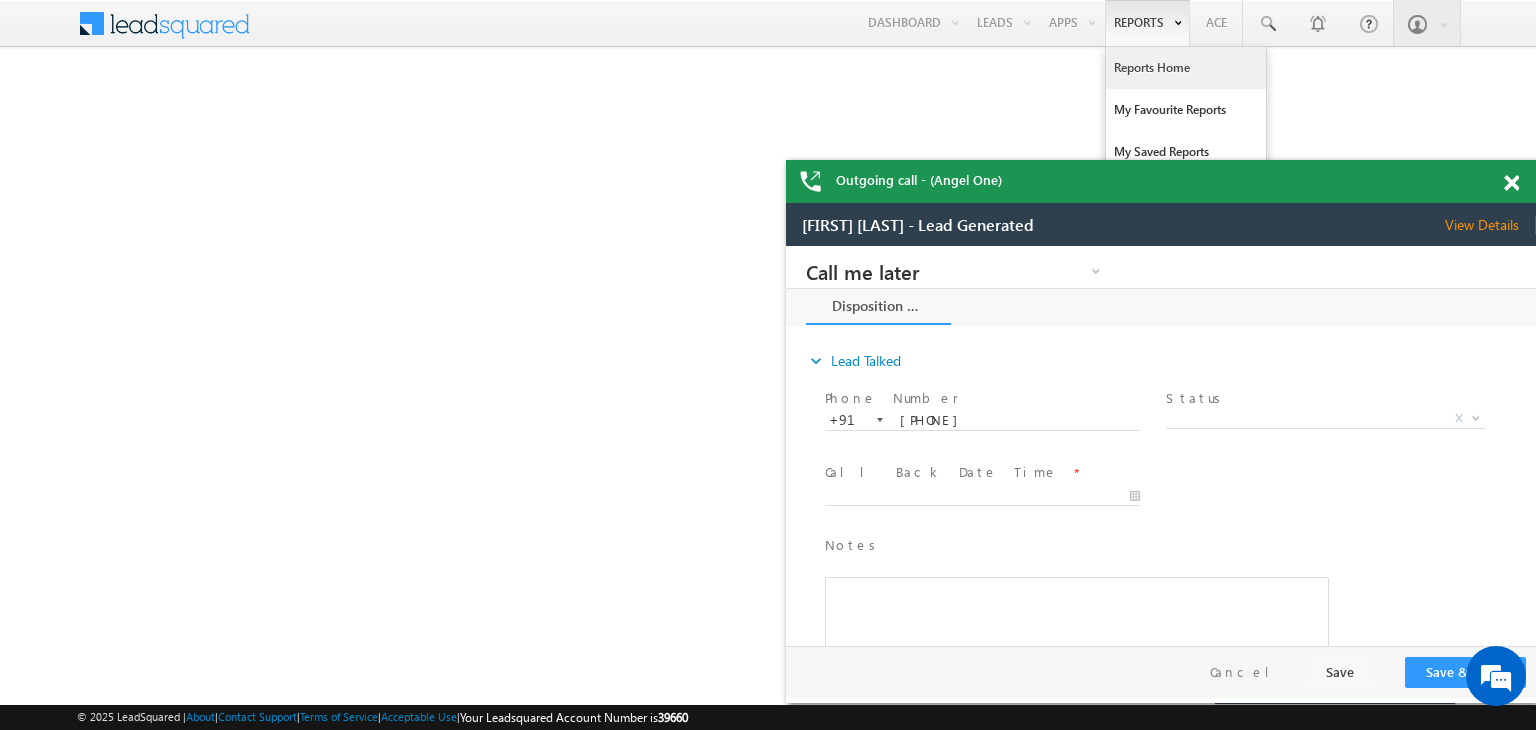 click on "Reports Home" at bounding box center [1186, 68] 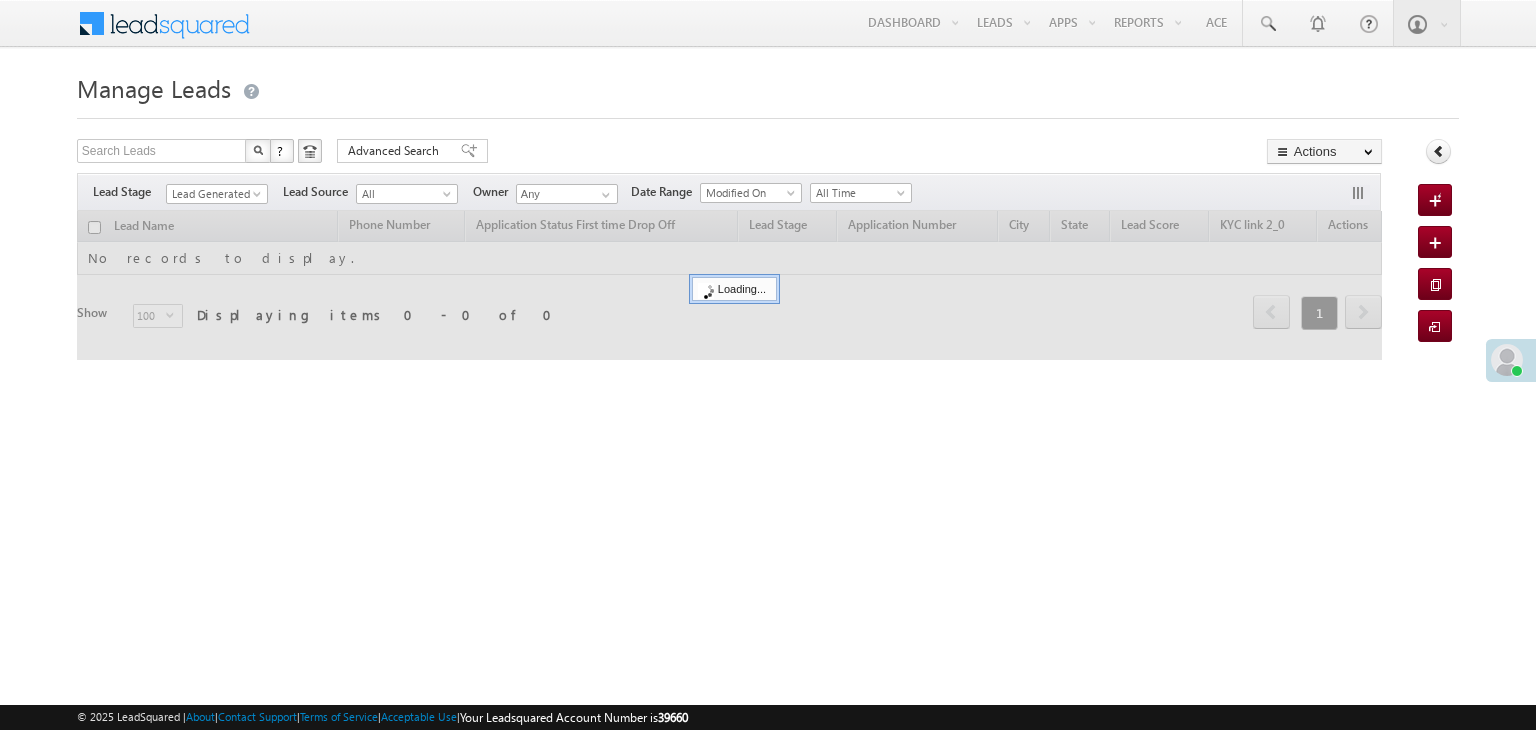 scroll, scrollTop: 0, scrollLeft: 0, axis: both 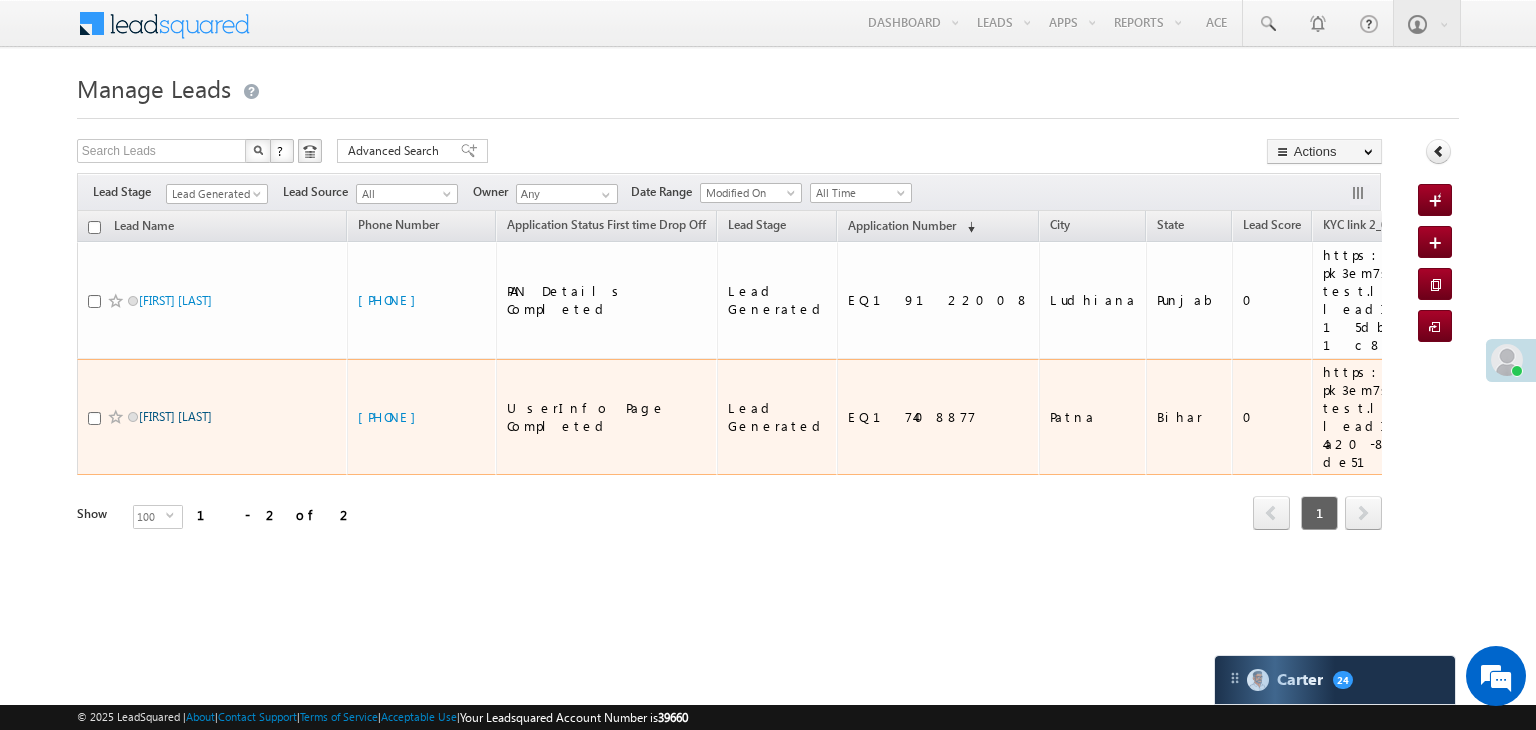 click on "Vishal Kumar" at bounding box center (175, 416) 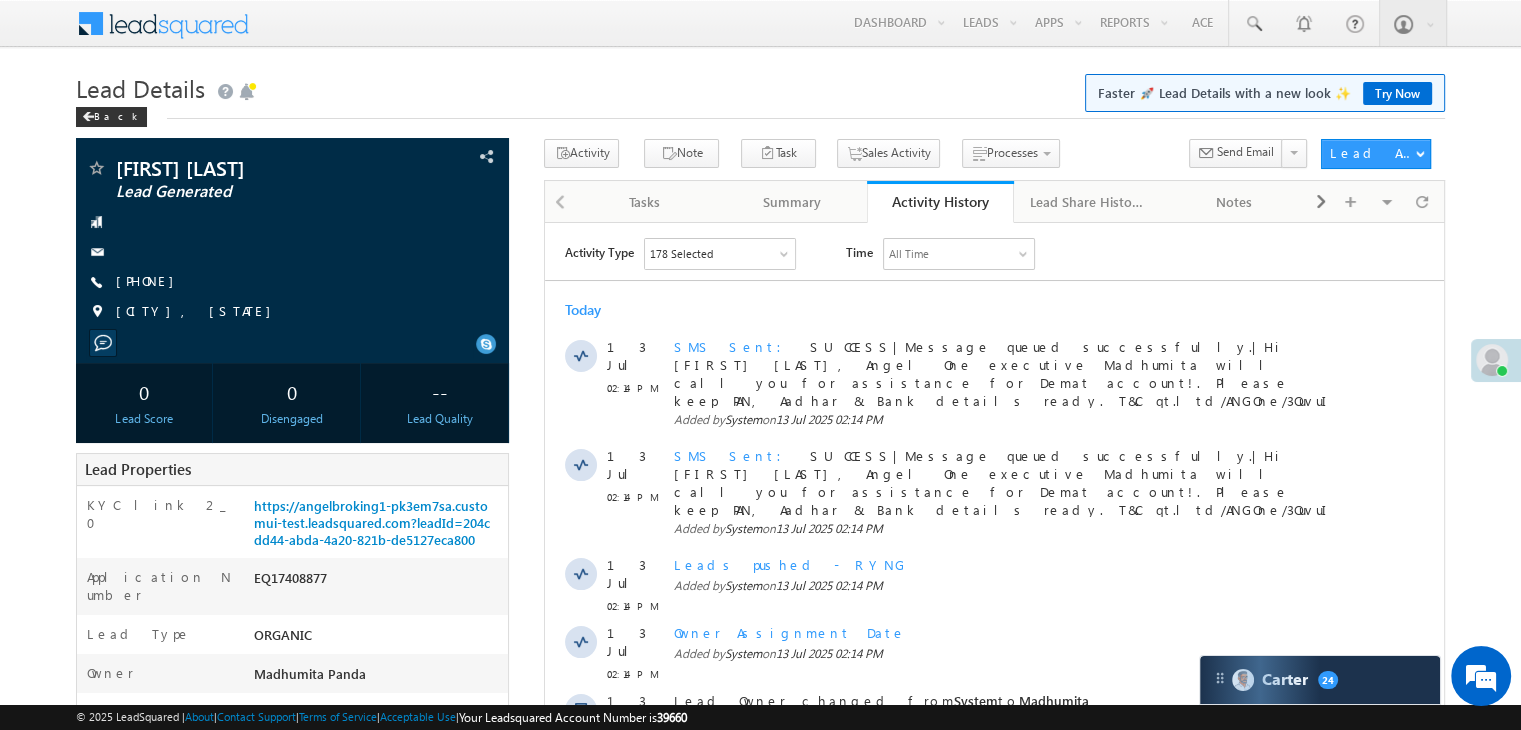 scroll, scrollTop: 0, scrollLeft: 0, axis: both 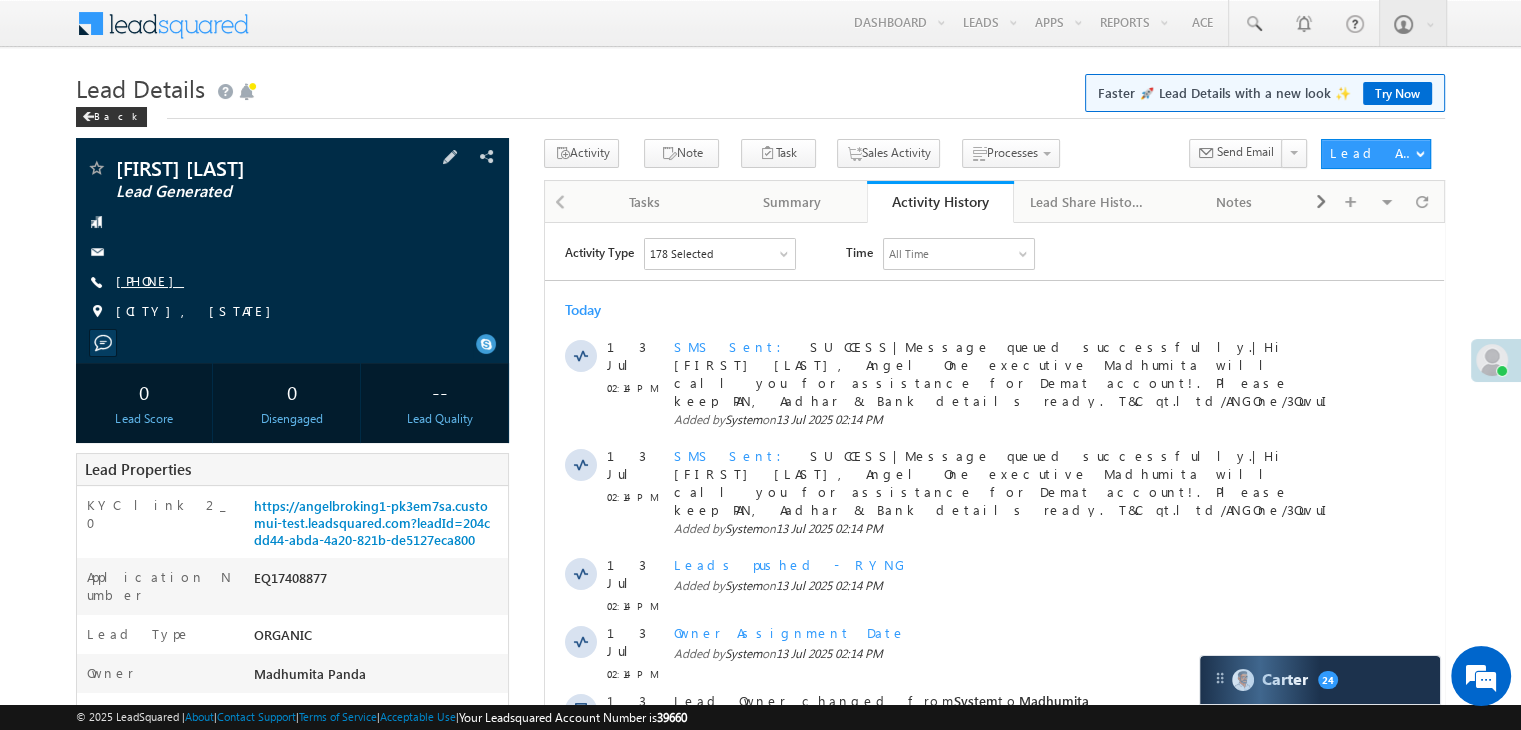 click on "[PHONE]" at bounding box center (150, 280) 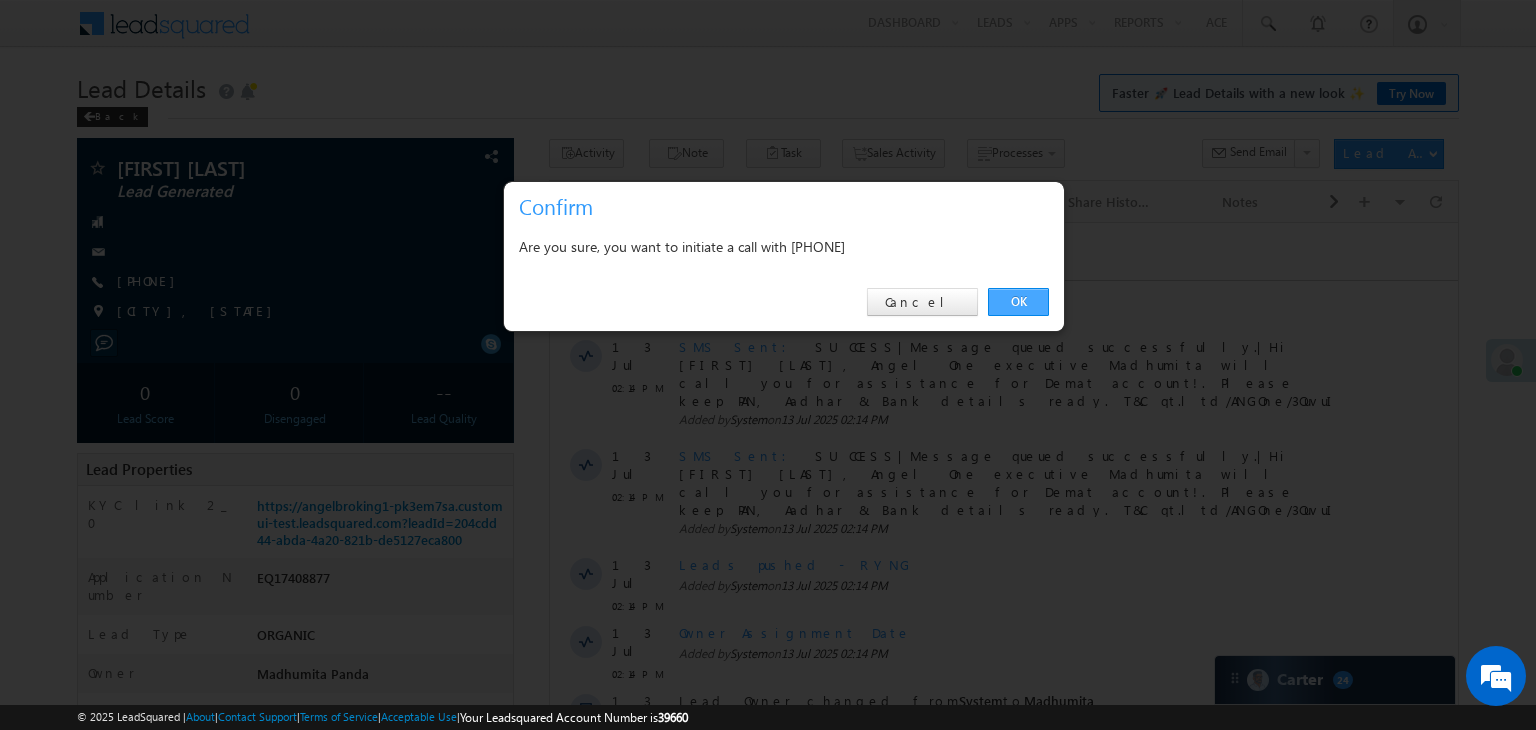 click on "OK" at bounding box center [1018, 302] 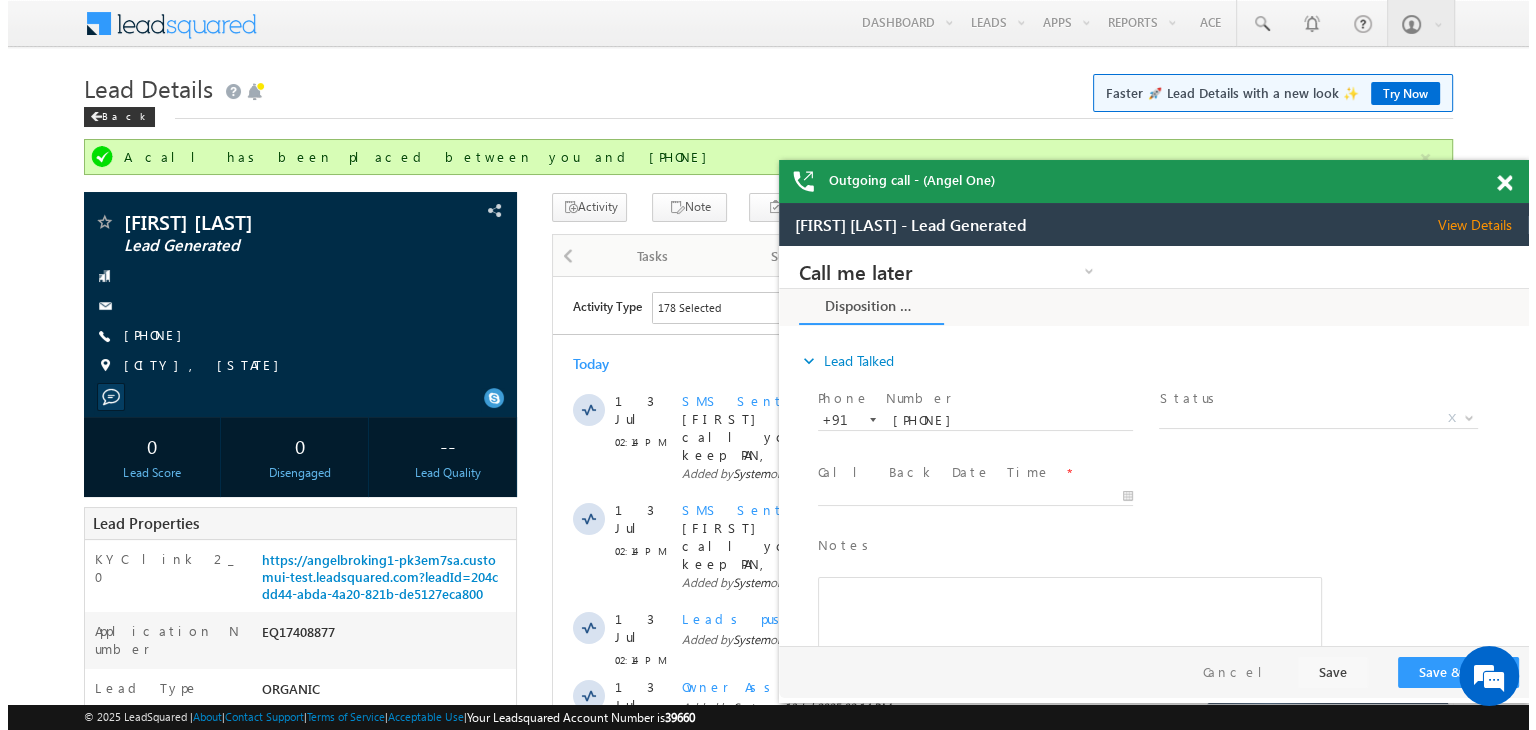 scroll, scrollTop: 0, scrollLeft: 0, axis: both 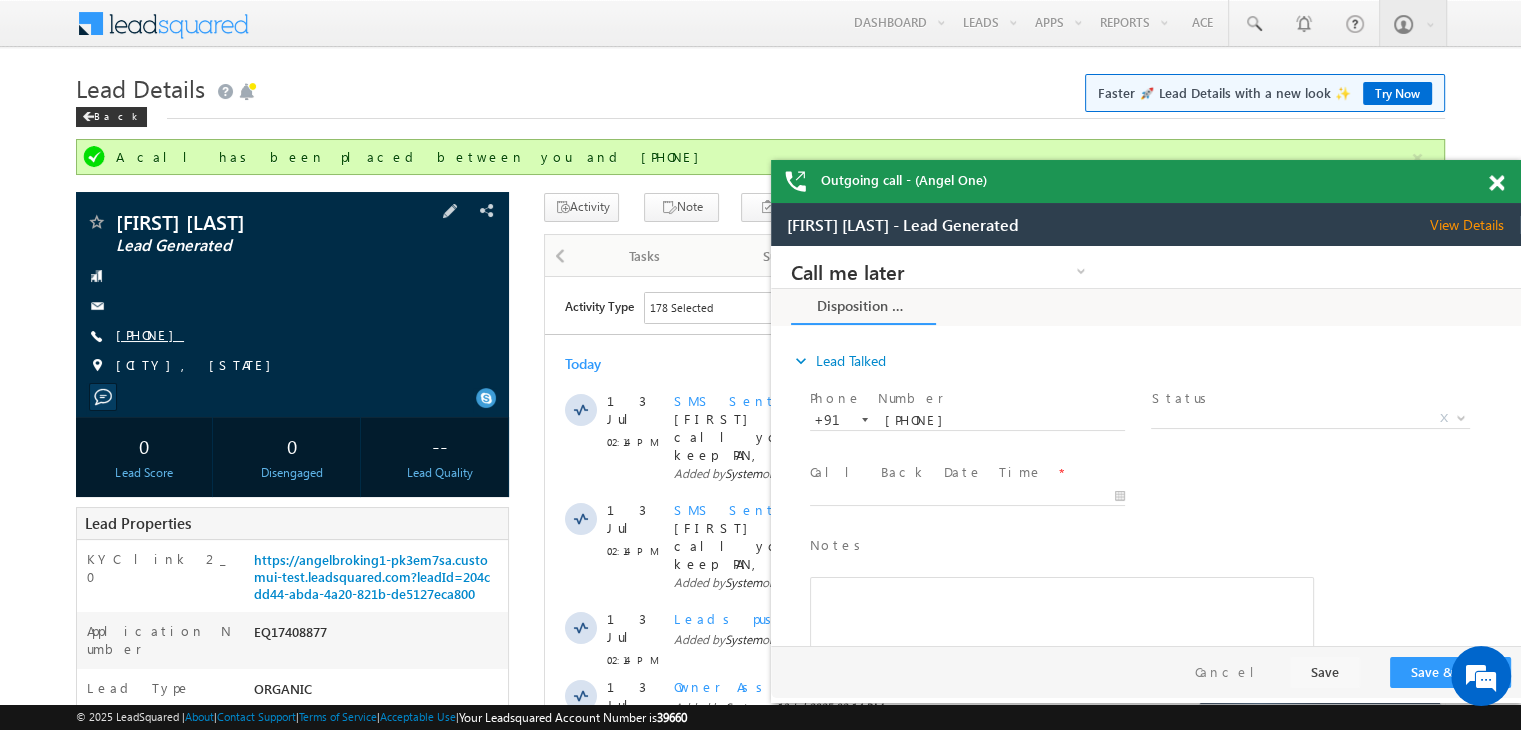 click on "[PHONE]" at bounding box center (150, 334) 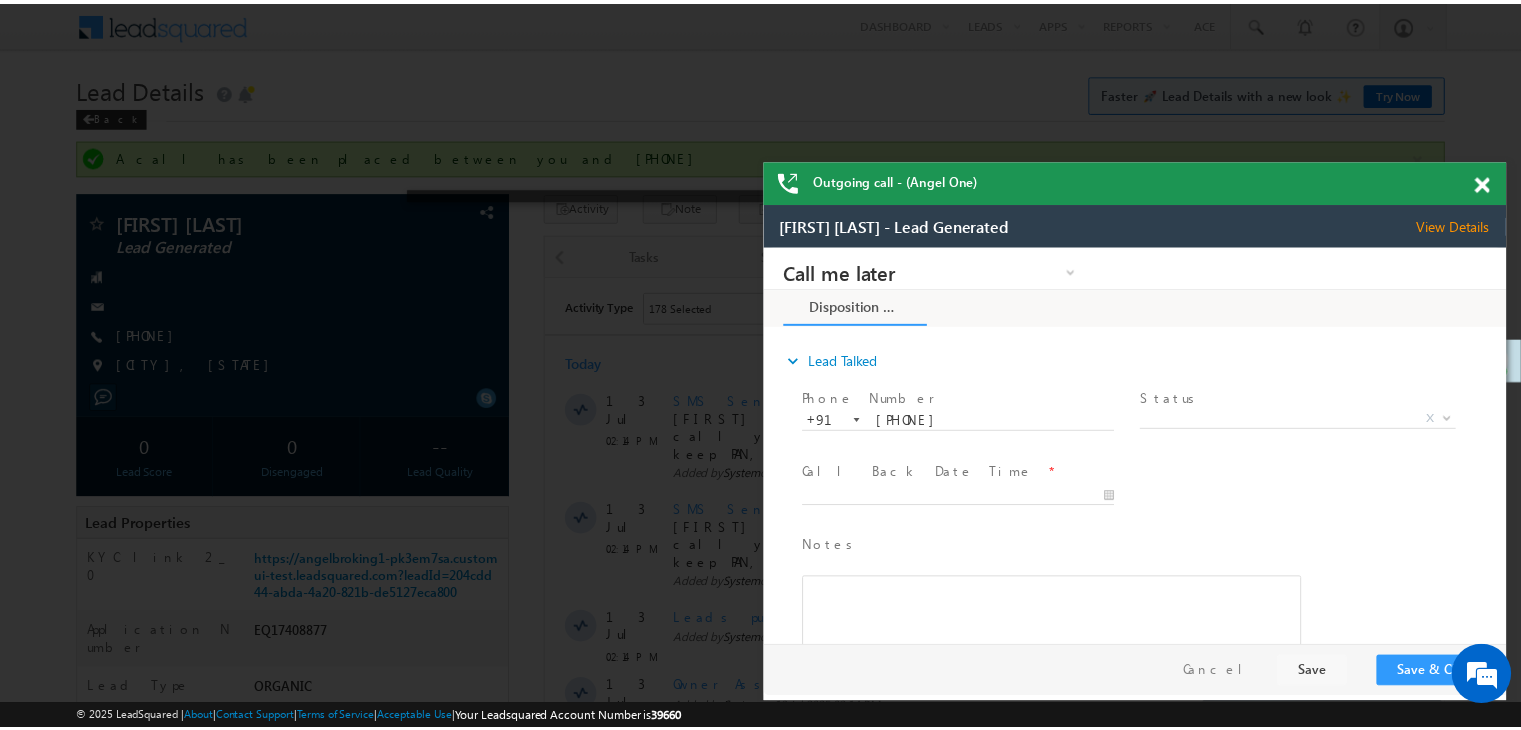 scroll, scrollTop: 0, scrollLeft: 0, axis: both 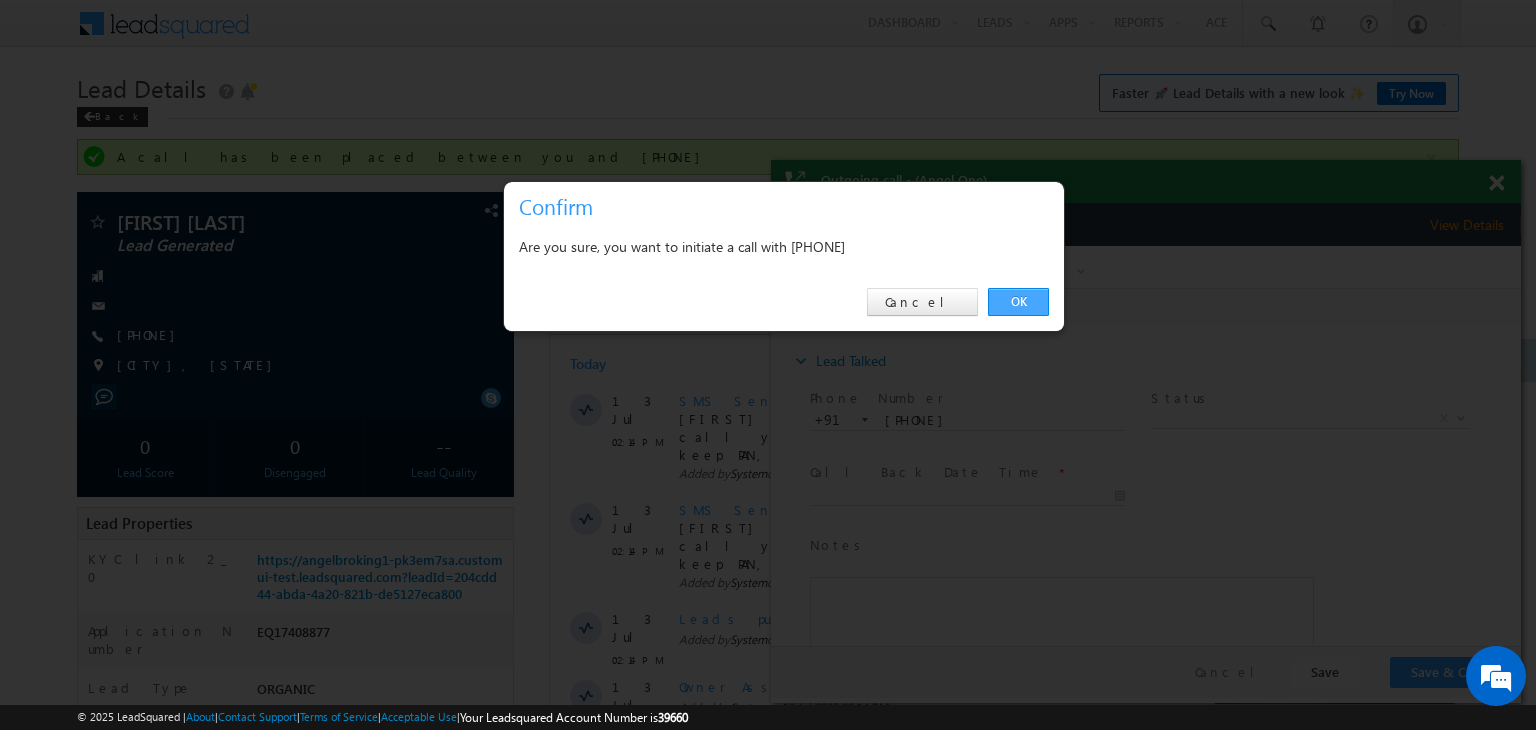 click on "OK" at bounding box center (1018, 302) 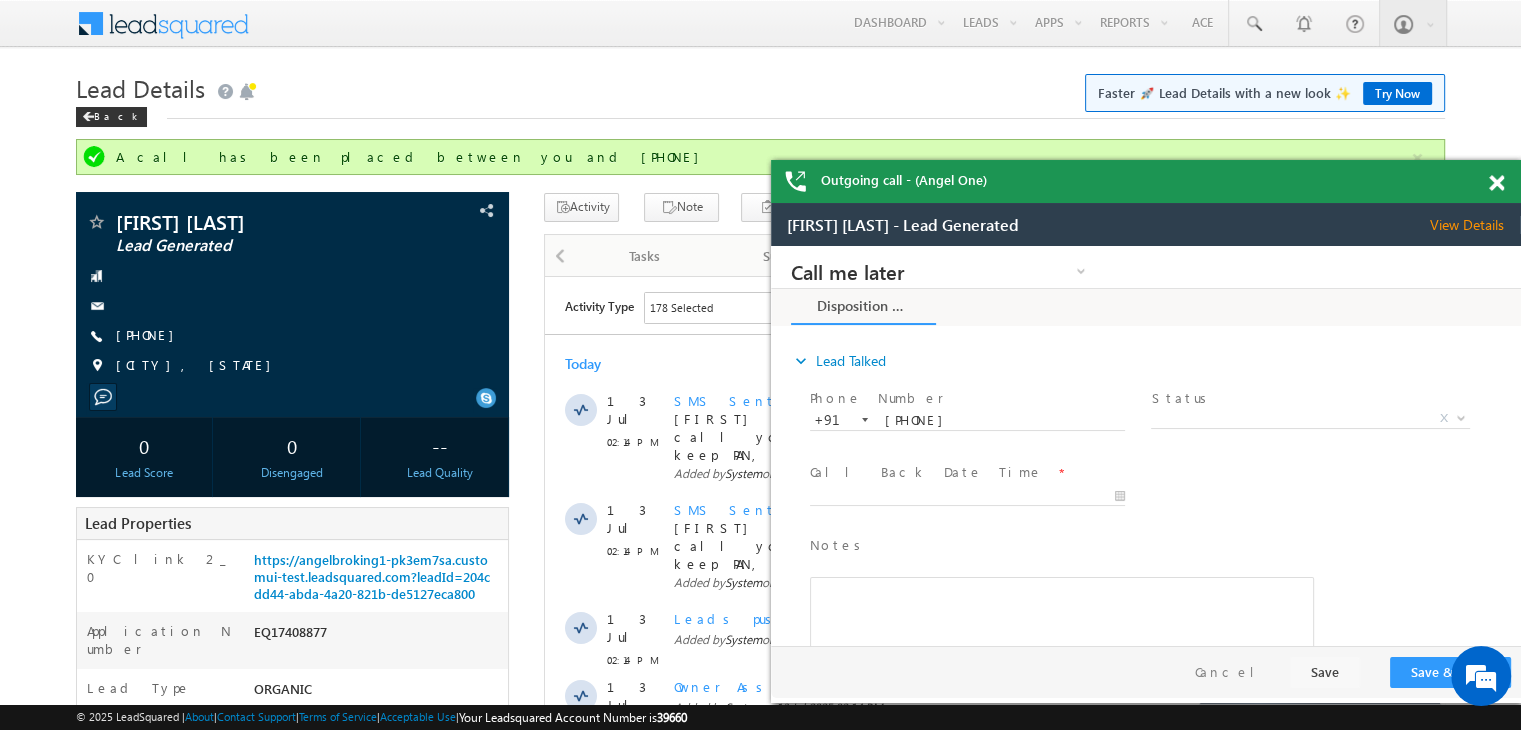 scroll, scrollTop: 0, scrollLeft: 0, axis: both 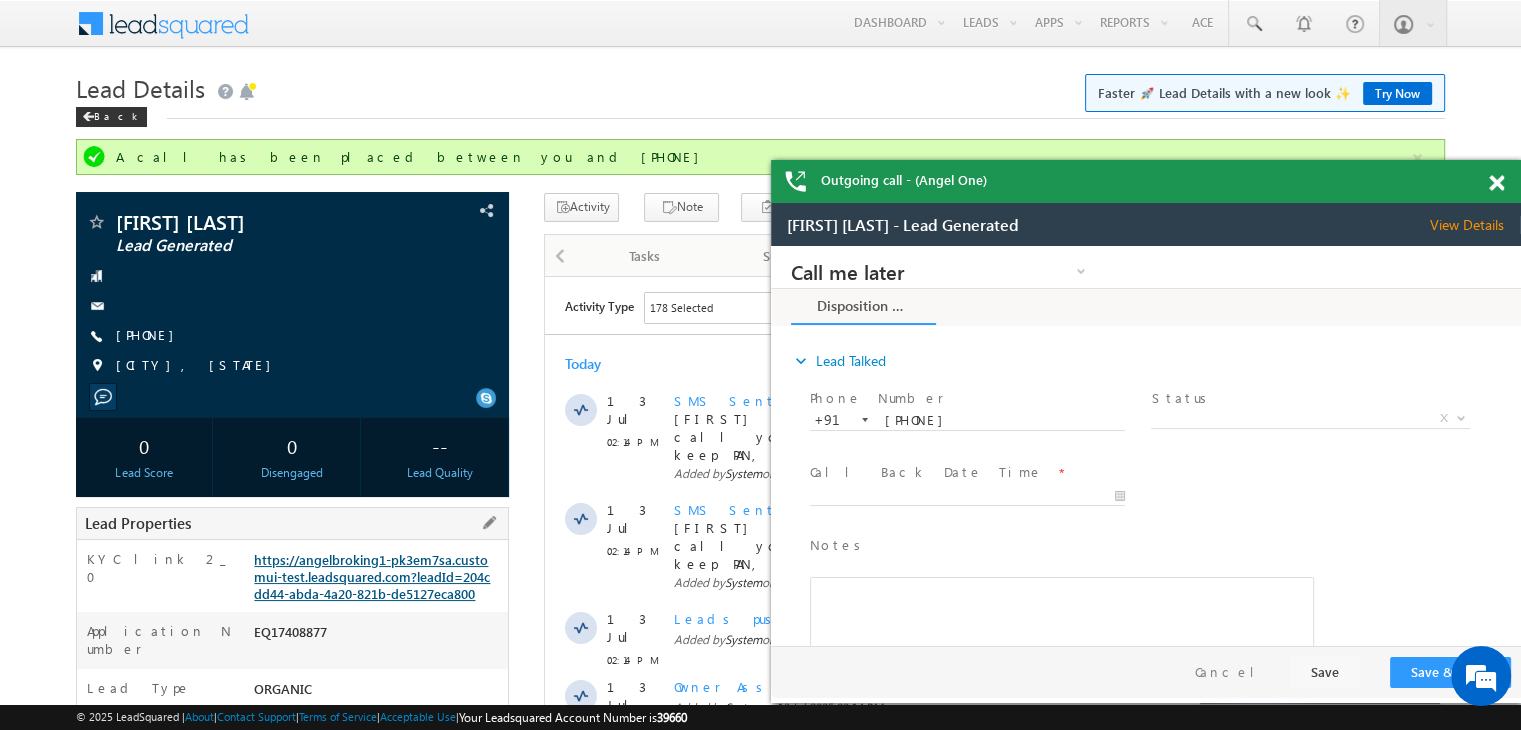 click on "https://angelbroking1-pk3em7sa.customui-test.leadsquared.com?leadId=204cdd44-abda-4a20-821b-de5127eca800" at bounding box center [372, 576] 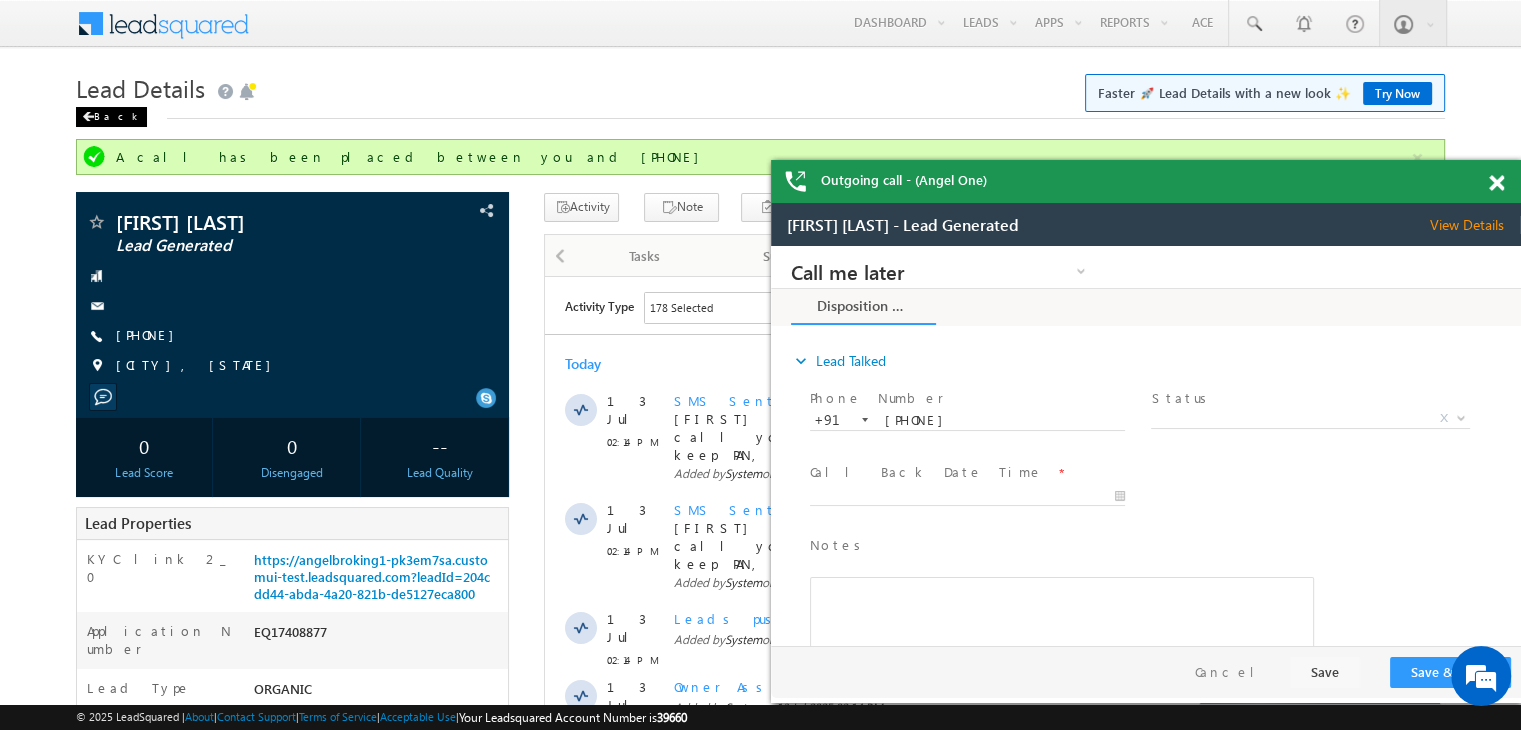 click at bounding box center (88, 117) 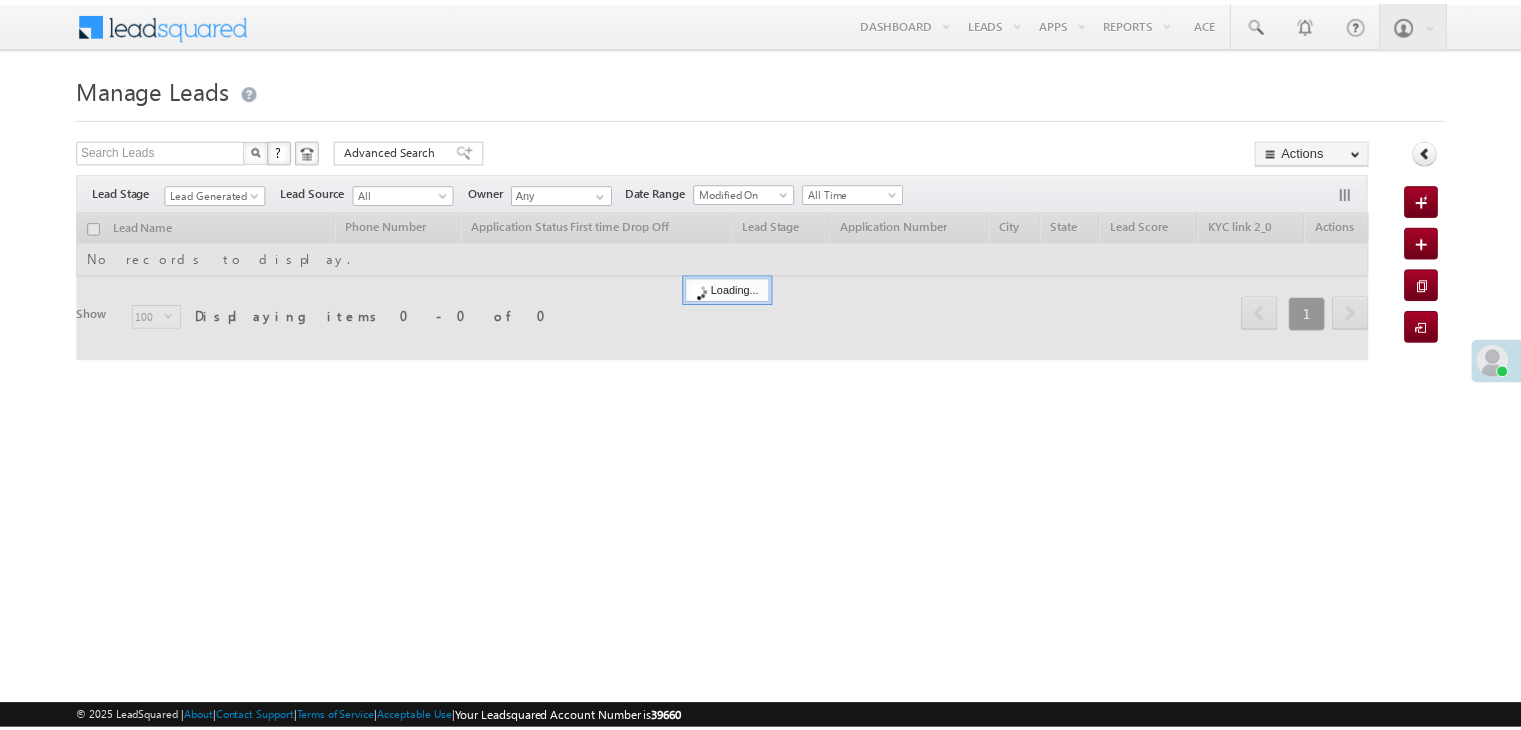 scroll, scrollTop: 0, scrollLeft: 0, axis: both 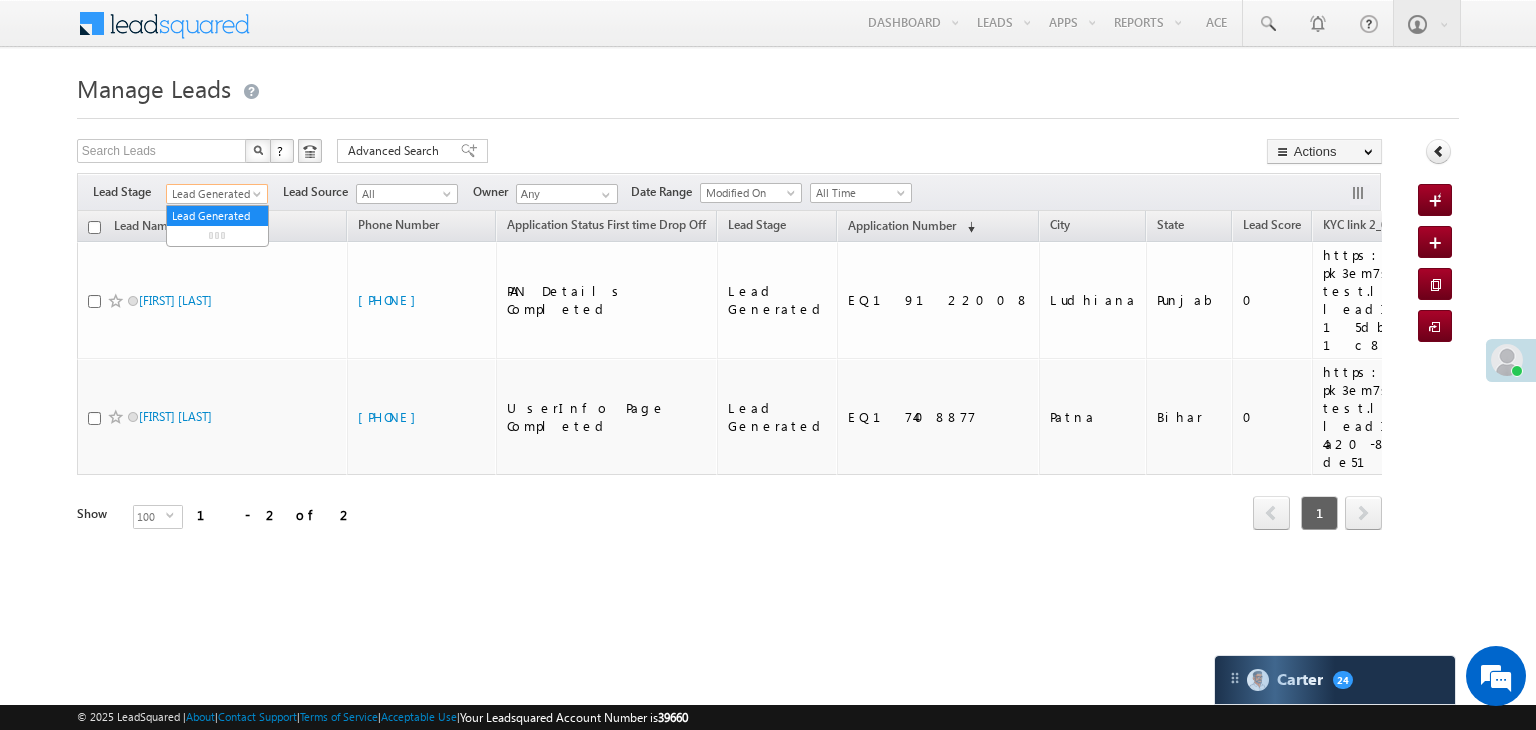 click at bounding box center [259, 198] 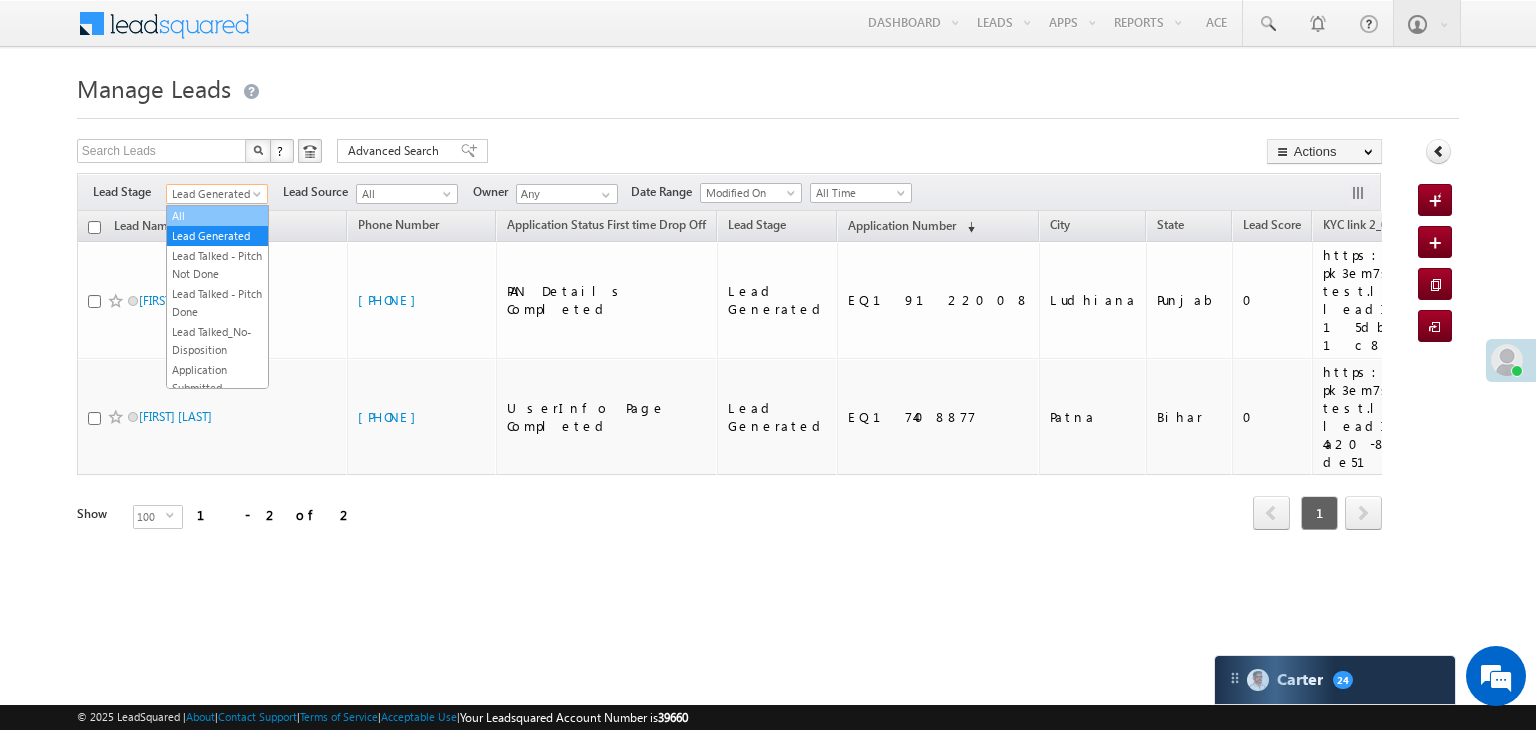 click on "All" at bounding box center (217, 216) 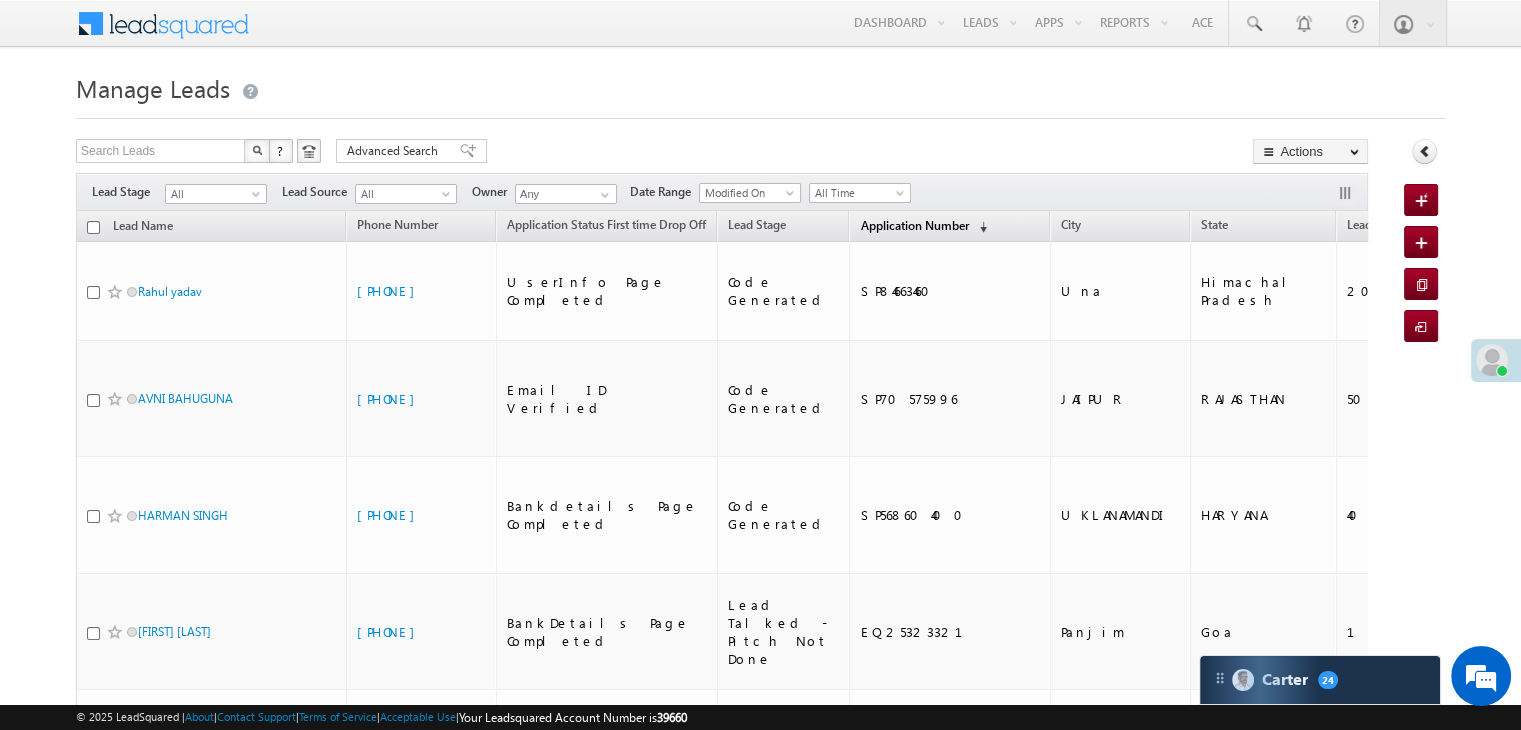 click on "Application Number" at bounding box center [914, 225] 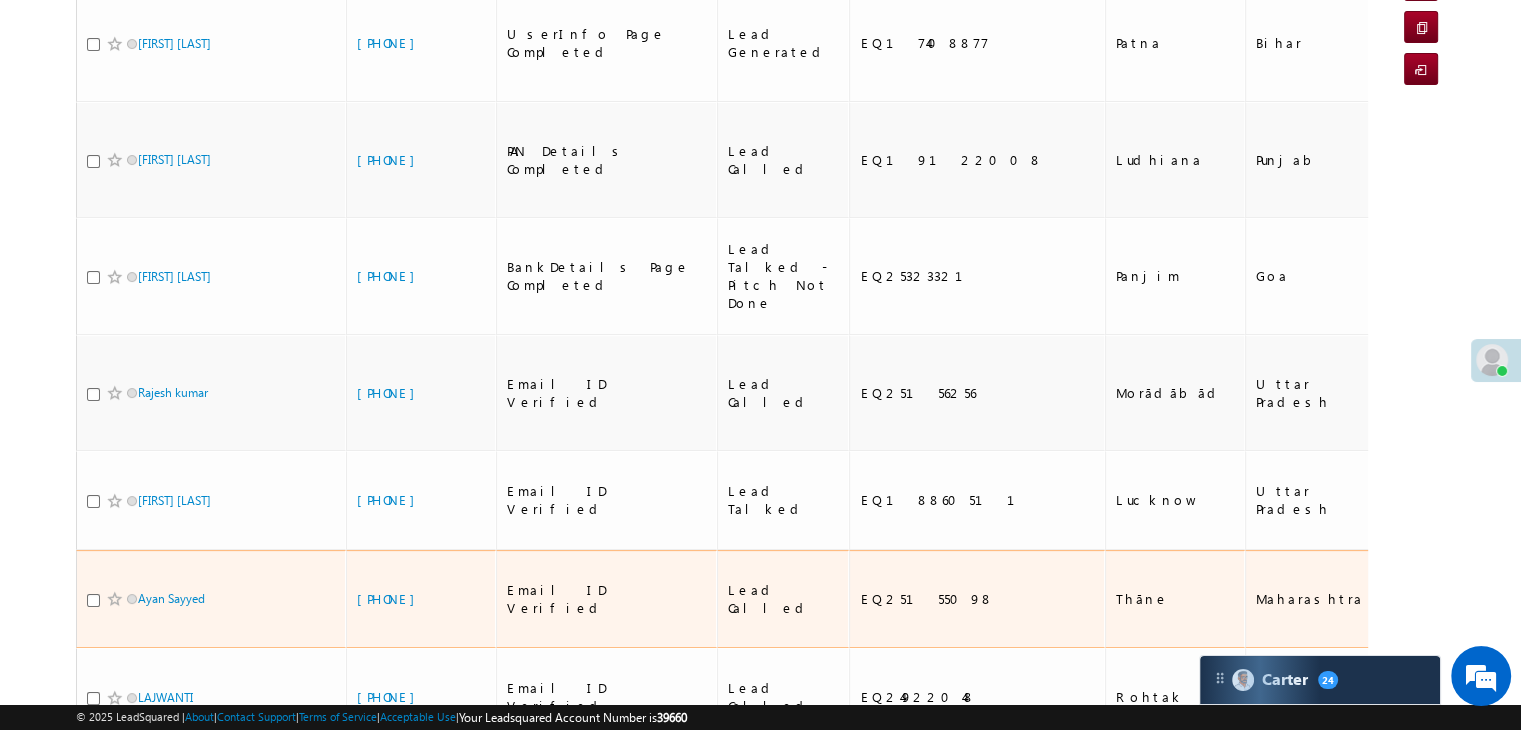 scroll, scrollTop: 500, scrollLeft: 0, axis: vertical 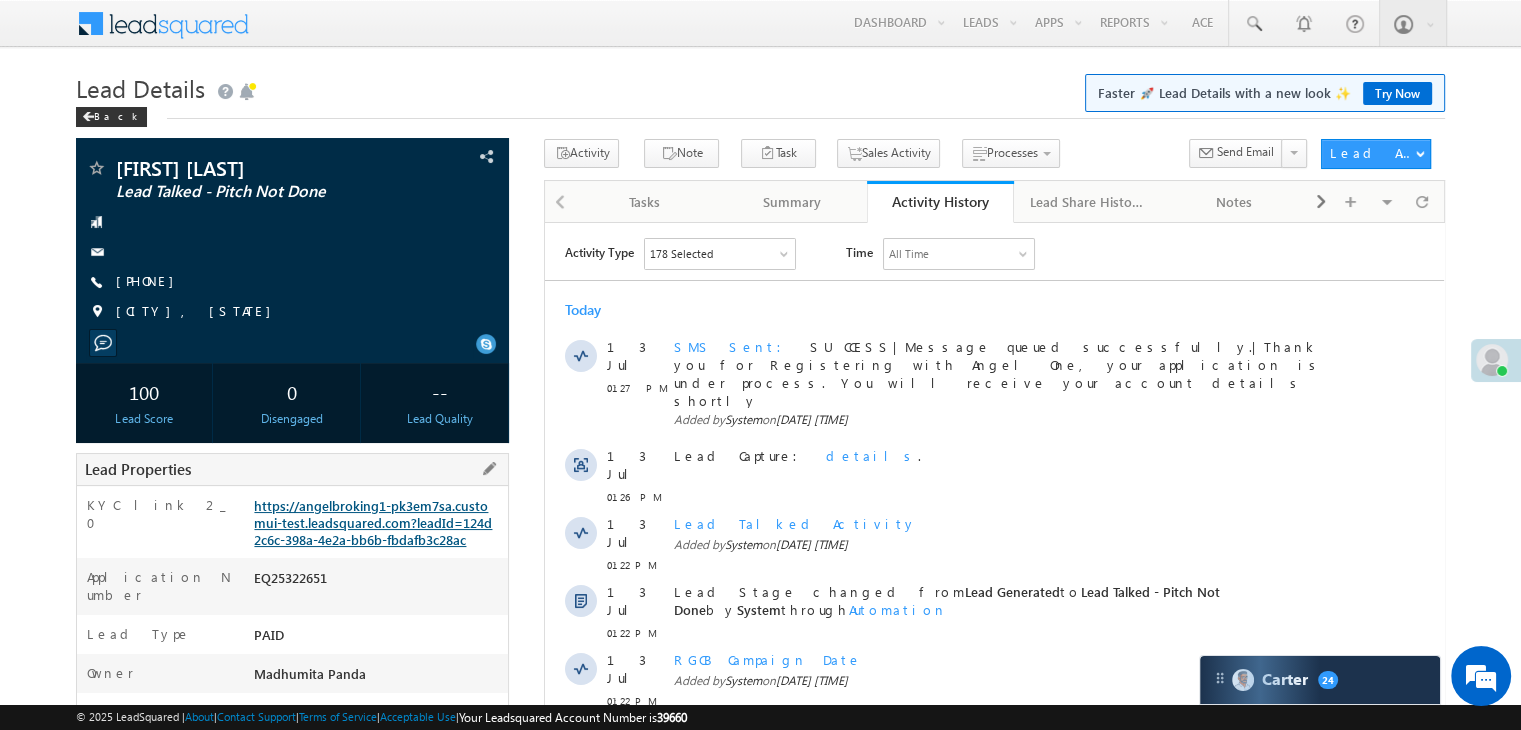 click on "https://angelbroking1-pk3em7sa.customui-test.leadsquared.com?leadId=124d2c6c-398a-4e2a-bb6b-fbdafb3c28ac" at bounding box center (373, 522) 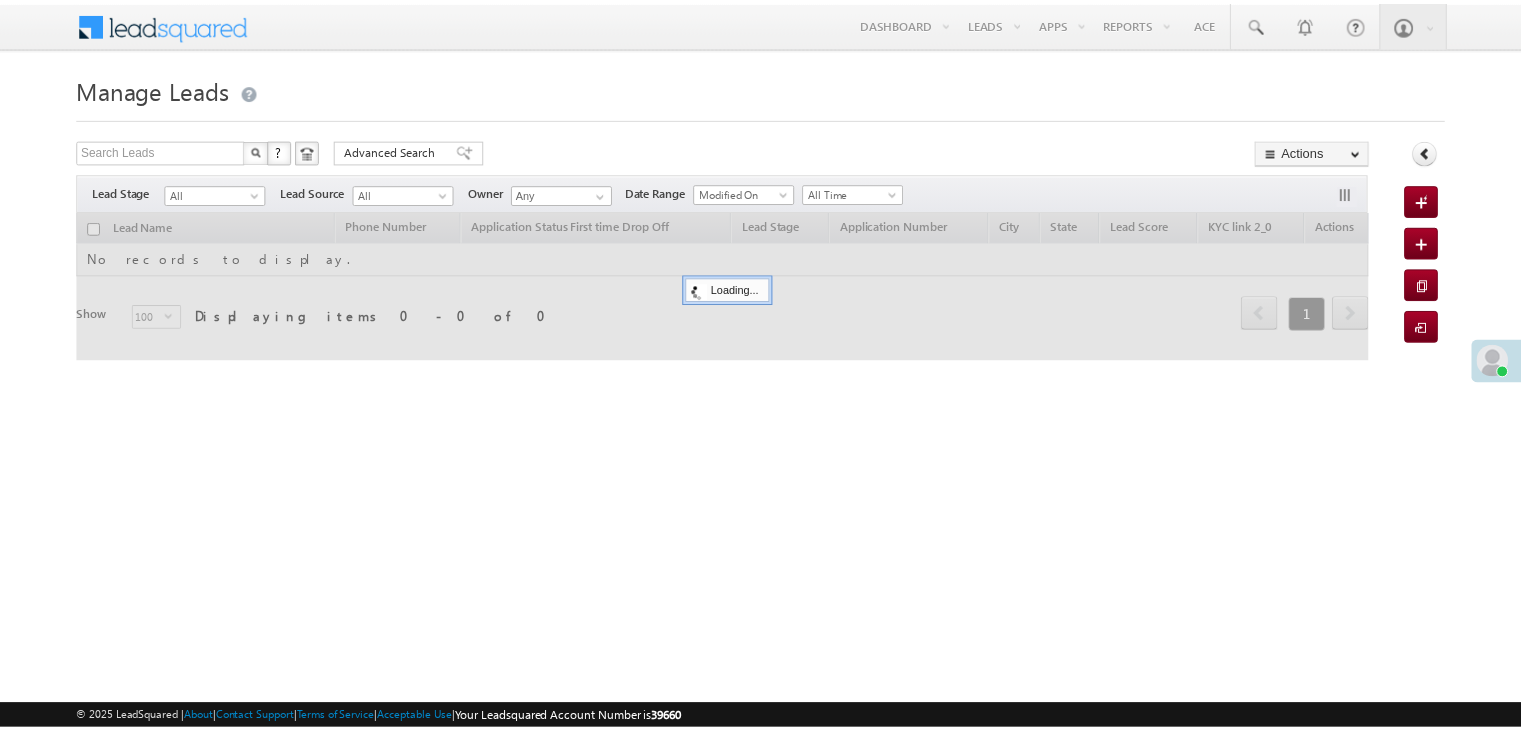 scroll, scrollTop: 0, scrollLeft: 0, axis: both 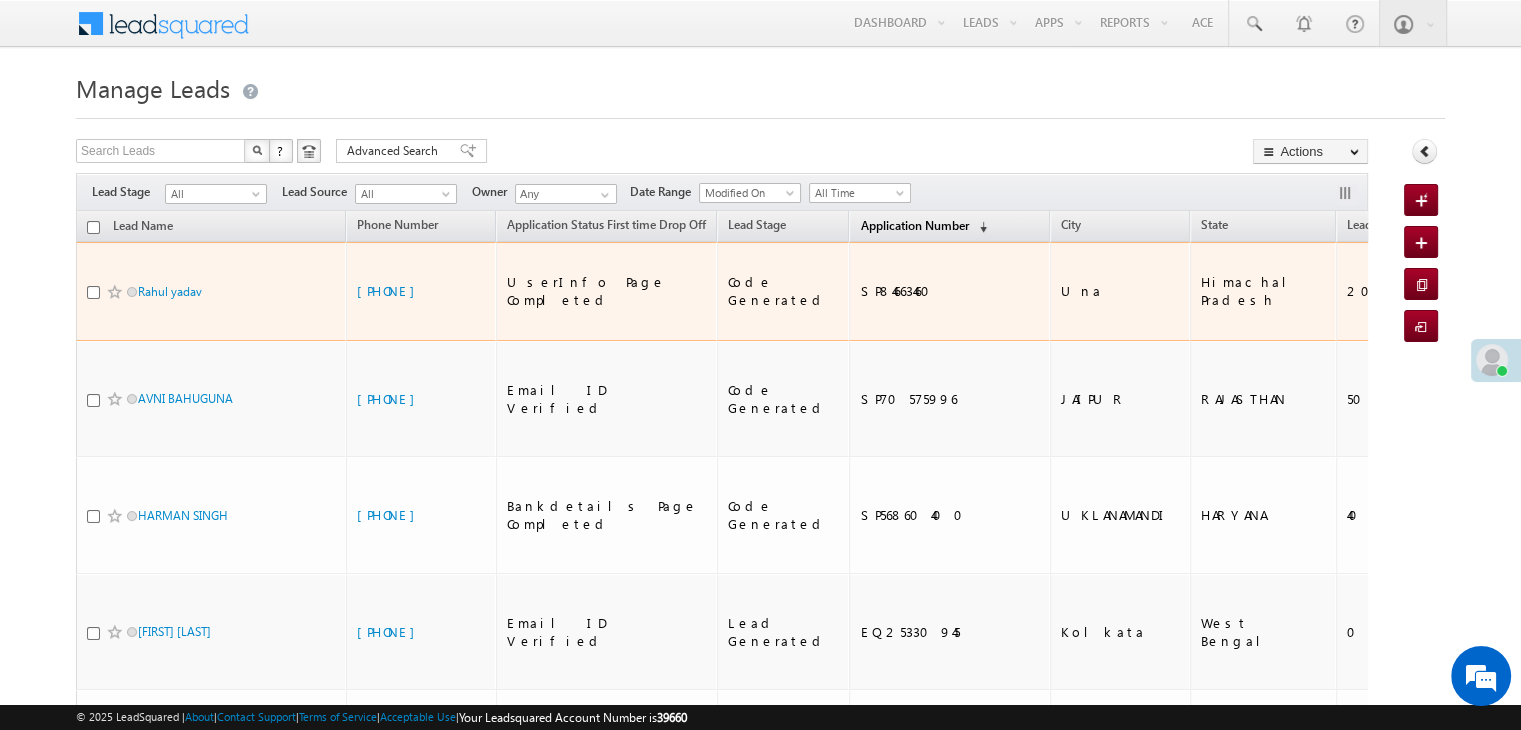 click on "Application Number" at bounding box center (914, 225) 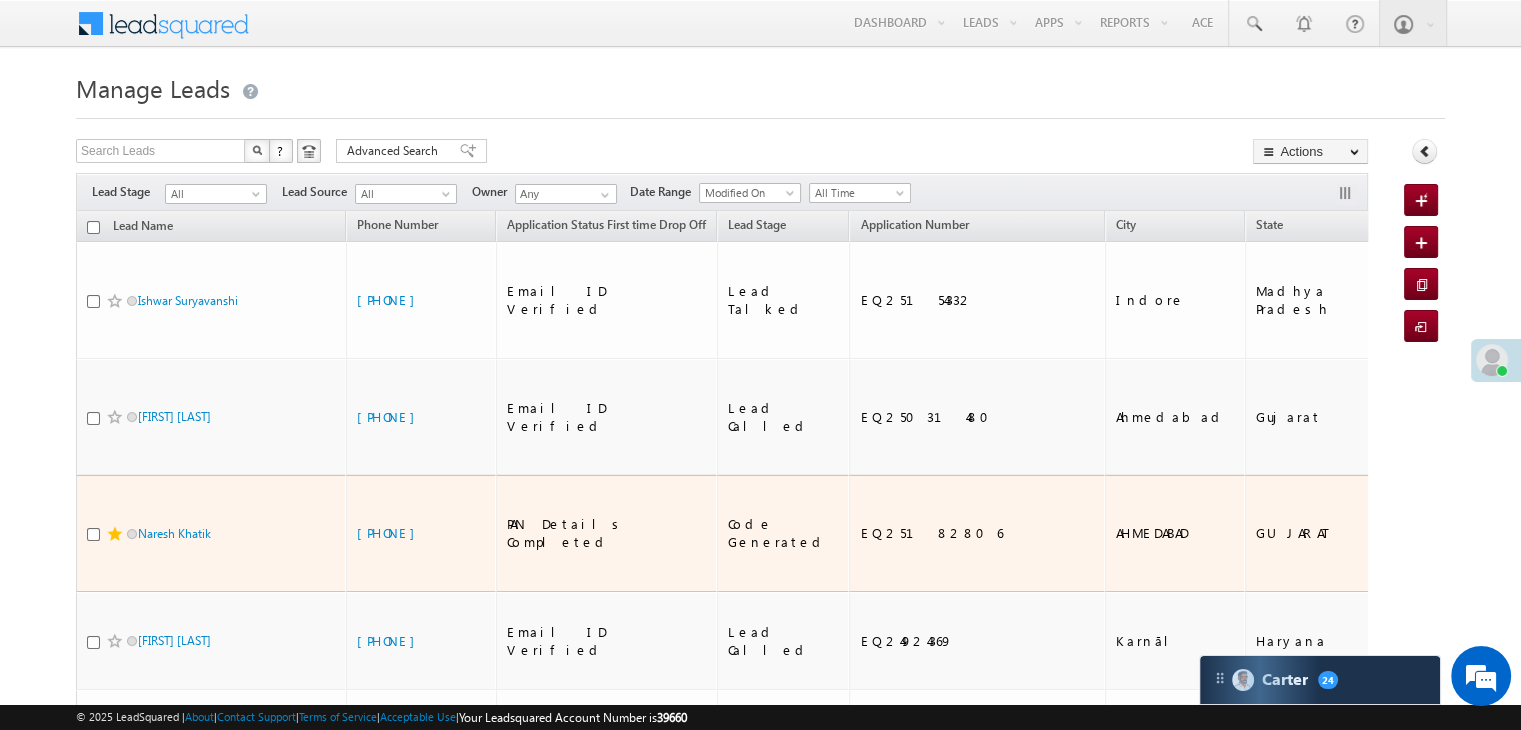 click at bounding box center [115, 534] 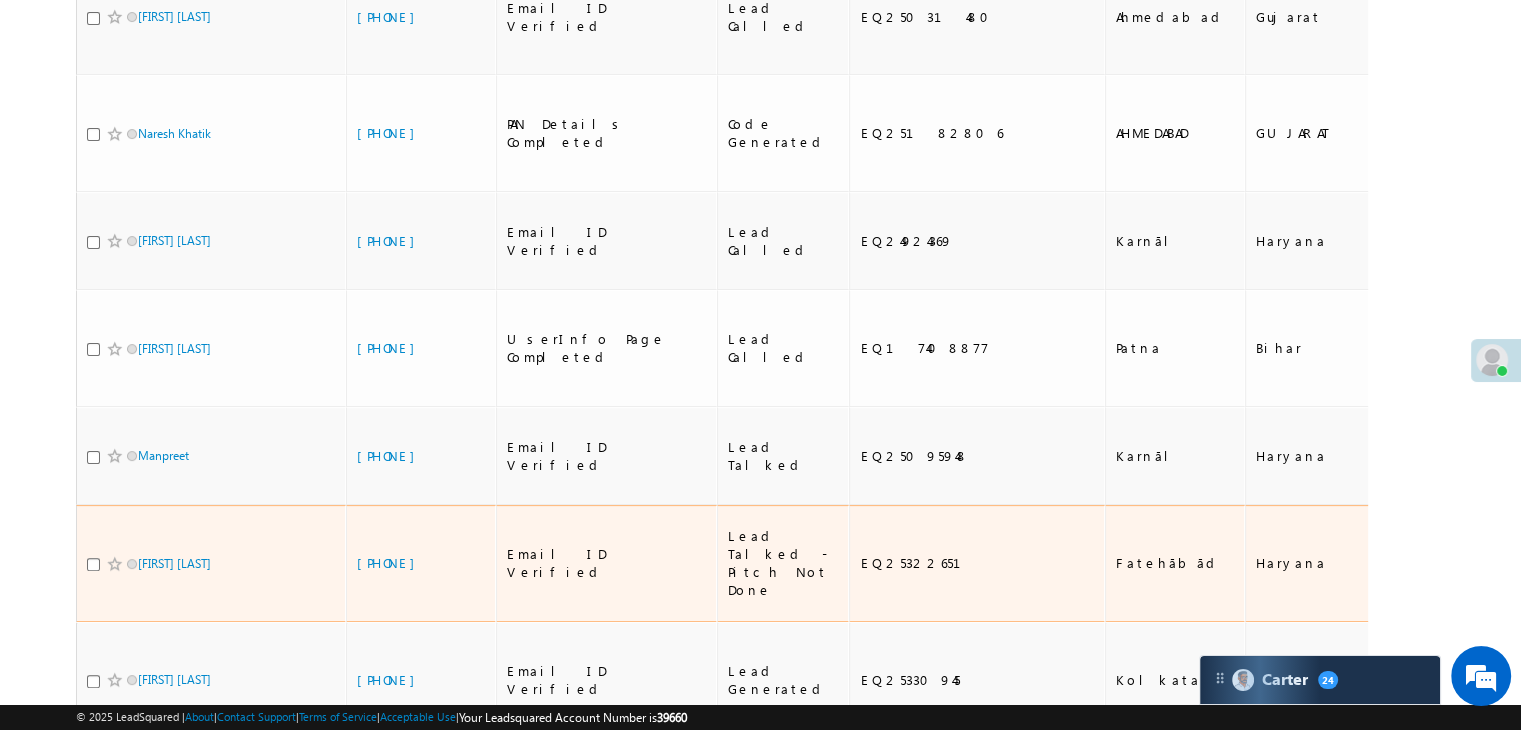 scroll, scrollTop: 600, scrollLeft: 0, axis: vertical 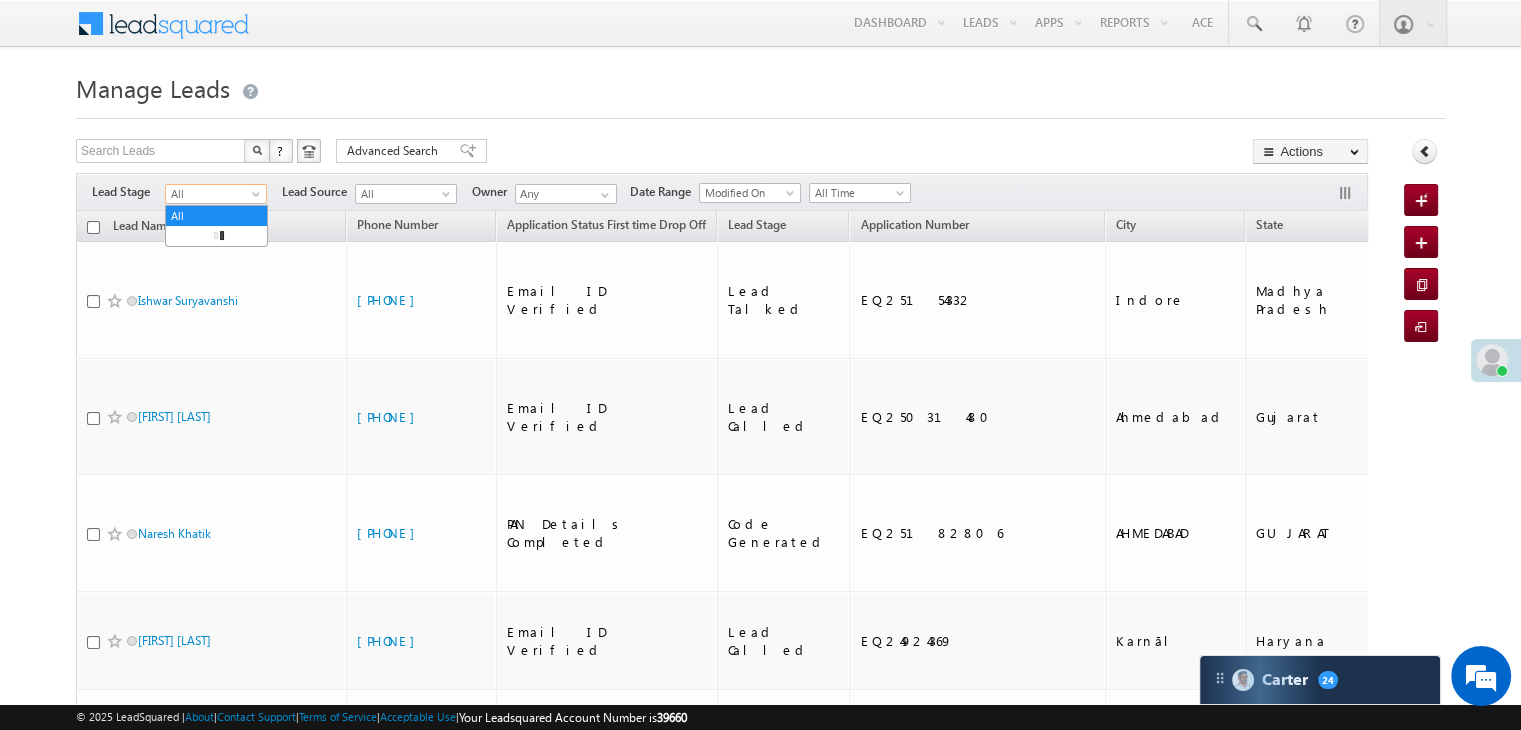 click at bounding box center [258, 198] 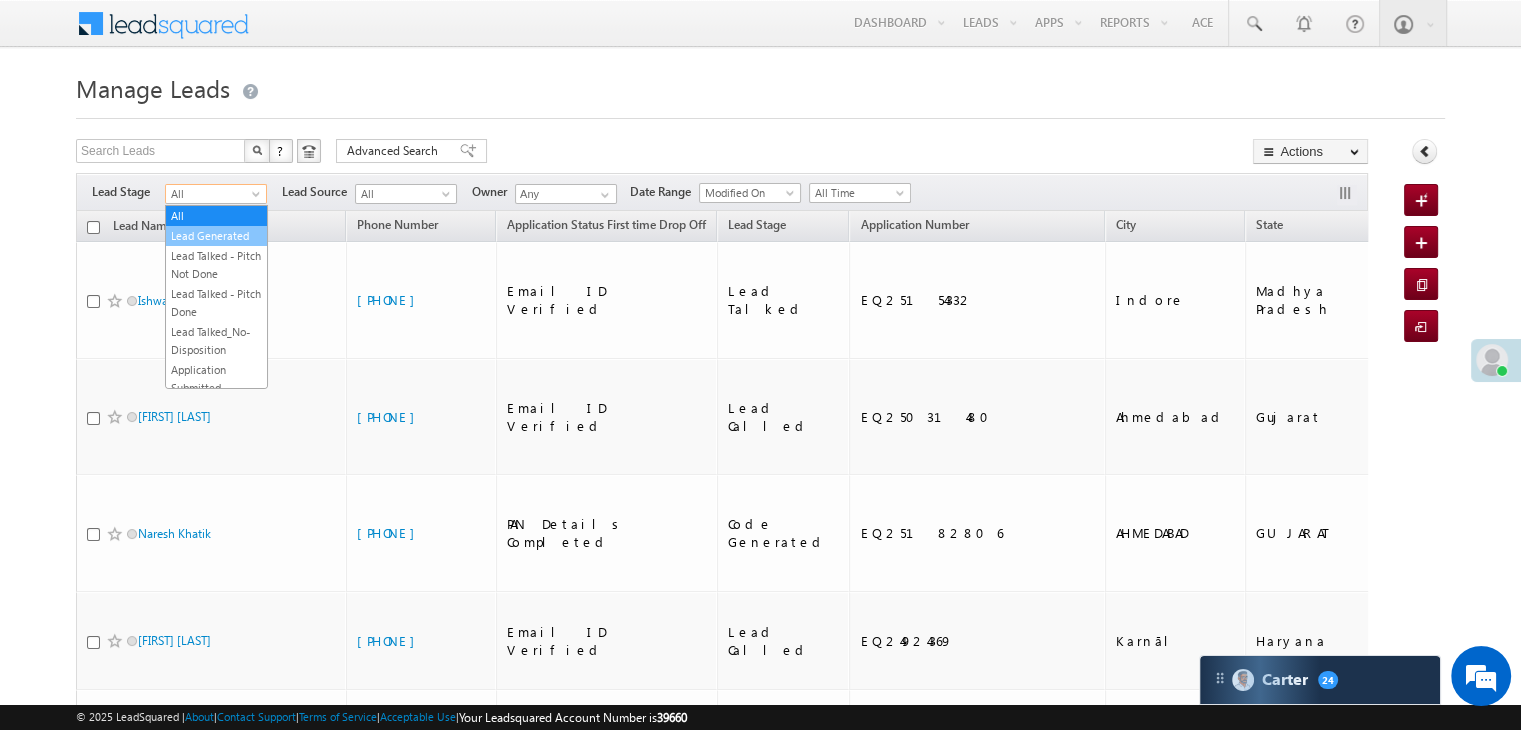 click on "Lead Generated" at bounding box center (216, 236) 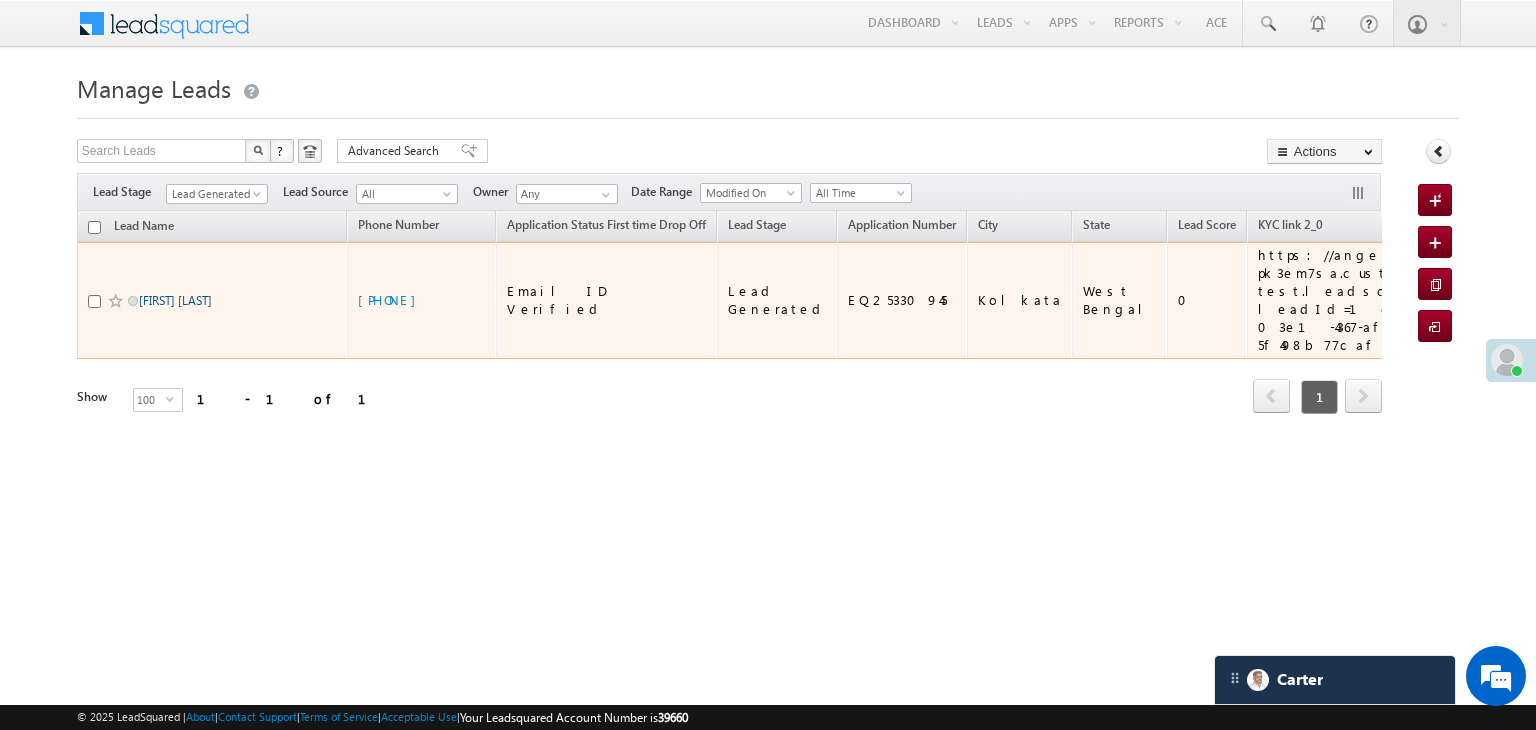 click on "Sudhanshu Shukla" at bounding box center (175, 300) 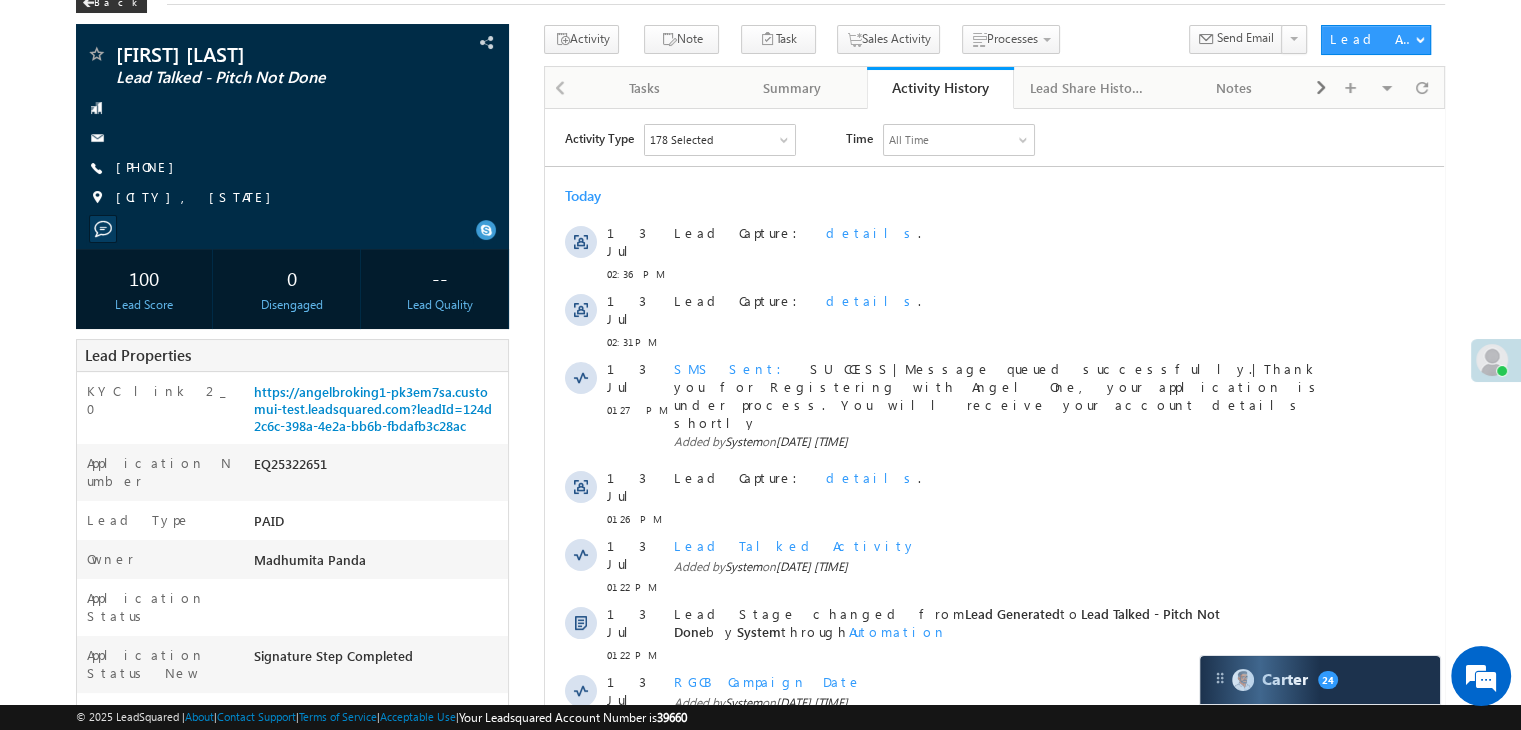 scroll, scrollTop: 0, scrollLeft: 0, axis: both 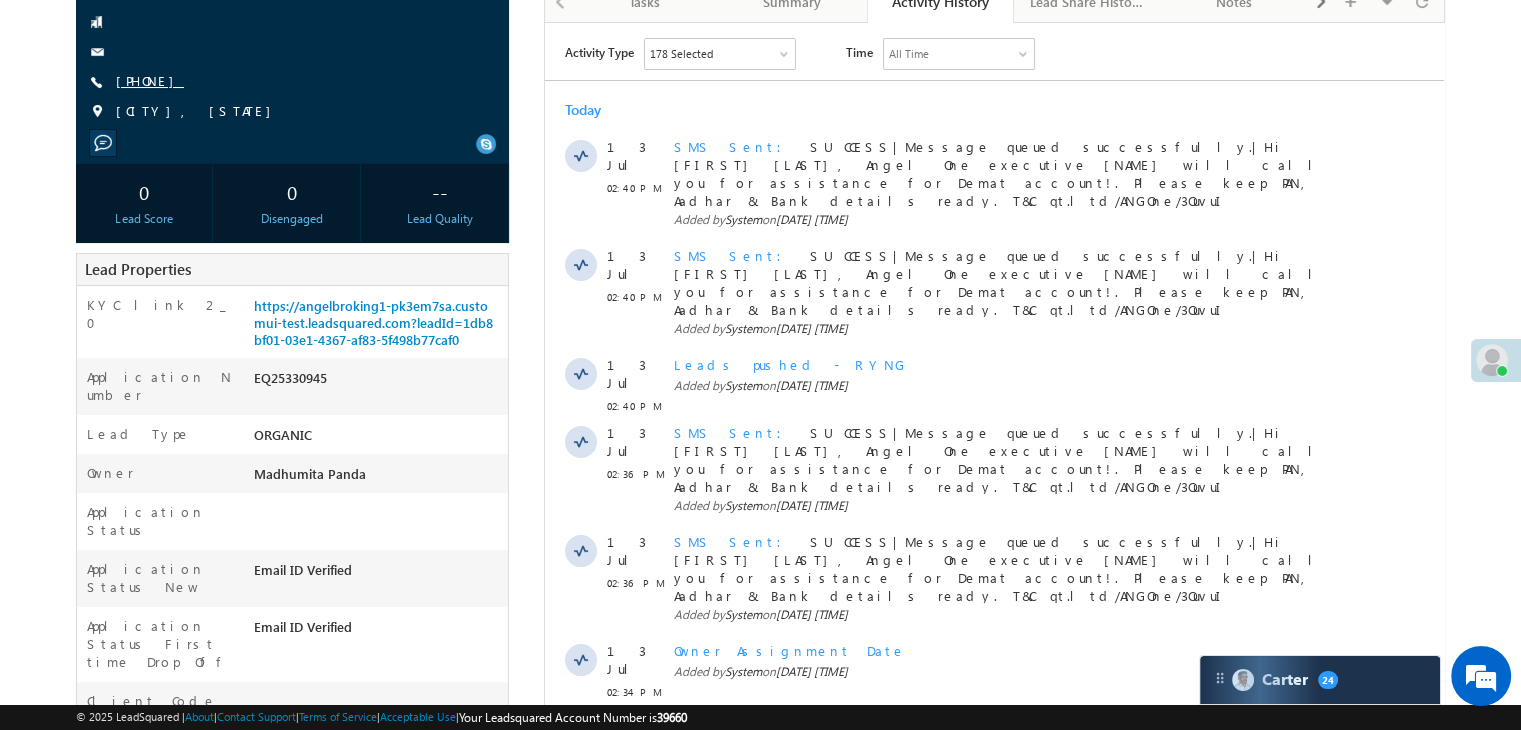 click on "[PHONE]" at bounding box center [150, 80] 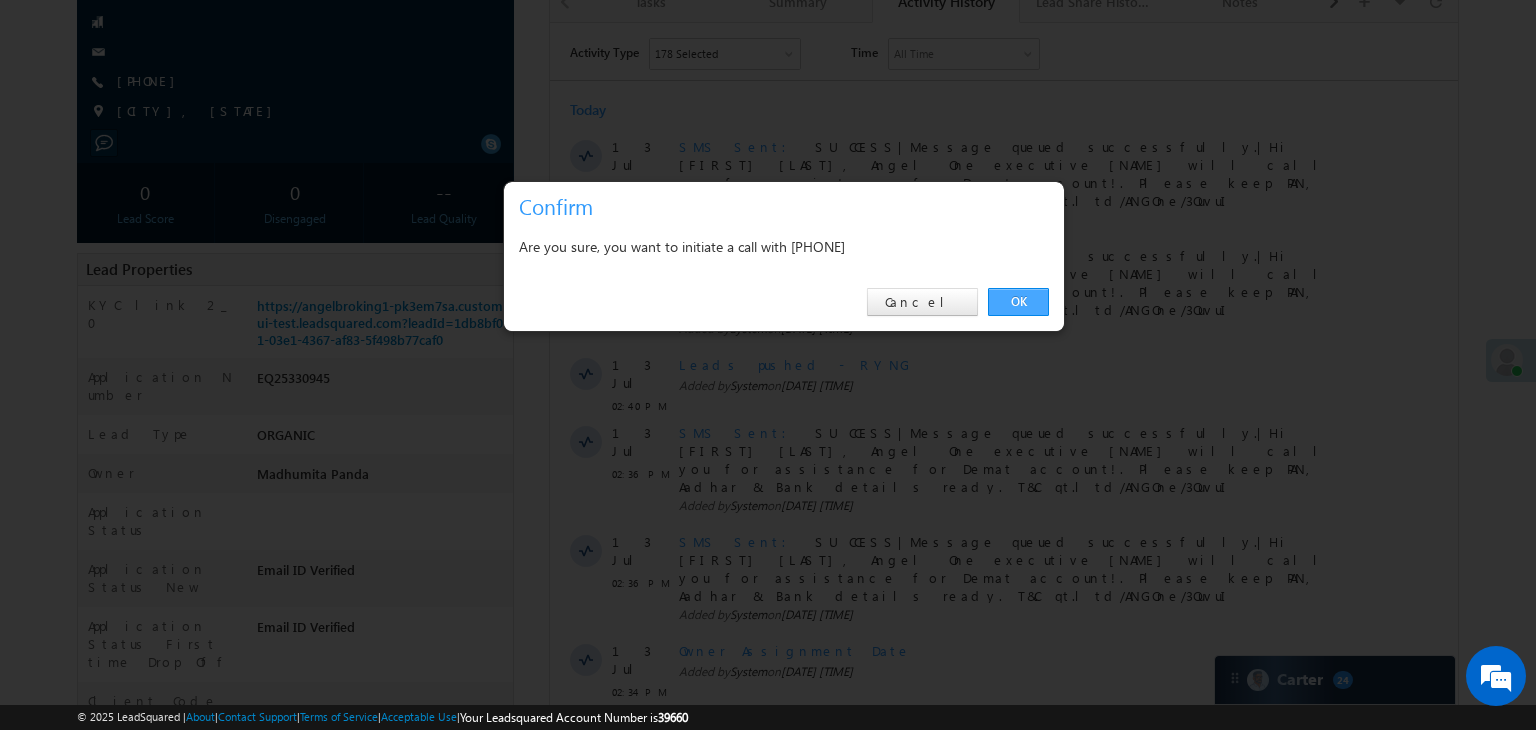 click on "OK" at bounding box center [1018, 302] 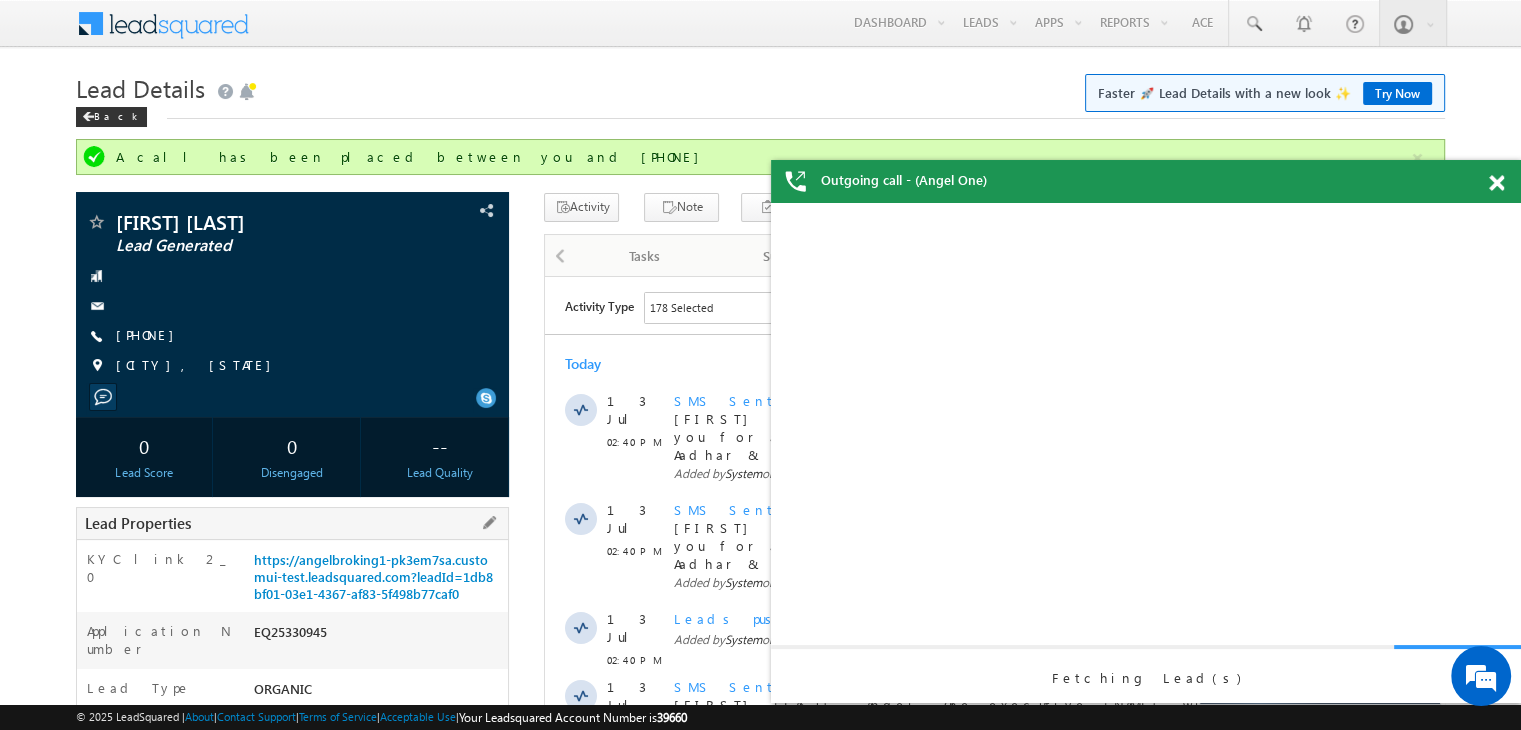 scroll, scrollTop: 0, scrollLeft: 0, axis: both 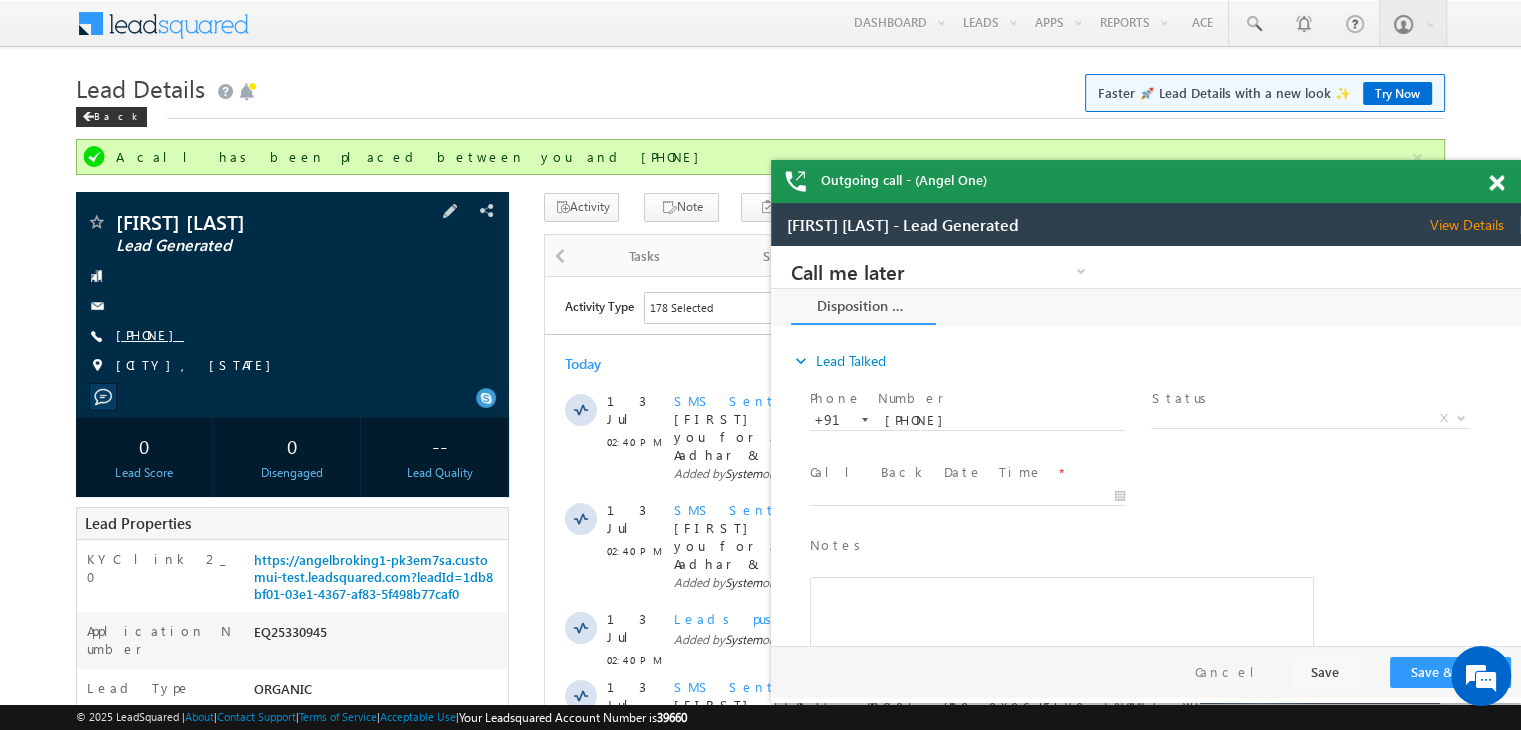 click on "+91-[PHONE]" at bounding box center [150, 334] 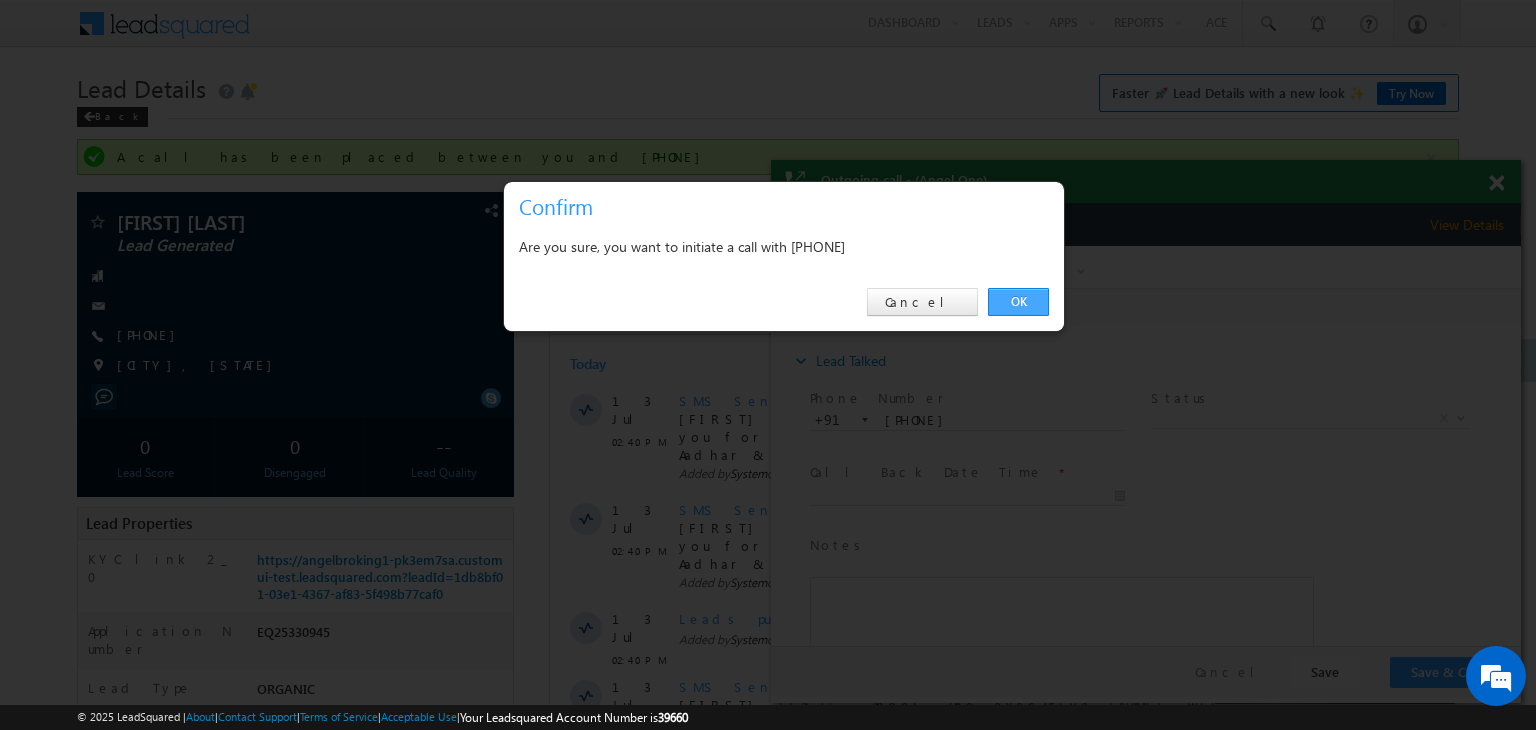 click on "OK" at bounding box center [1018, 302] 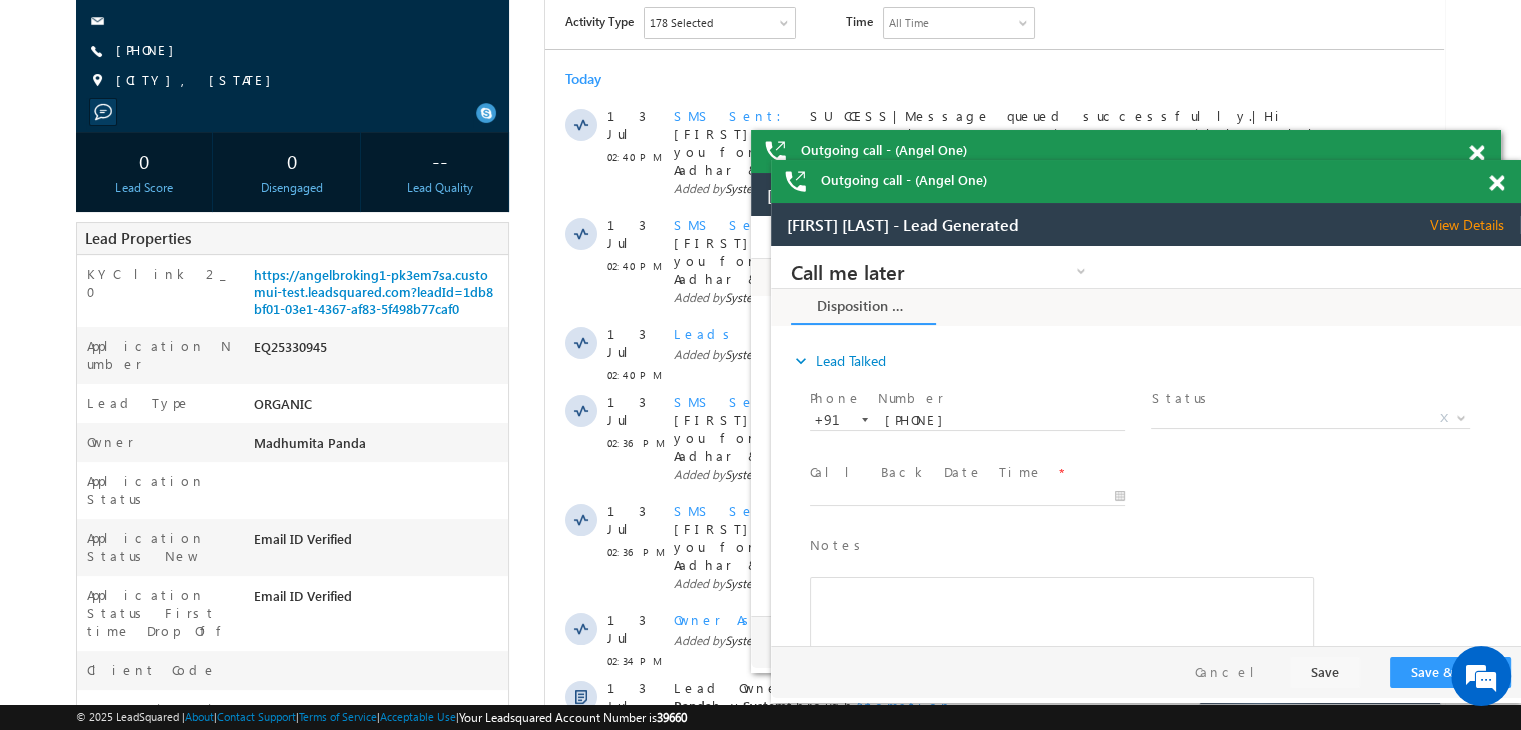 scroll, scrollTop: 0, scrollLeft: 0, axis: both 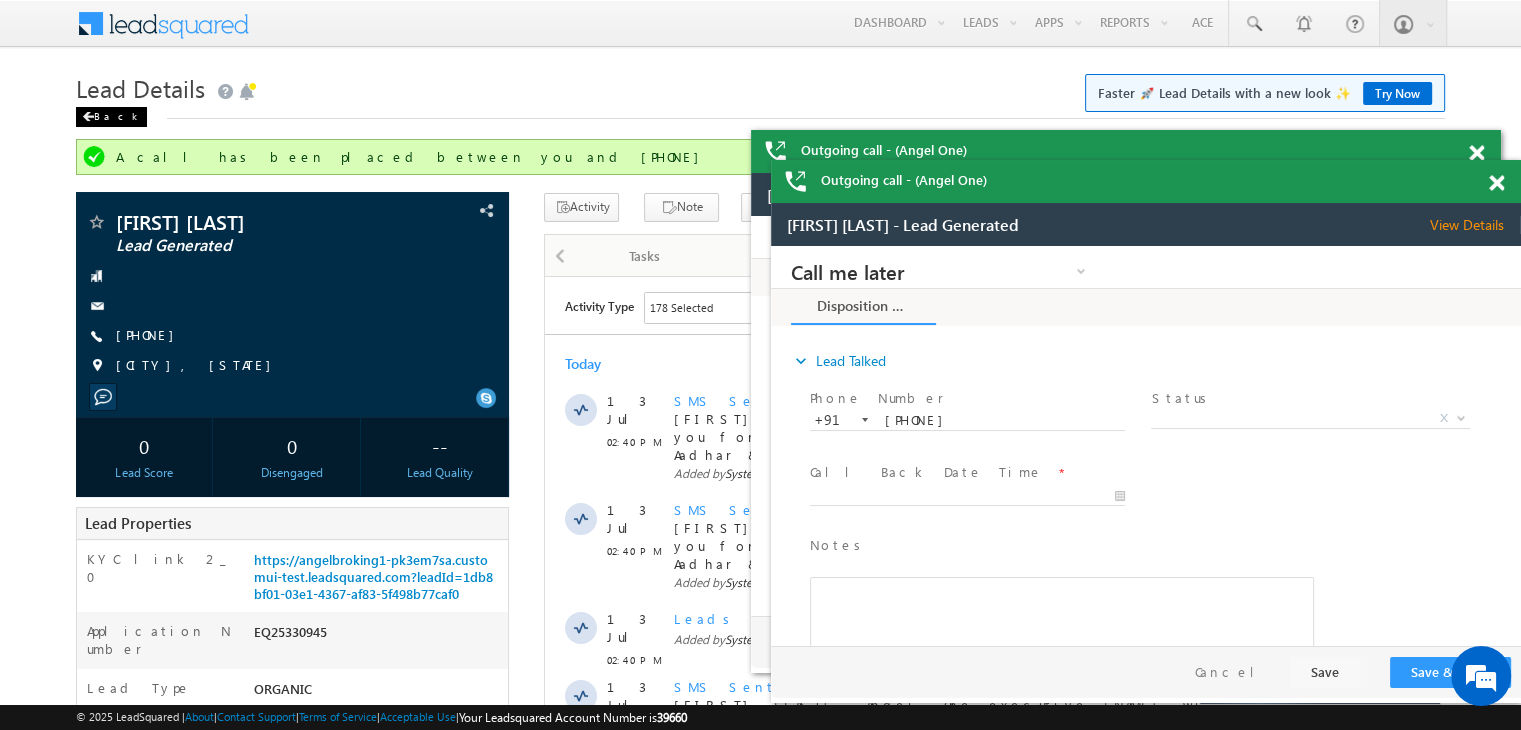 click on "Back" at bounding box center (111, 117) 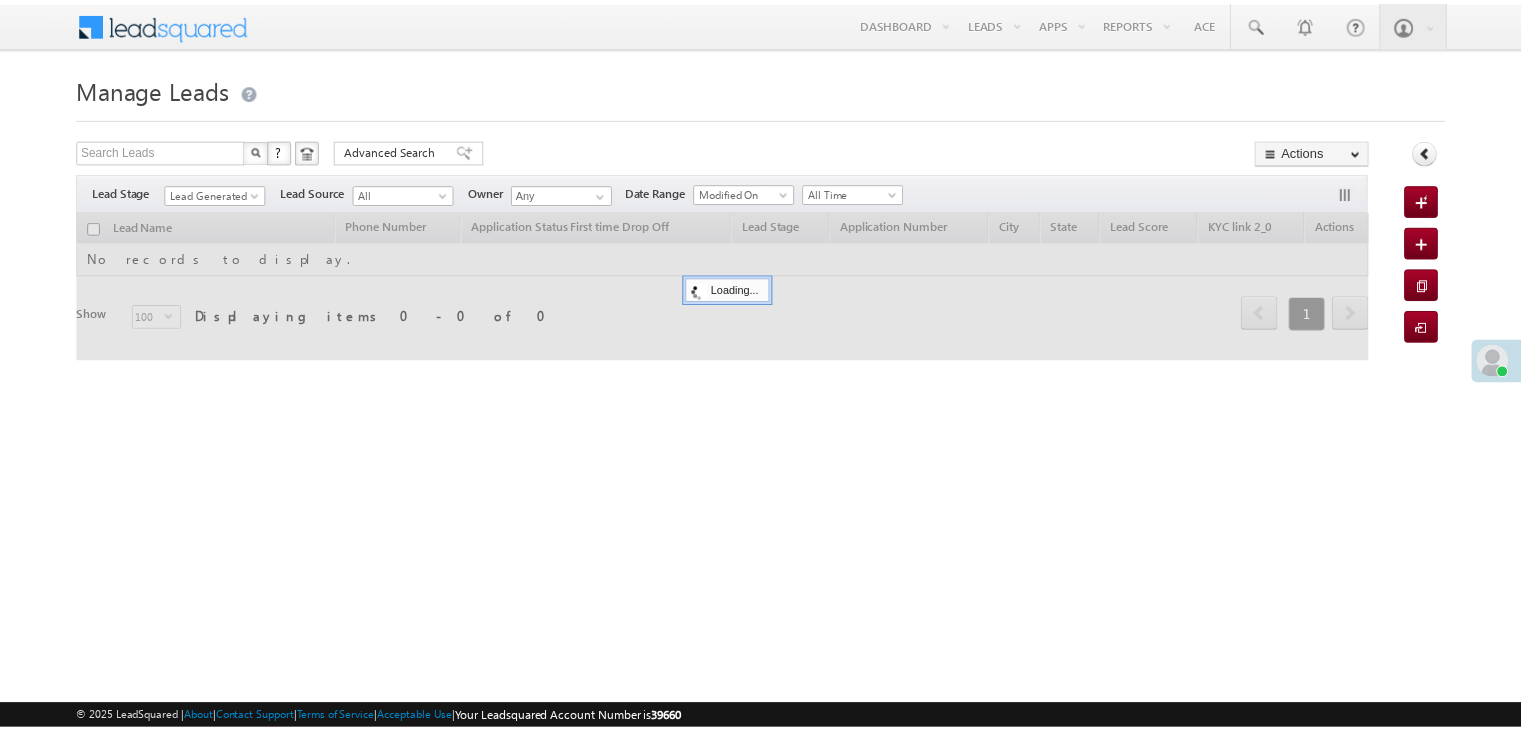 scroll, scrollTop: 0, scrollLeft: 0, axis: both 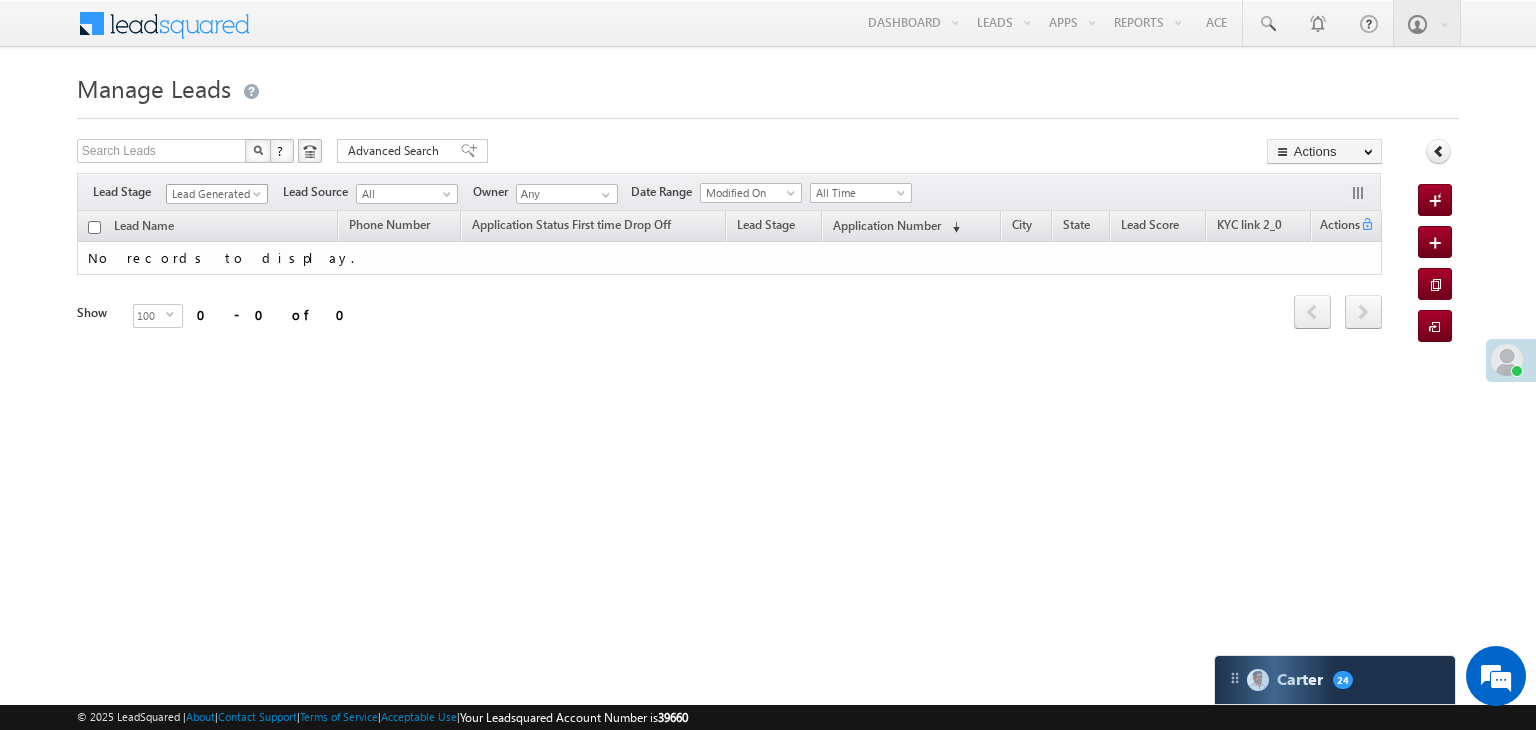 click at bounding box center [259, 198] 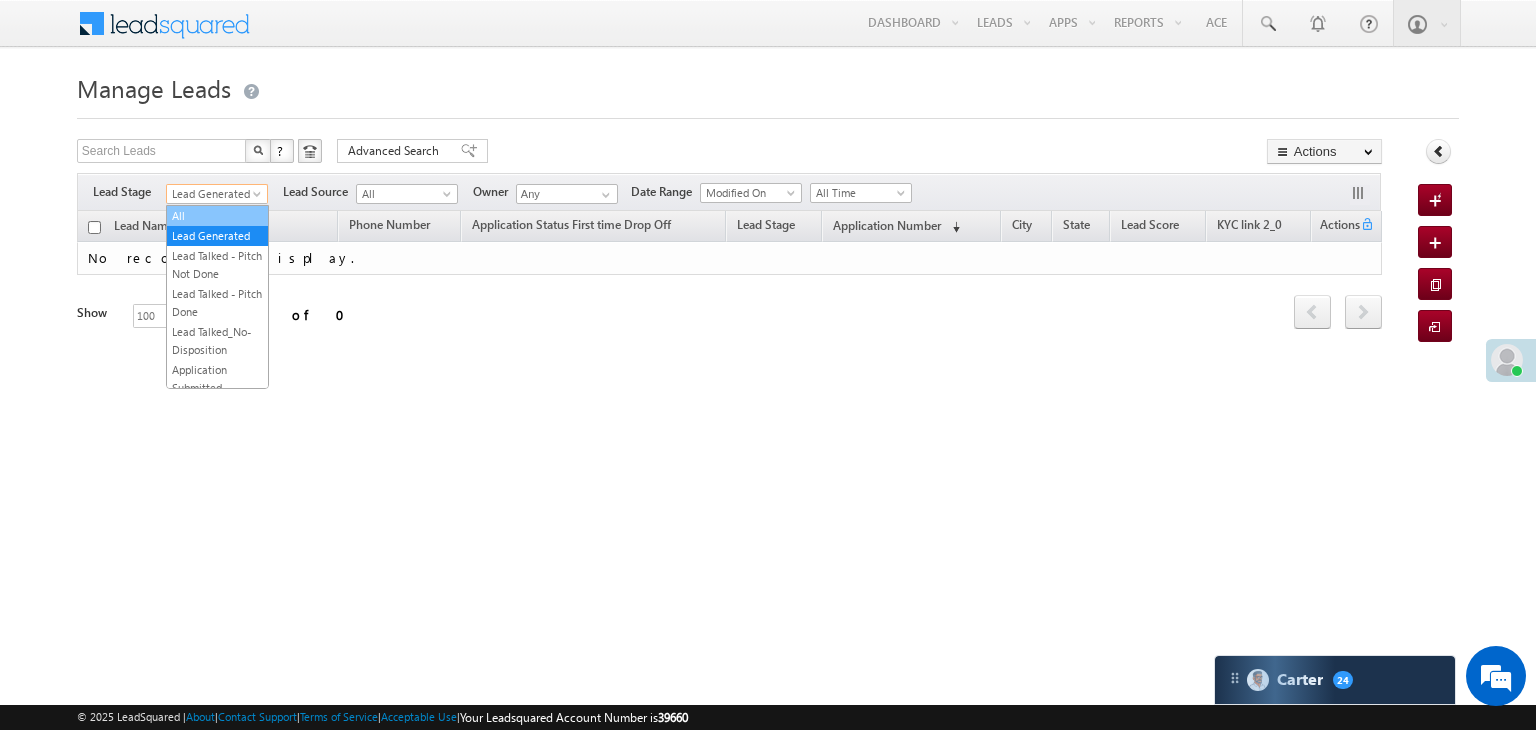 click on "All" at bounding box center [217, 216] 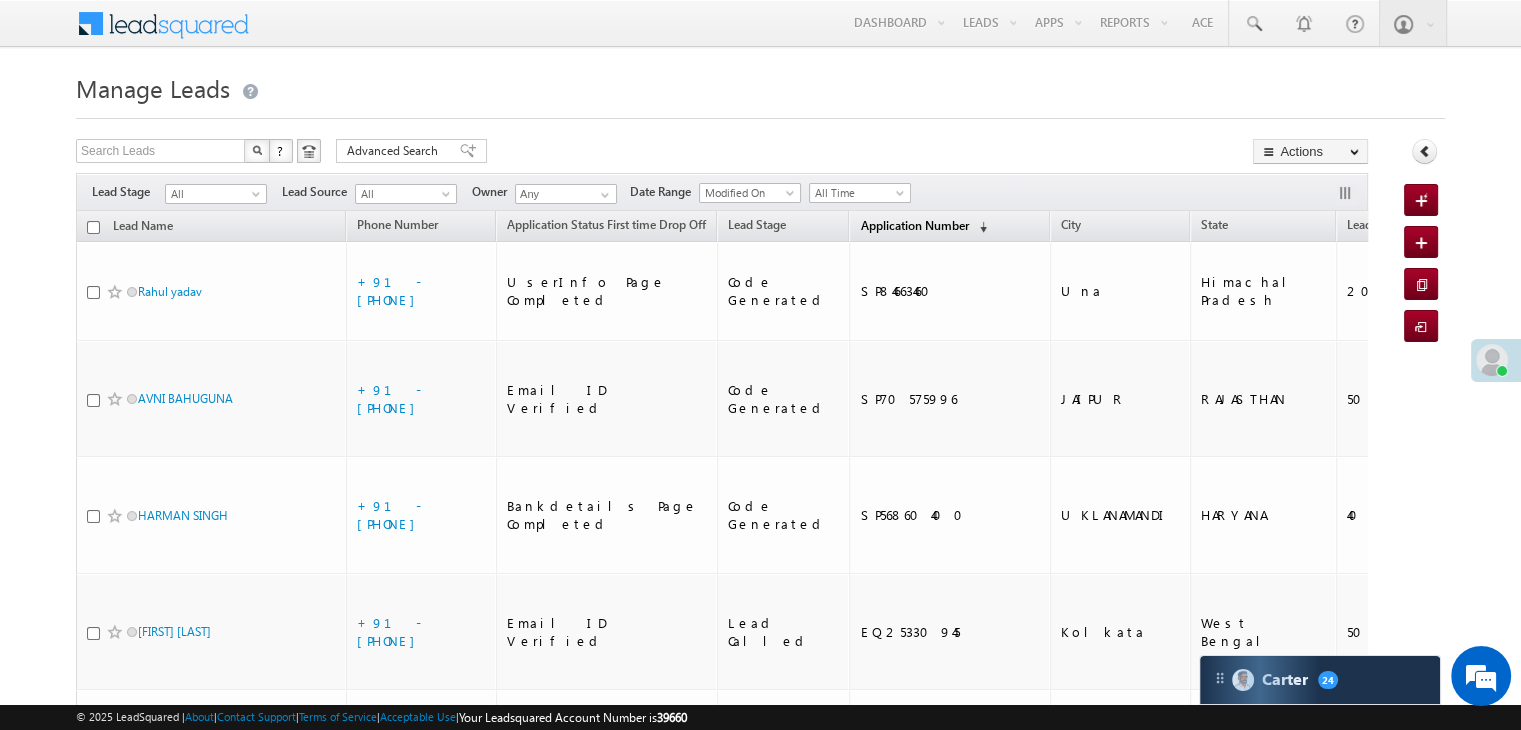 click on "Application Number" at bounding box center (914, 225) 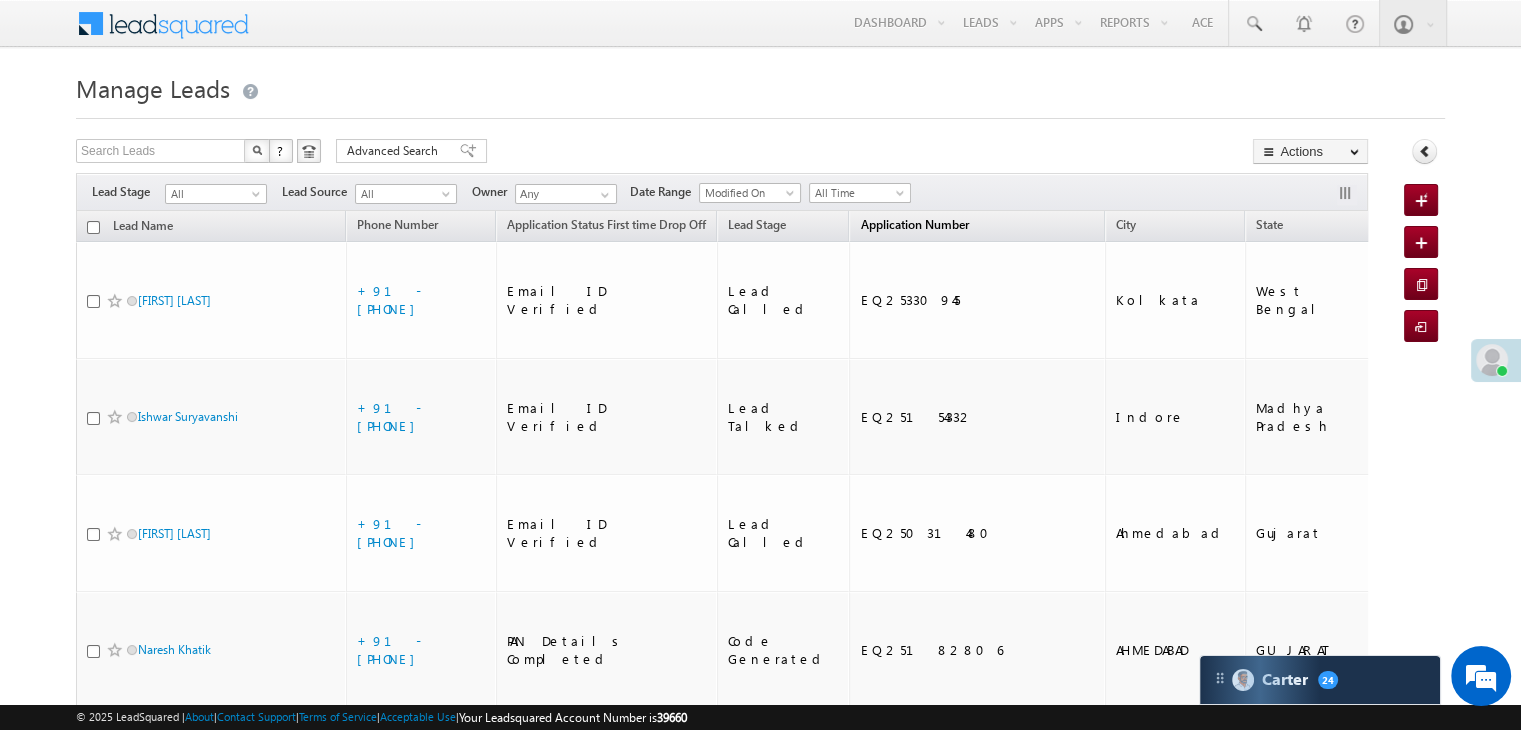 scroll, scrollTop: 0, scrollLeft: 0, axis: both 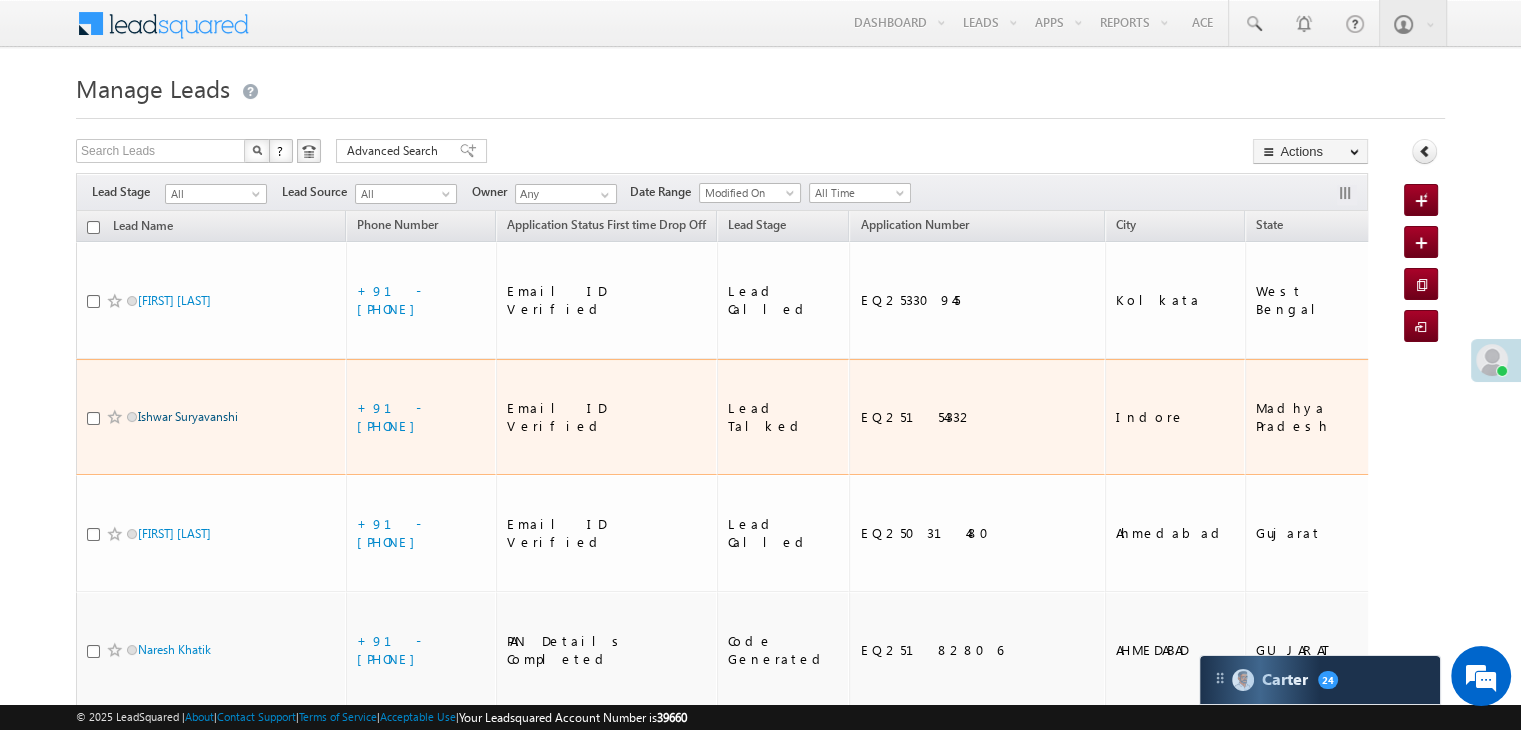click on "Ishwar Suryavanshi" at bounding box center [188, 416] 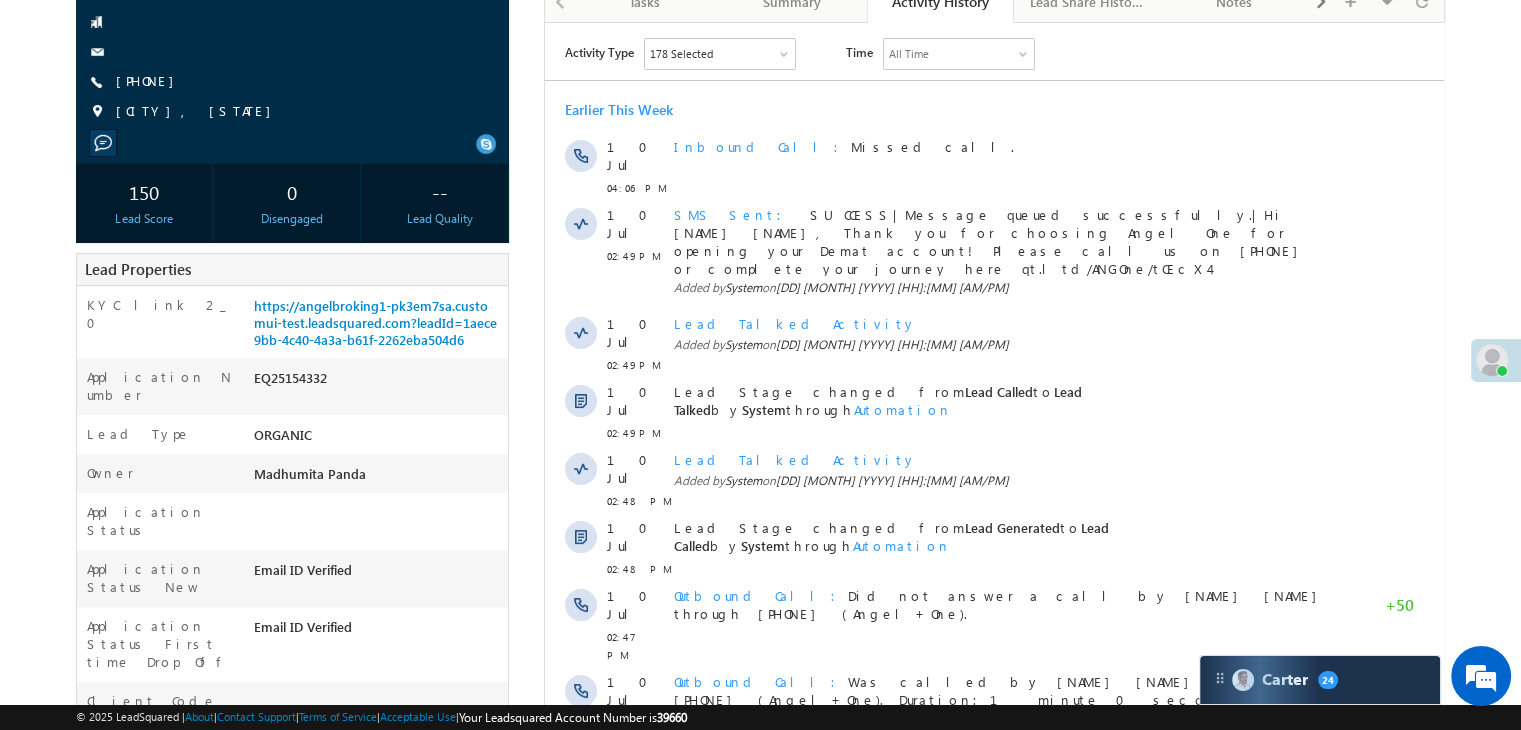 scroll, scrollTop: 0, scrollLeft: 0, axis: both 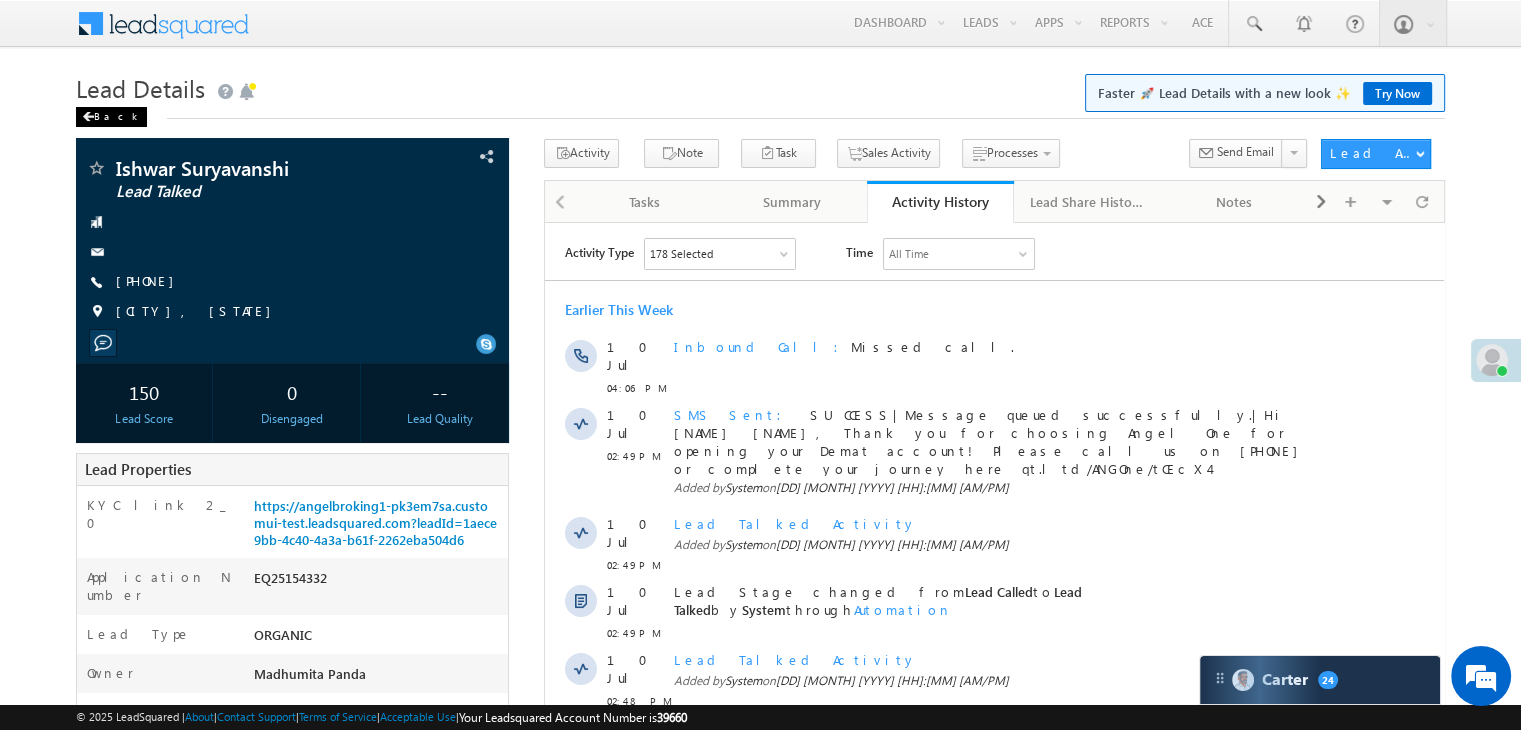 click on "Back" at bounding box center (111, 117) 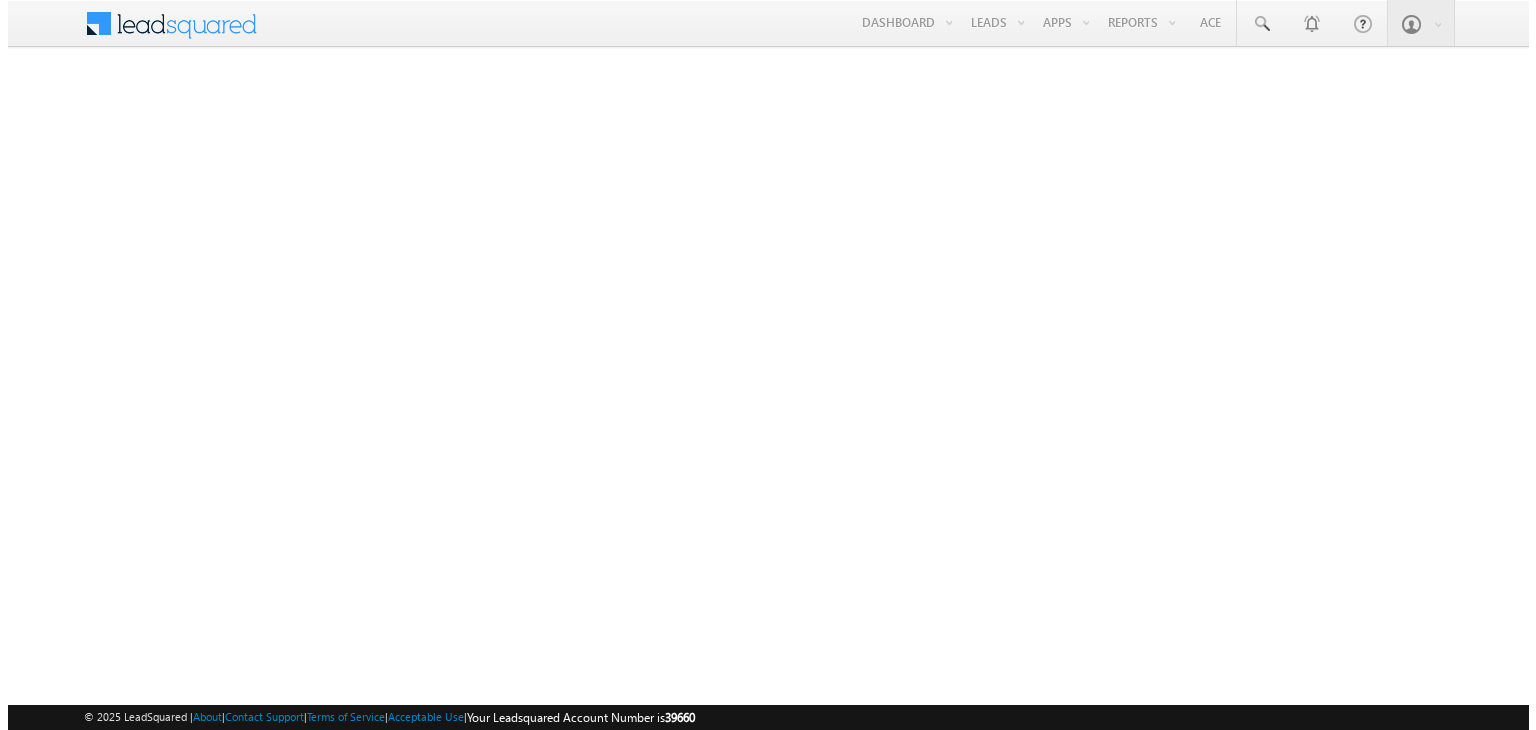 scroll, scrollTop: 0, scrollLeft: 0, axis: both 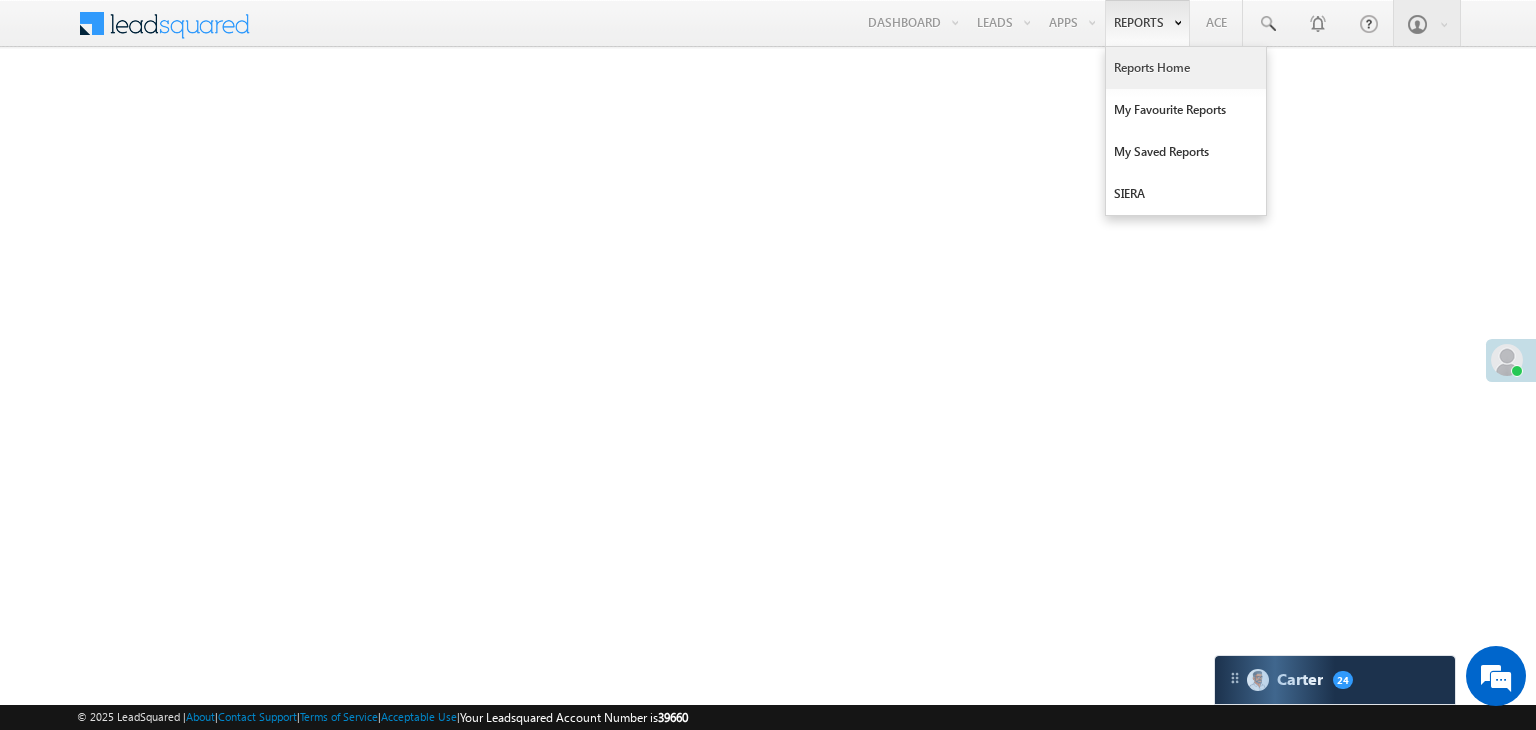 click on "Reports Home" at bounding box center (1186, 68) 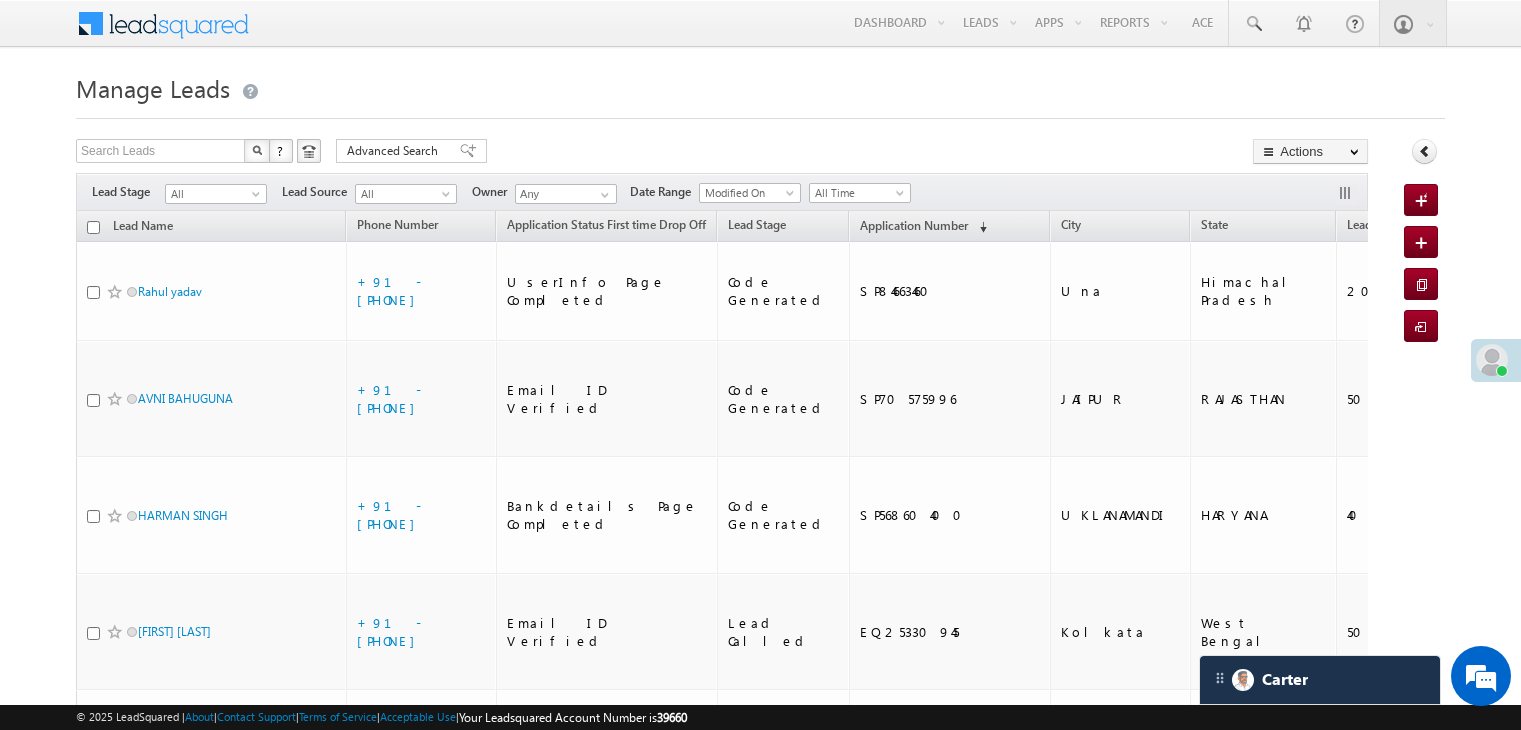scroll, scrollTop: 0, scrollLeft: 0, axis: both 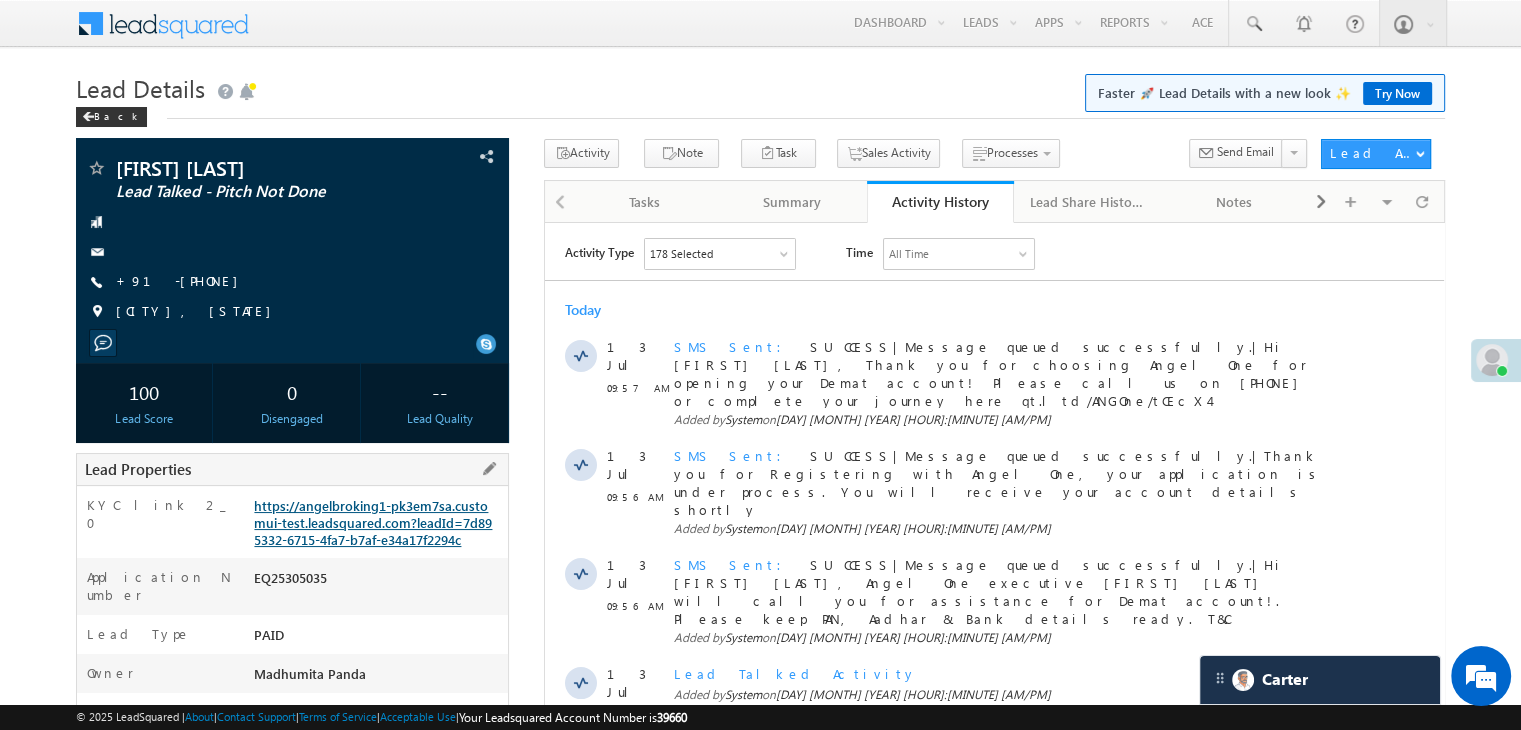 click on "https://angelbroking1-pk3em7sa.customui-test.leadsquared.com?leadId=7d895332-6715-4fa7-b7af-e34a17f2294c" at bounding box center [373, 522] 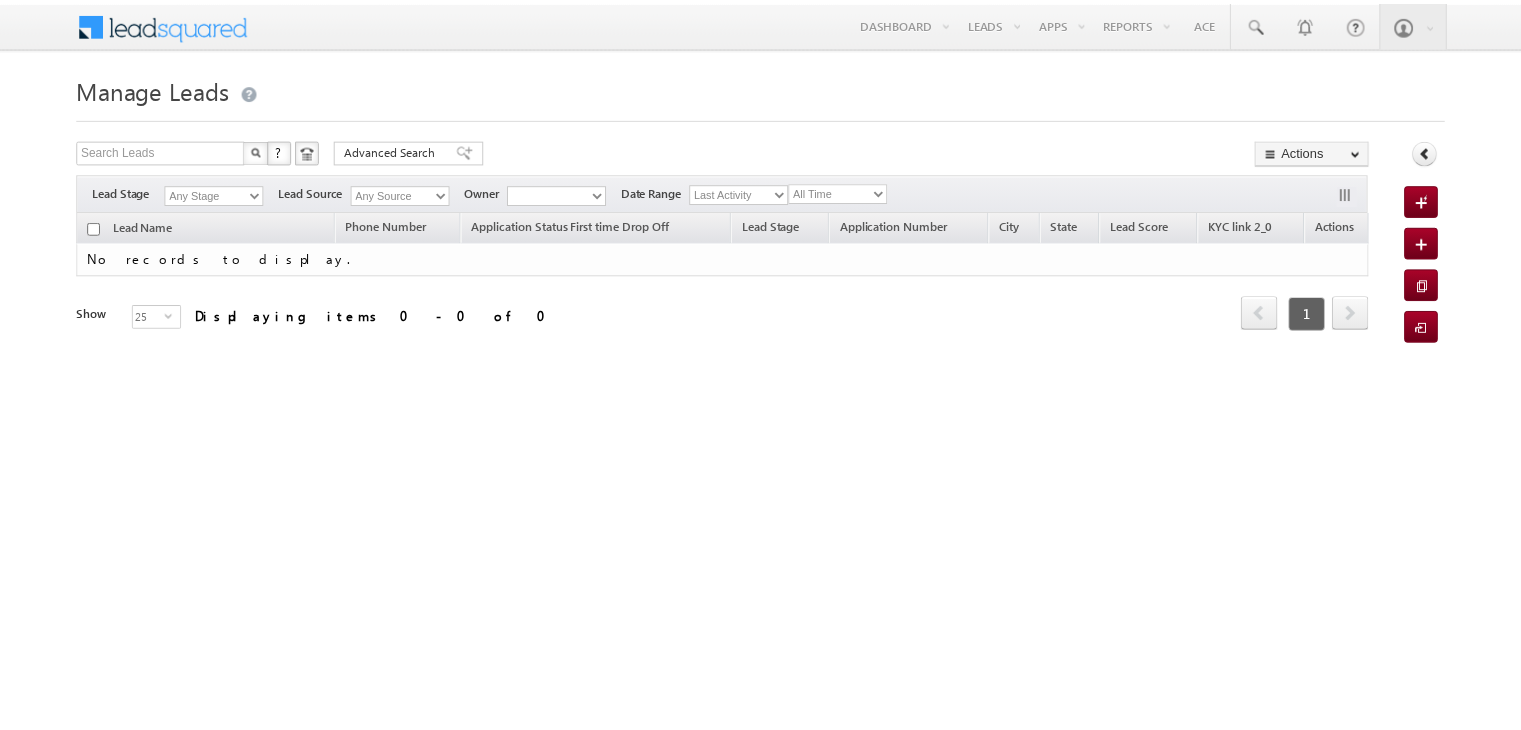 scroll, scrollTop: 0, scrollLeft: 0, axis: both 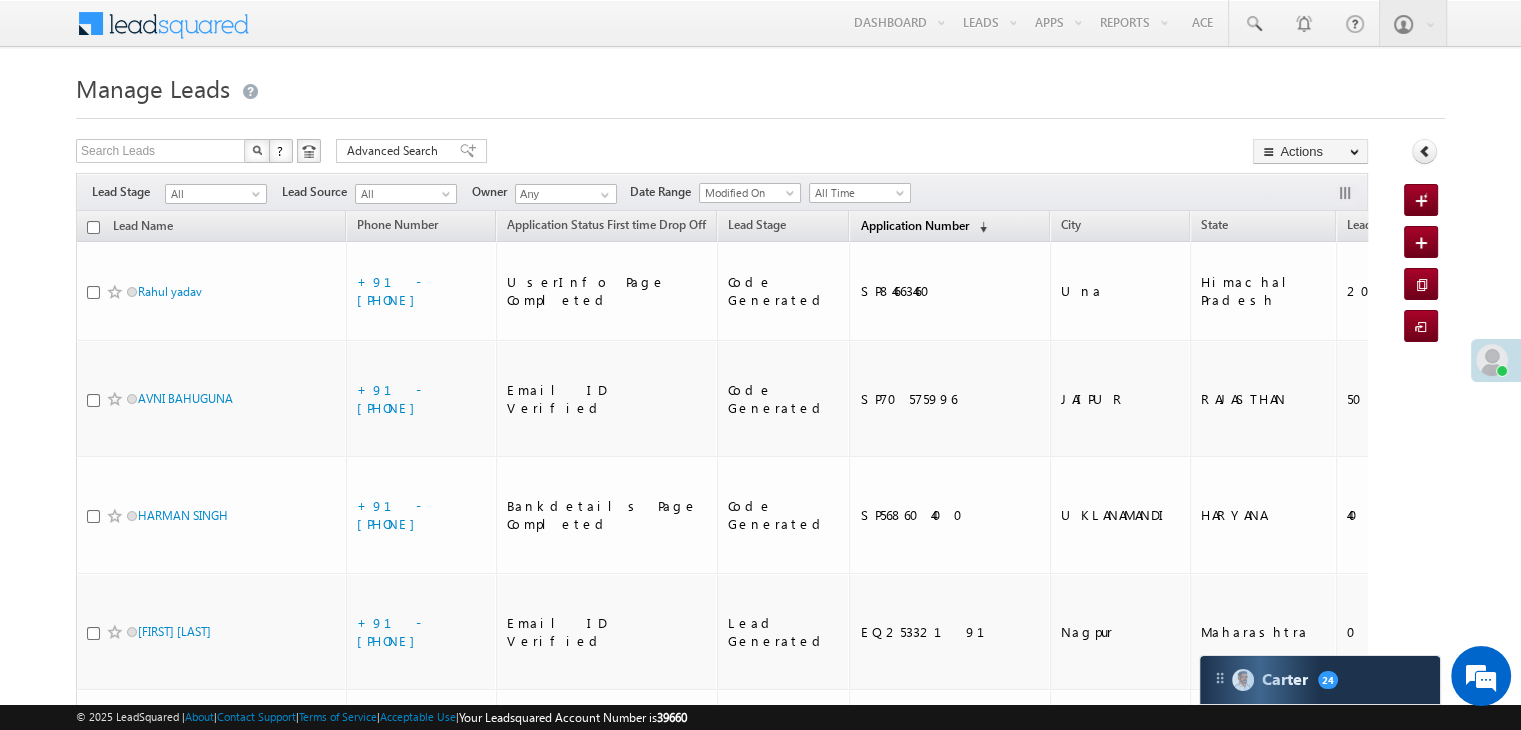 click on "Application Number" at bounding box center (914, 225) 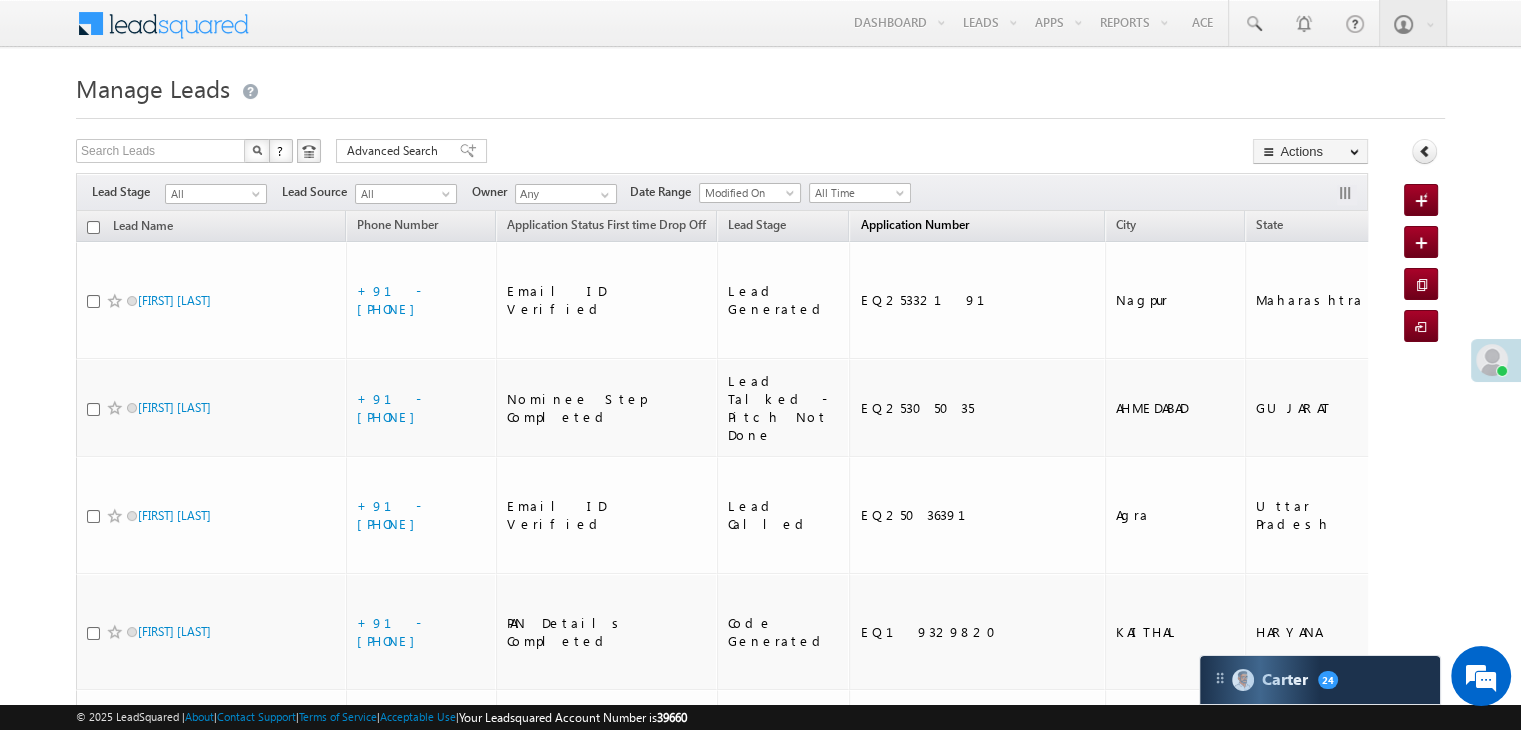 scroll, scrollTop: 0, scrollLeft: 0, axis: both 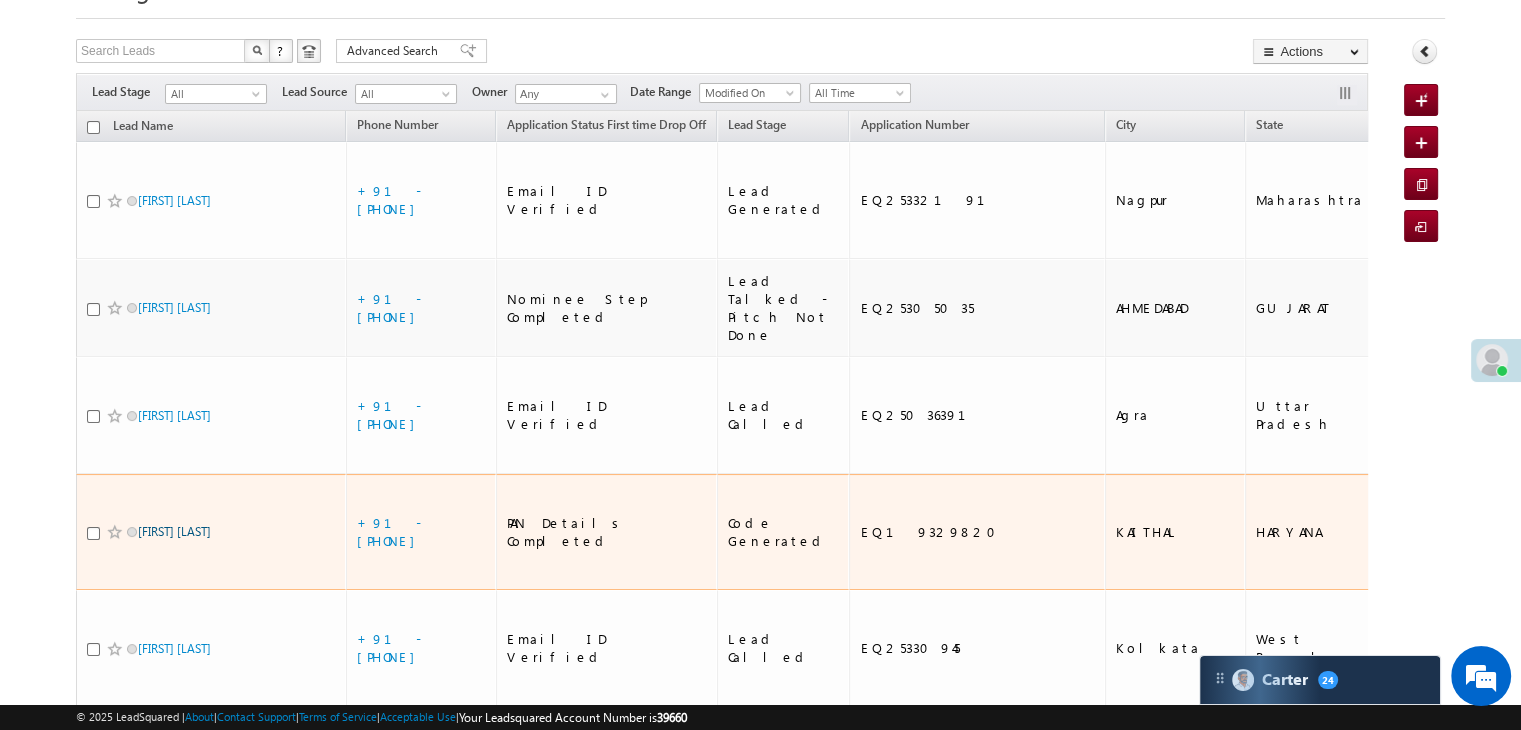 click on "[FIRST] [LAST]" at bounding box center [174, 531] 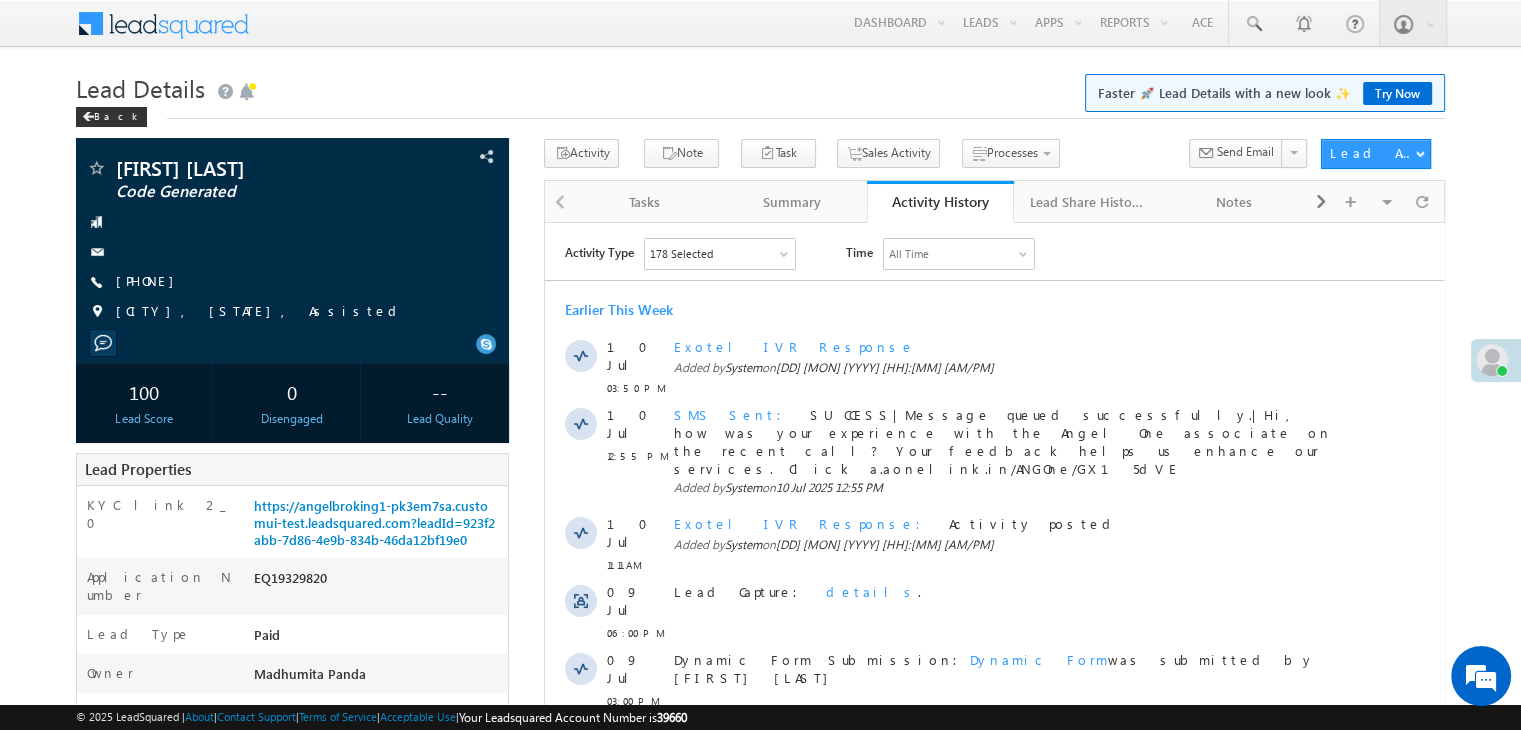 scroll, scrollTop: 0, scrollLeft: 0, axis: both 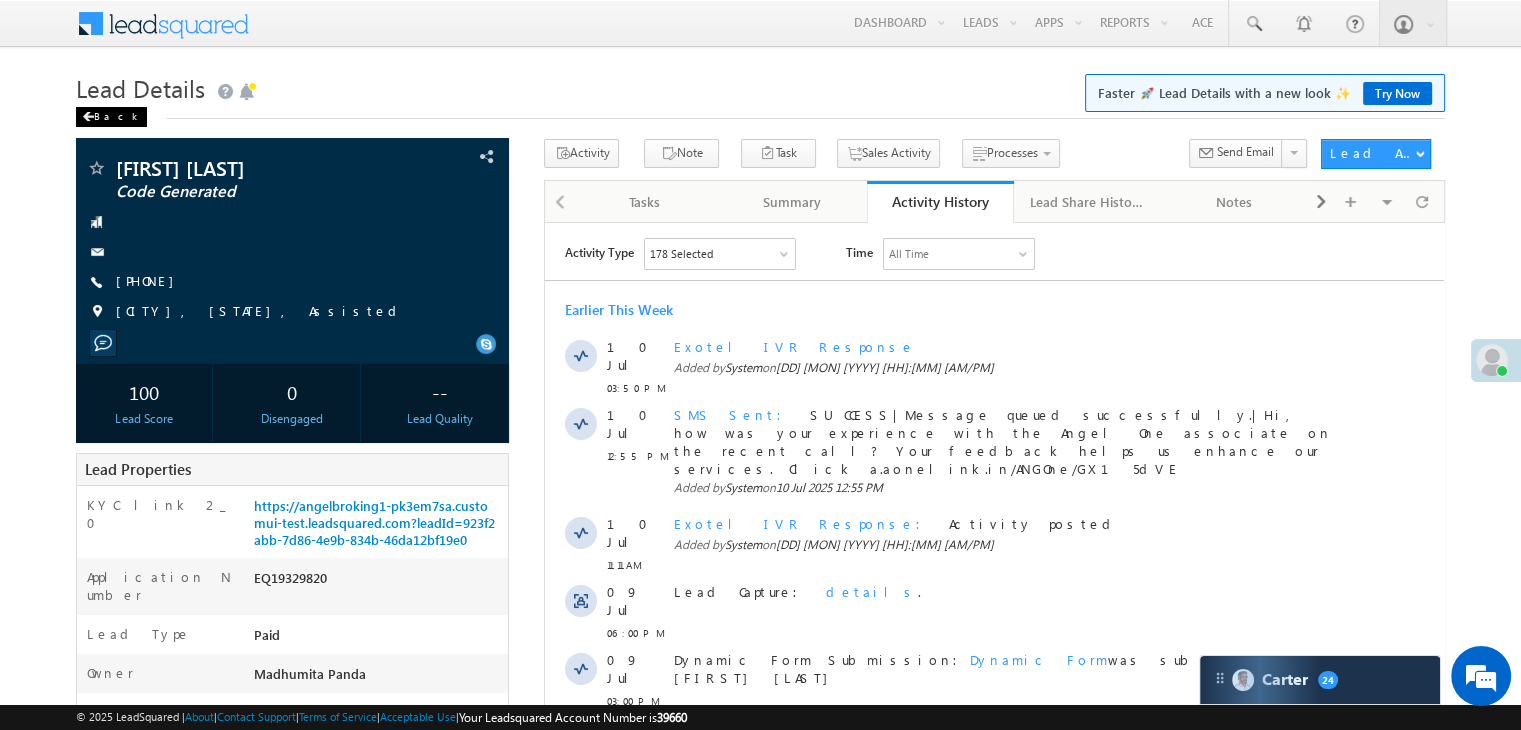 click on "Back" at bounding box center (111, 117) 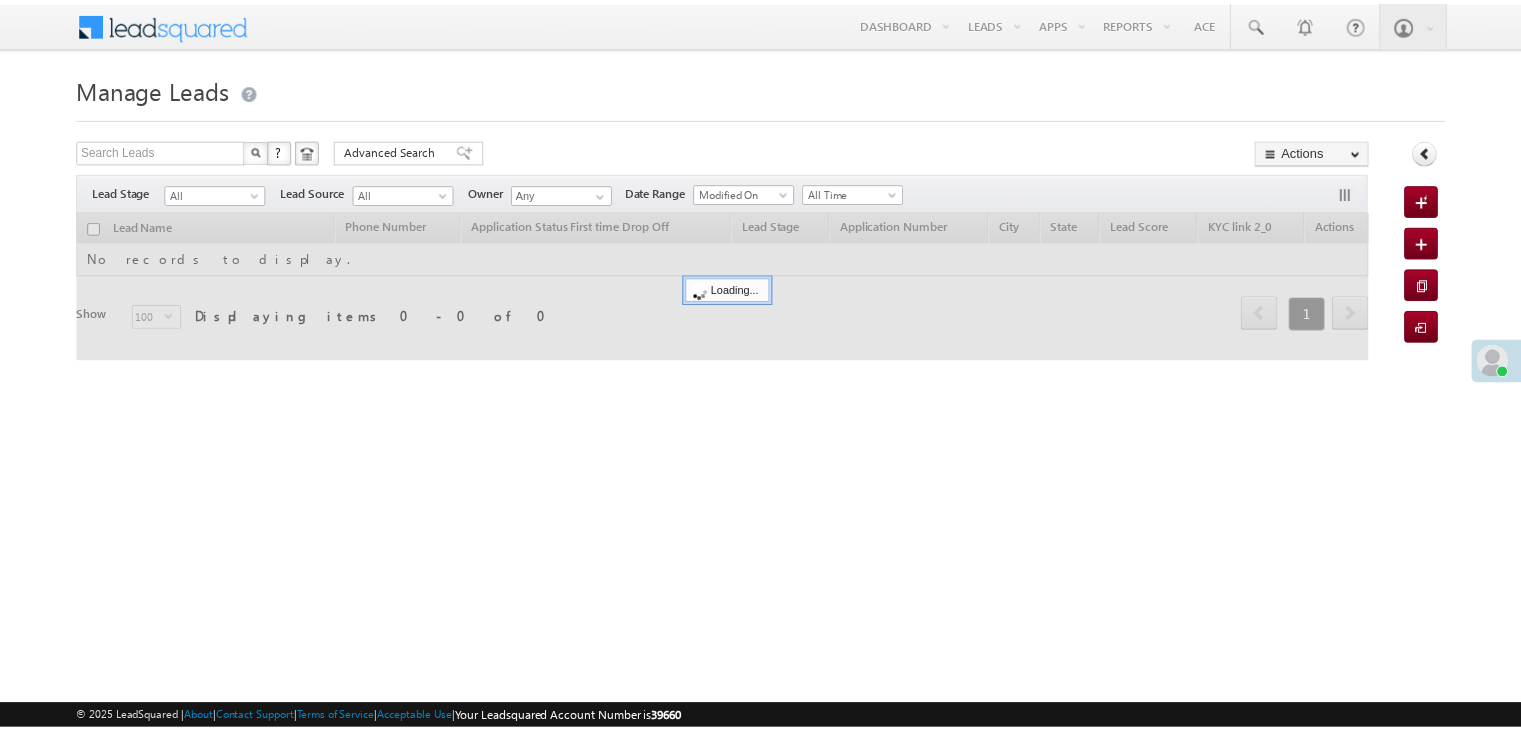 scroll, scrollTop: 0, scrollLeft: 0, axis: both 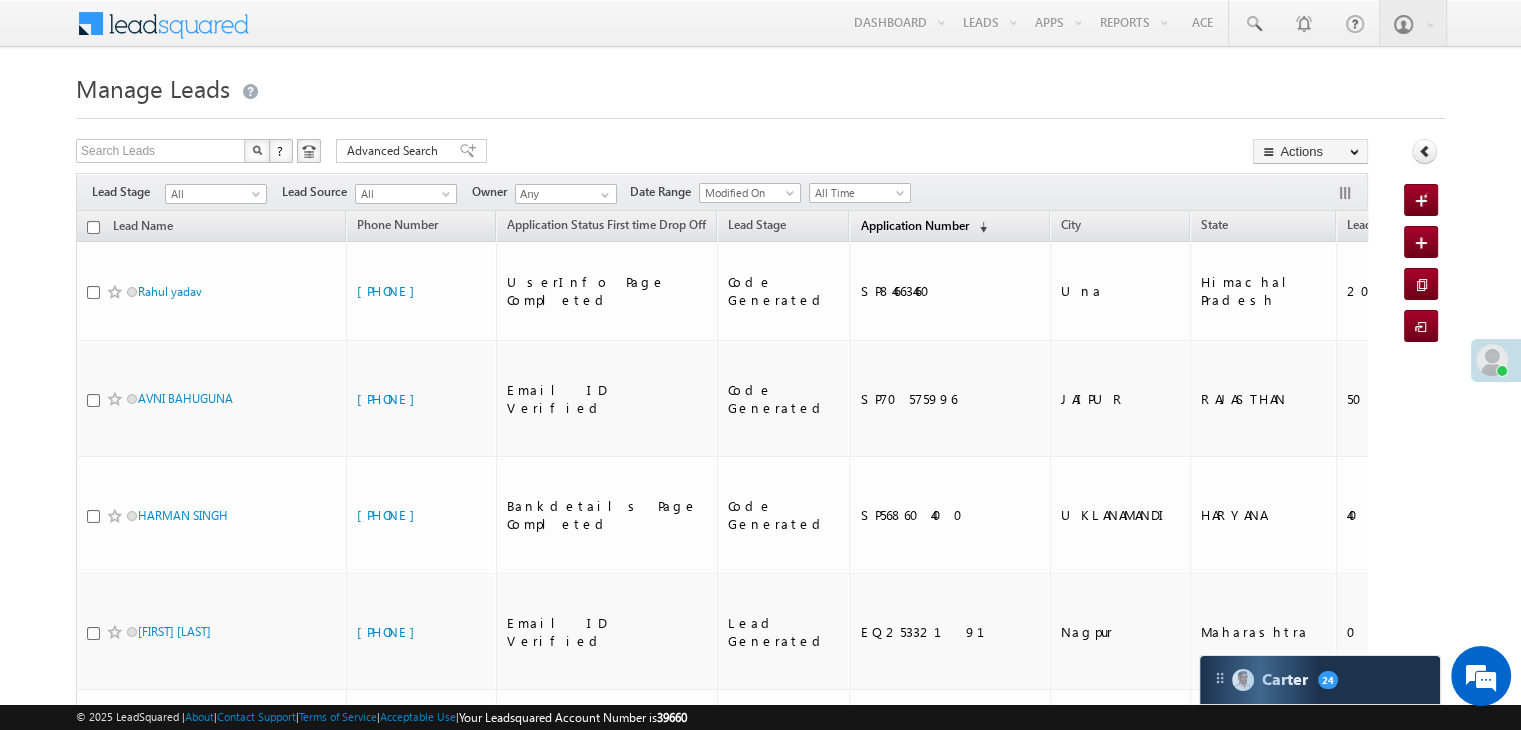 click on "Application Number" at bounding box center (914, 225) 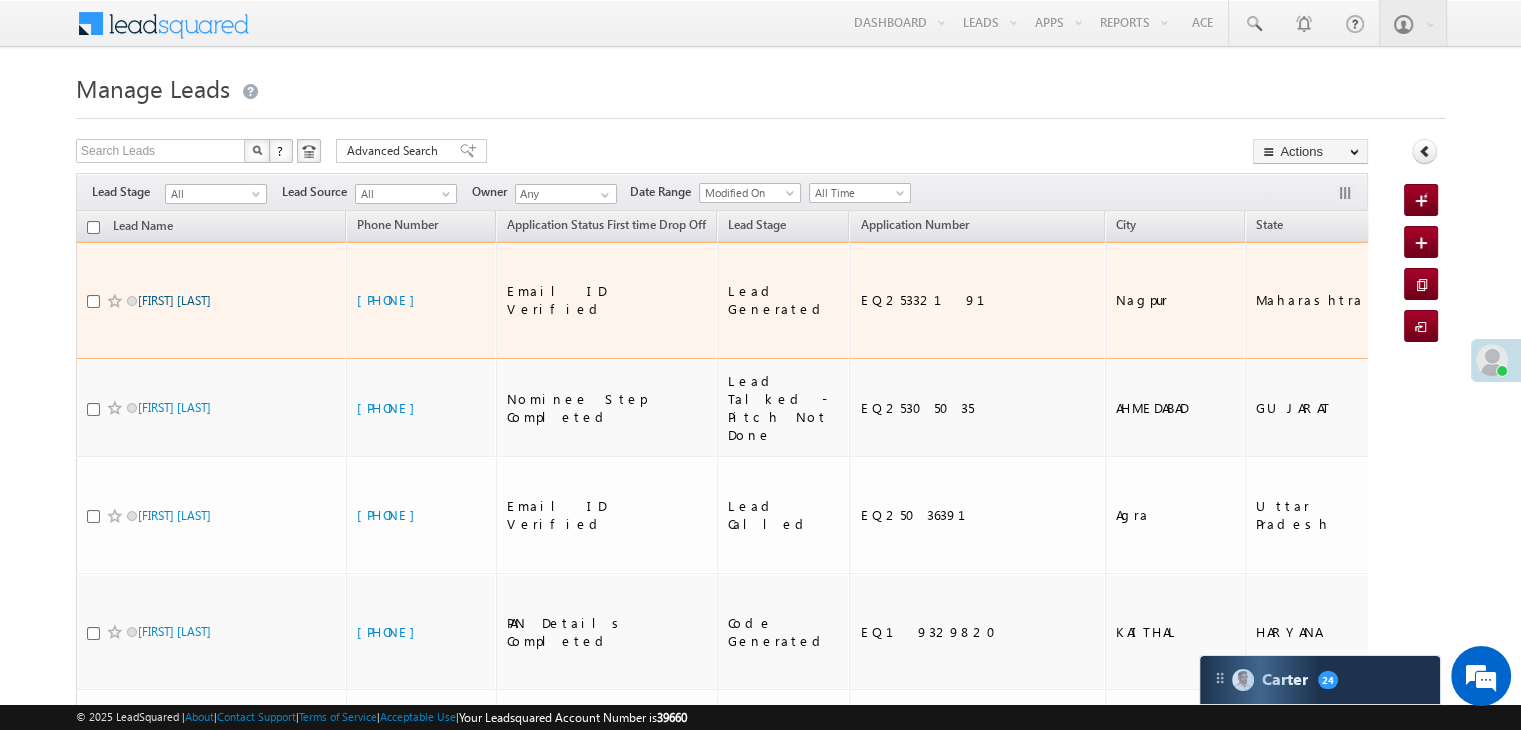 click on "Shubham kishor choursiya" at bounding box center [174, 300] 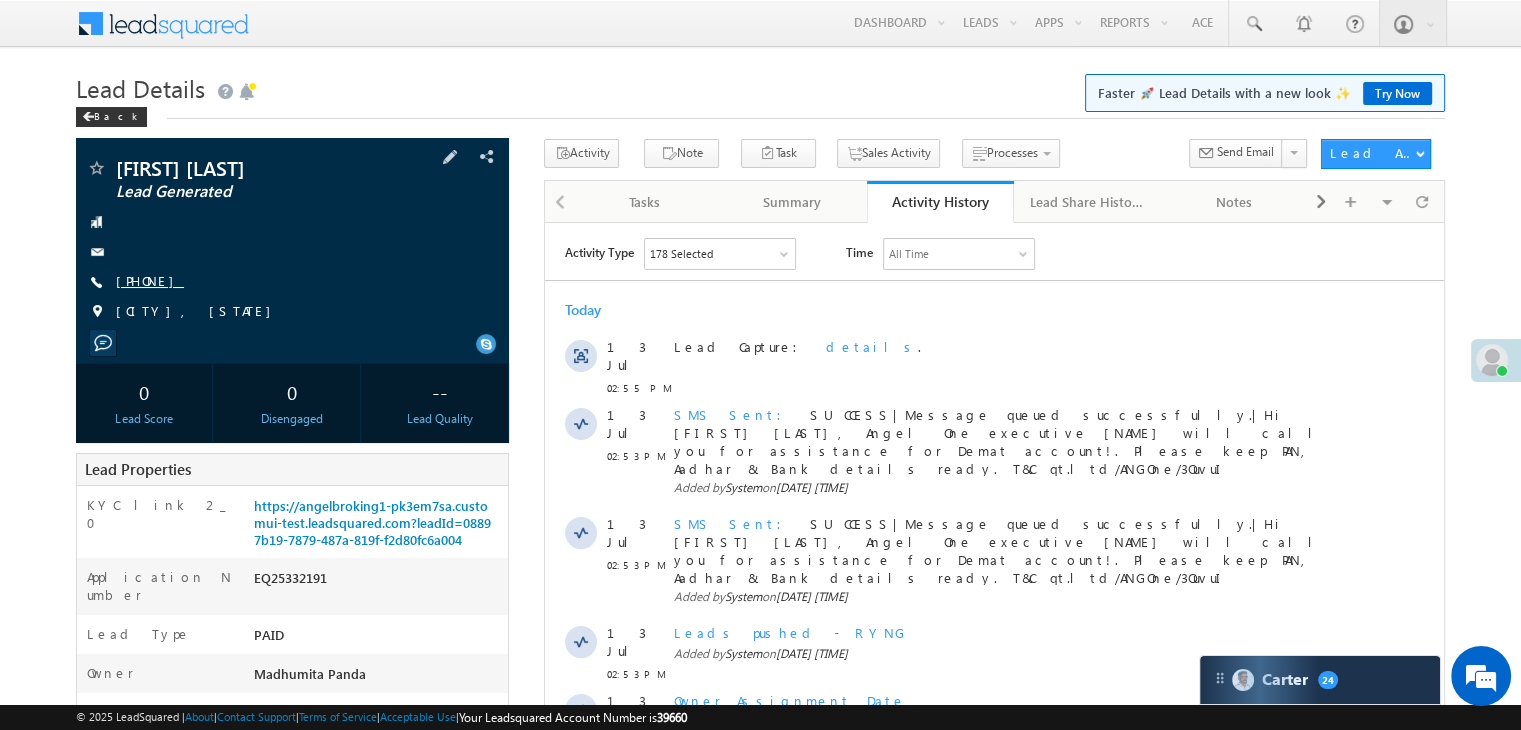 scroll, scrollTop: 0, scrollLeft: 0, axis: both 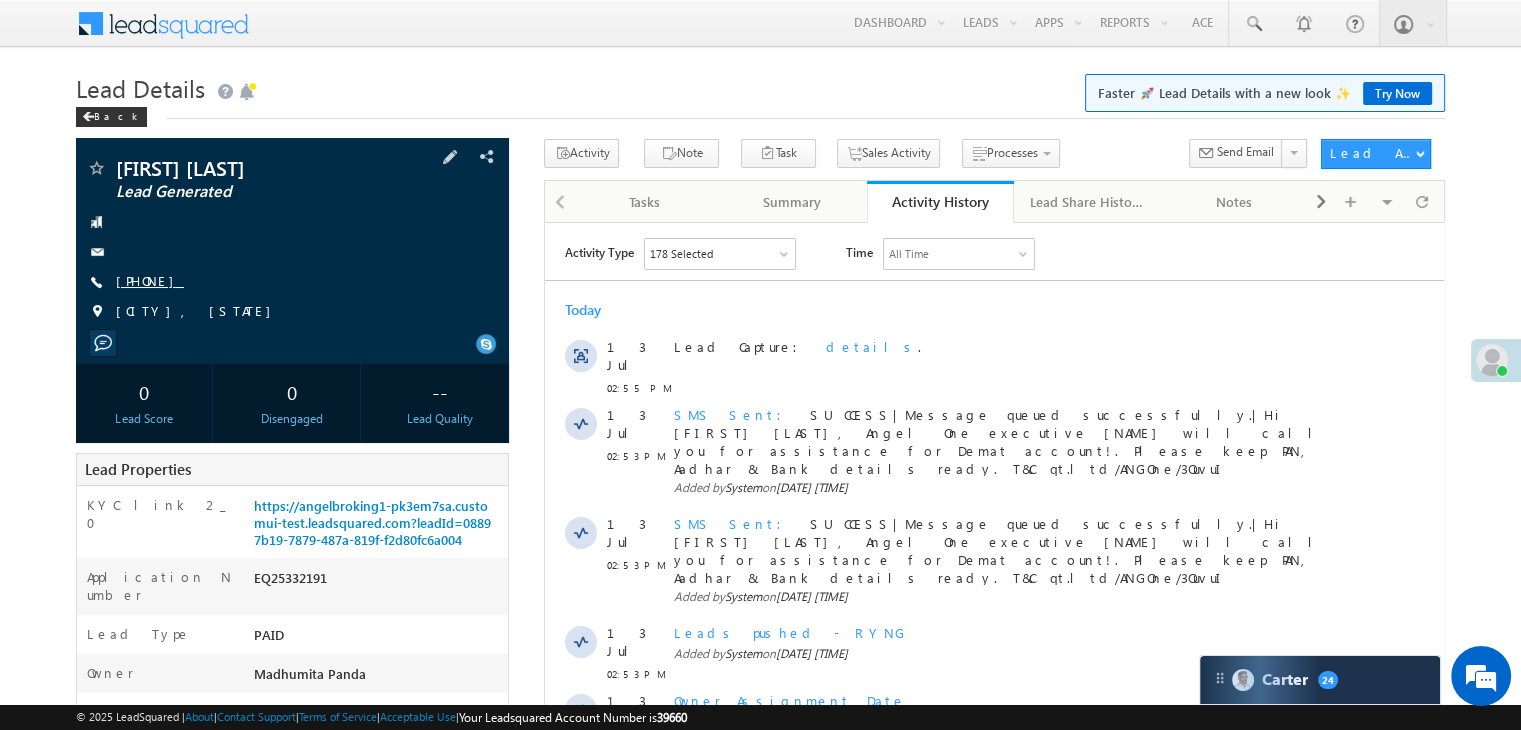 click on "[PHONE]" at bounding box center (150, 280) 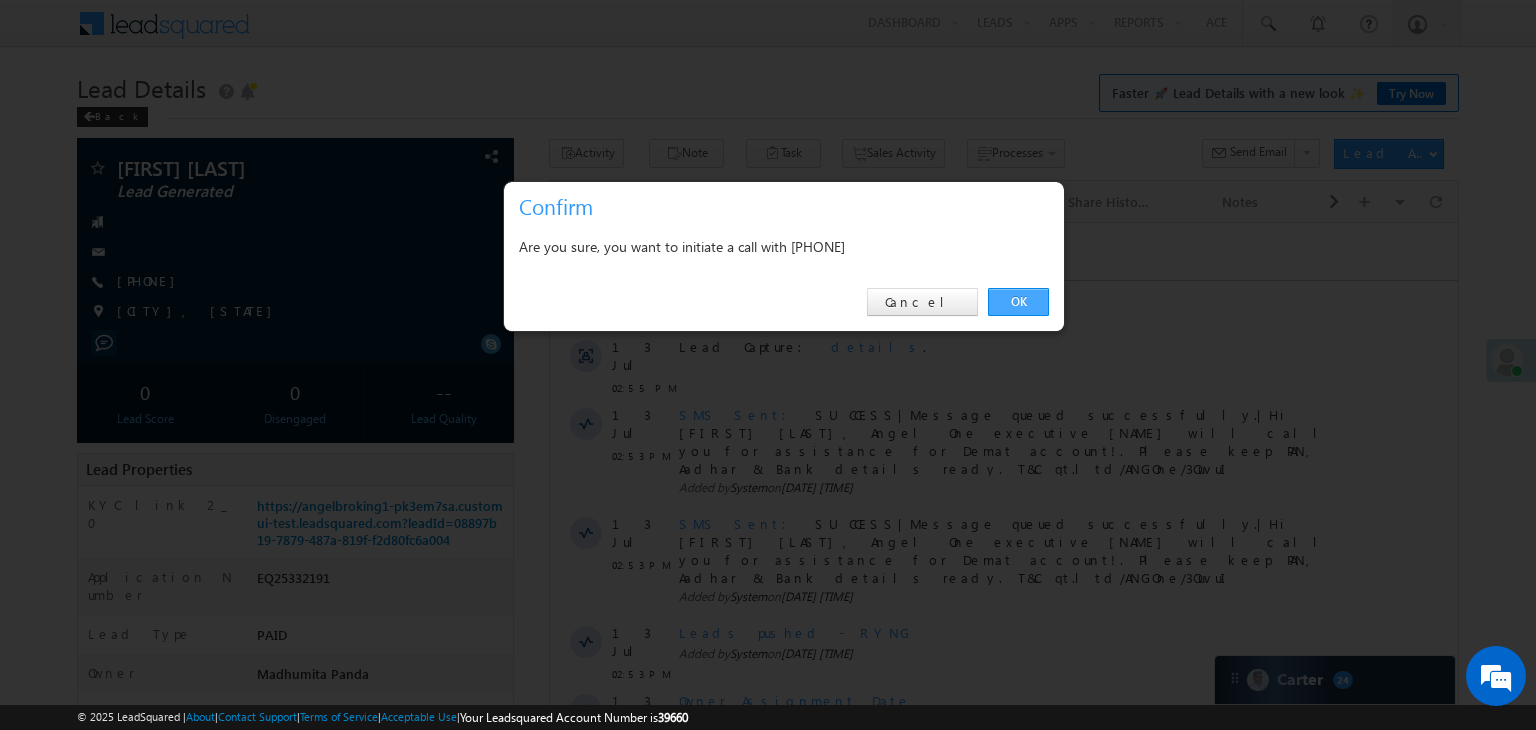 click on "OK" at bounding box center (1018, 302) 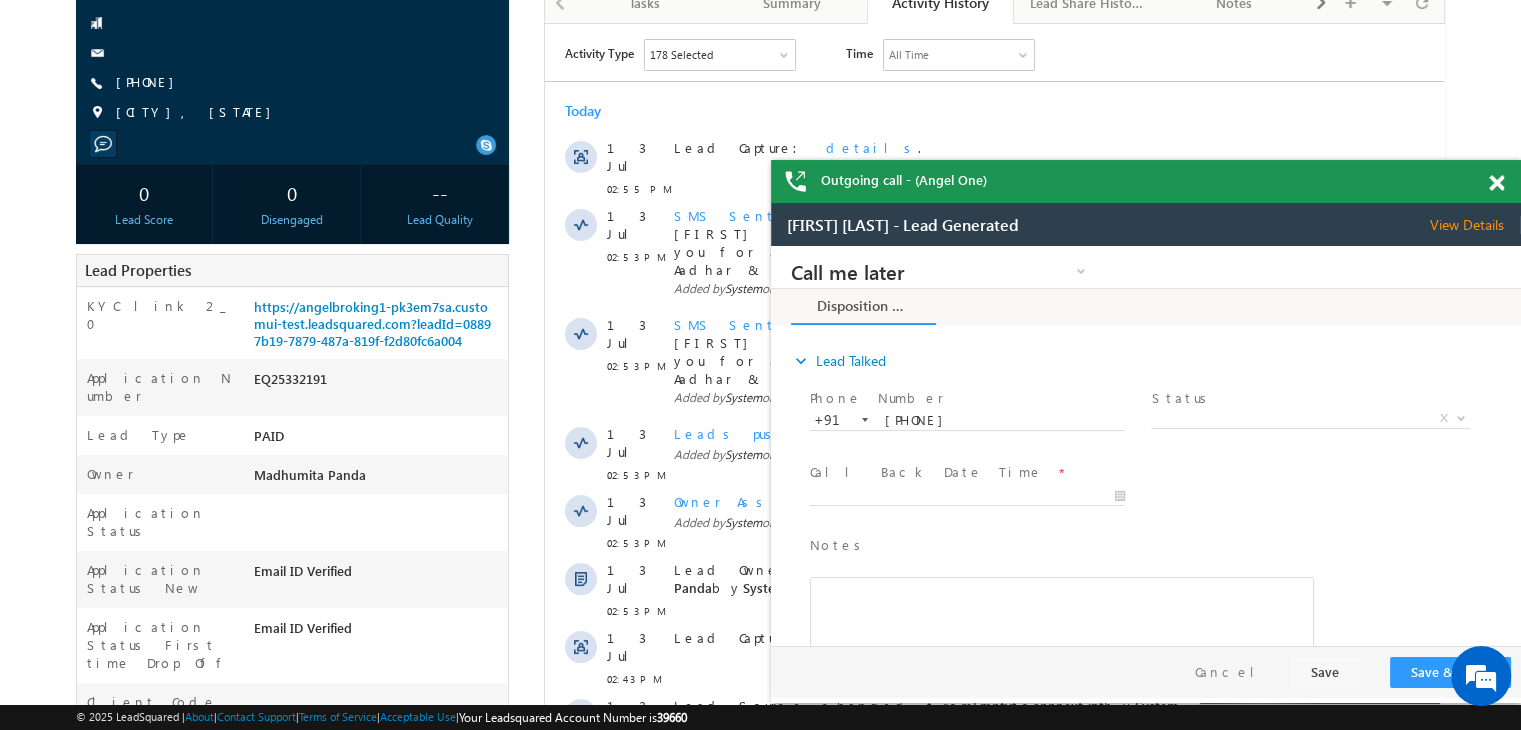 scroll, scrollTop: 0, scrollLeft: 0, axis: both 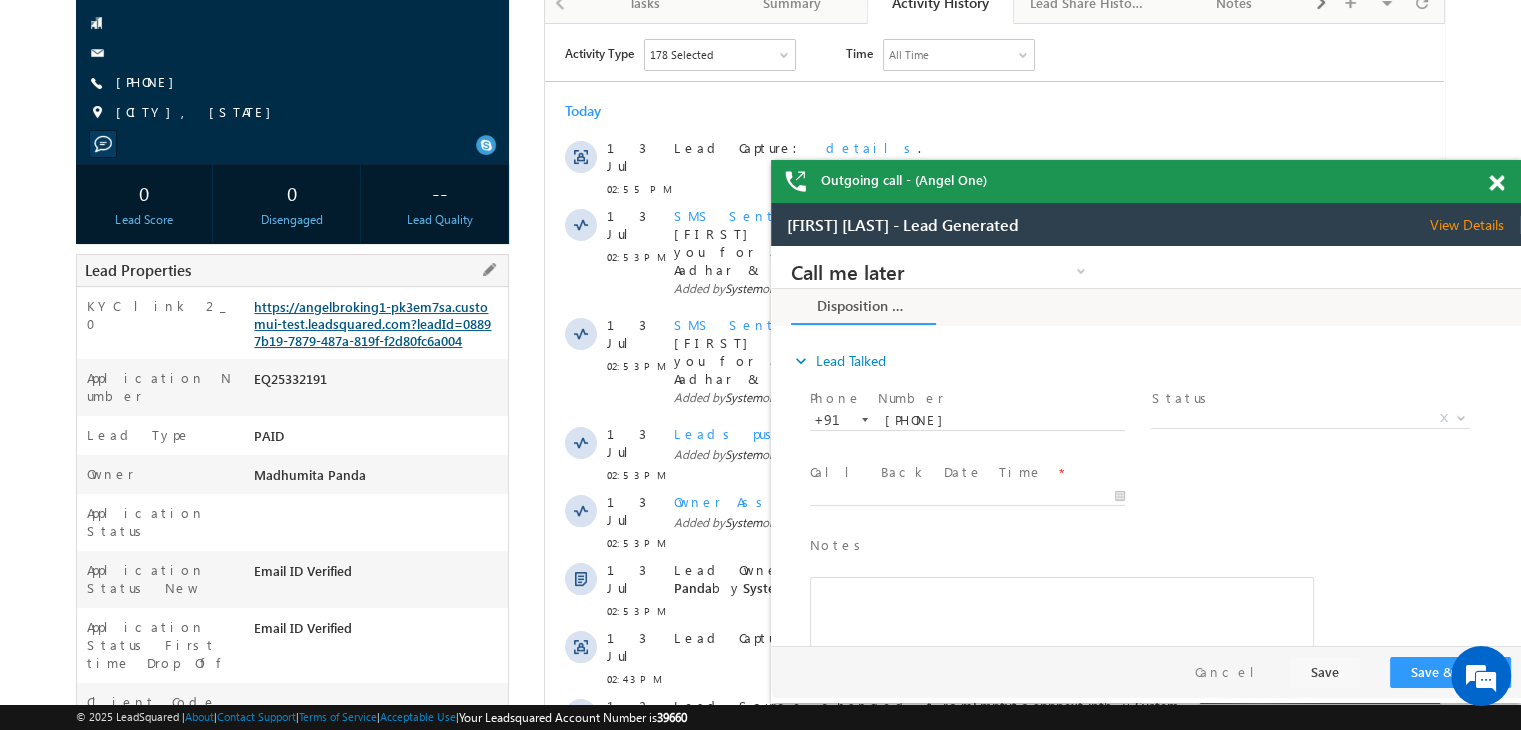 click on "https://angelbroking1-pk3em7sa.customui-test.leadsquared.com?leadId=08897b19-7879-487a-819f-f2d80fc6a004" at bounding box center (372, 323) 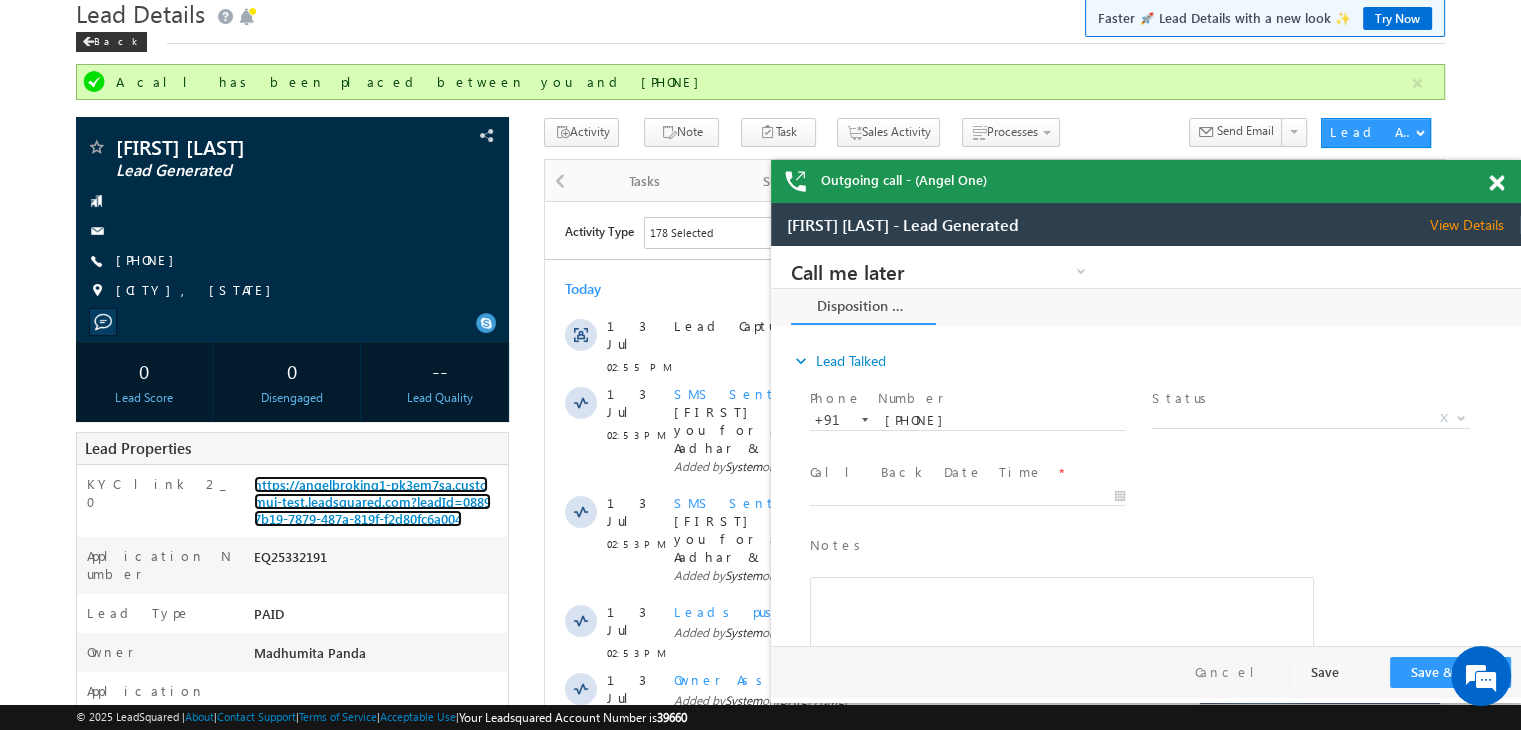 scroll, scrollTop: 53, scrollLeft: 0, axis: vertical 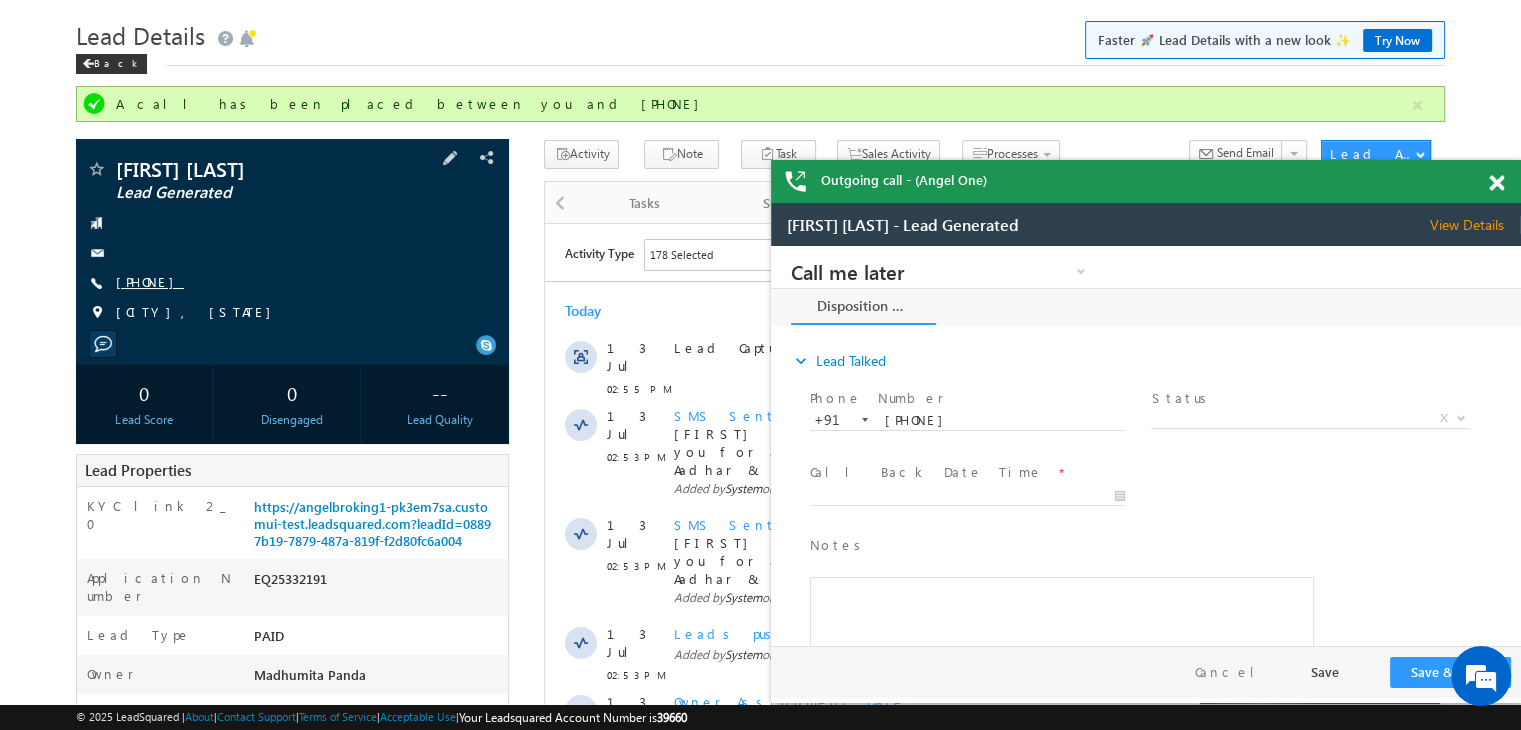 click on "[PHONE]" at bounding box center [150, 281] 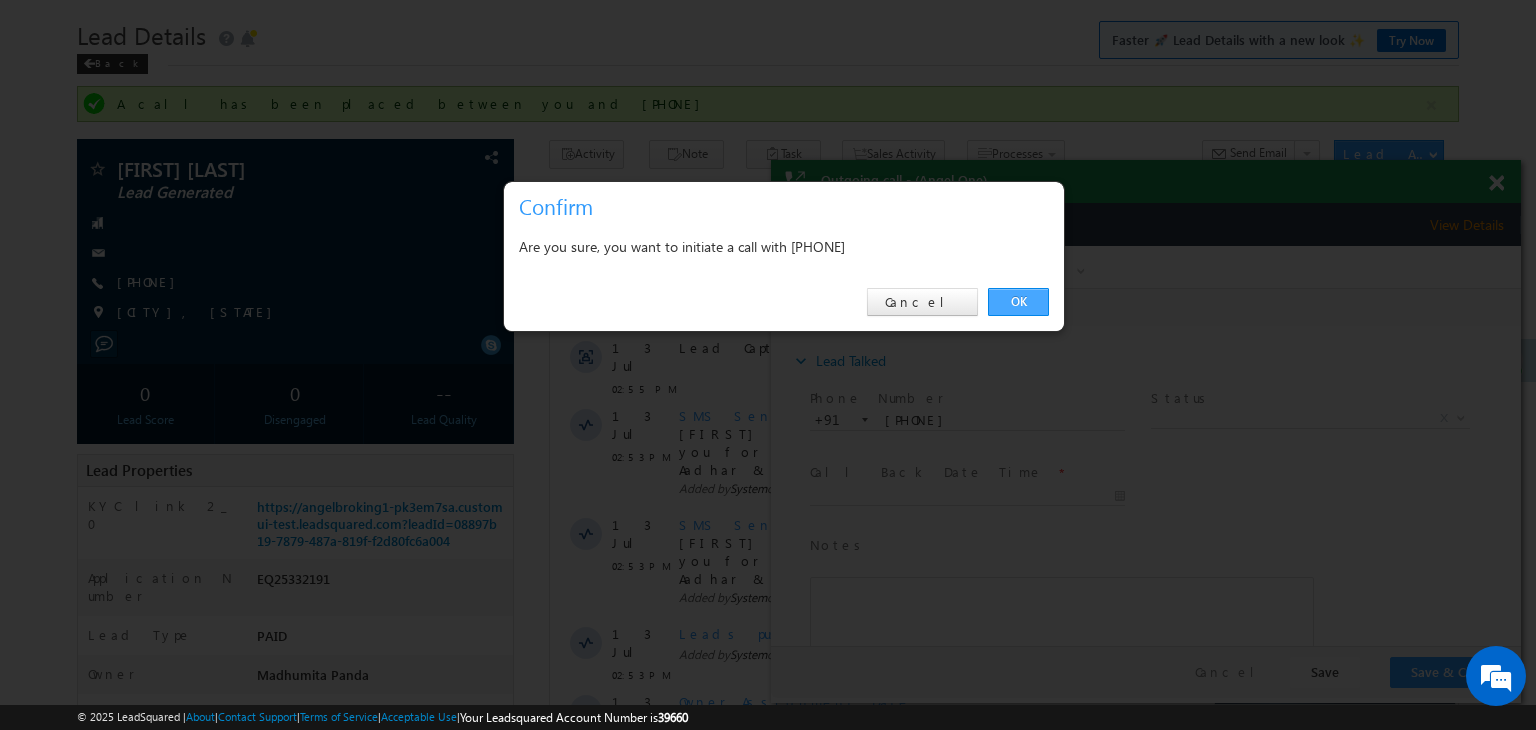 click on "OK" at bounding box center [1018, 302] 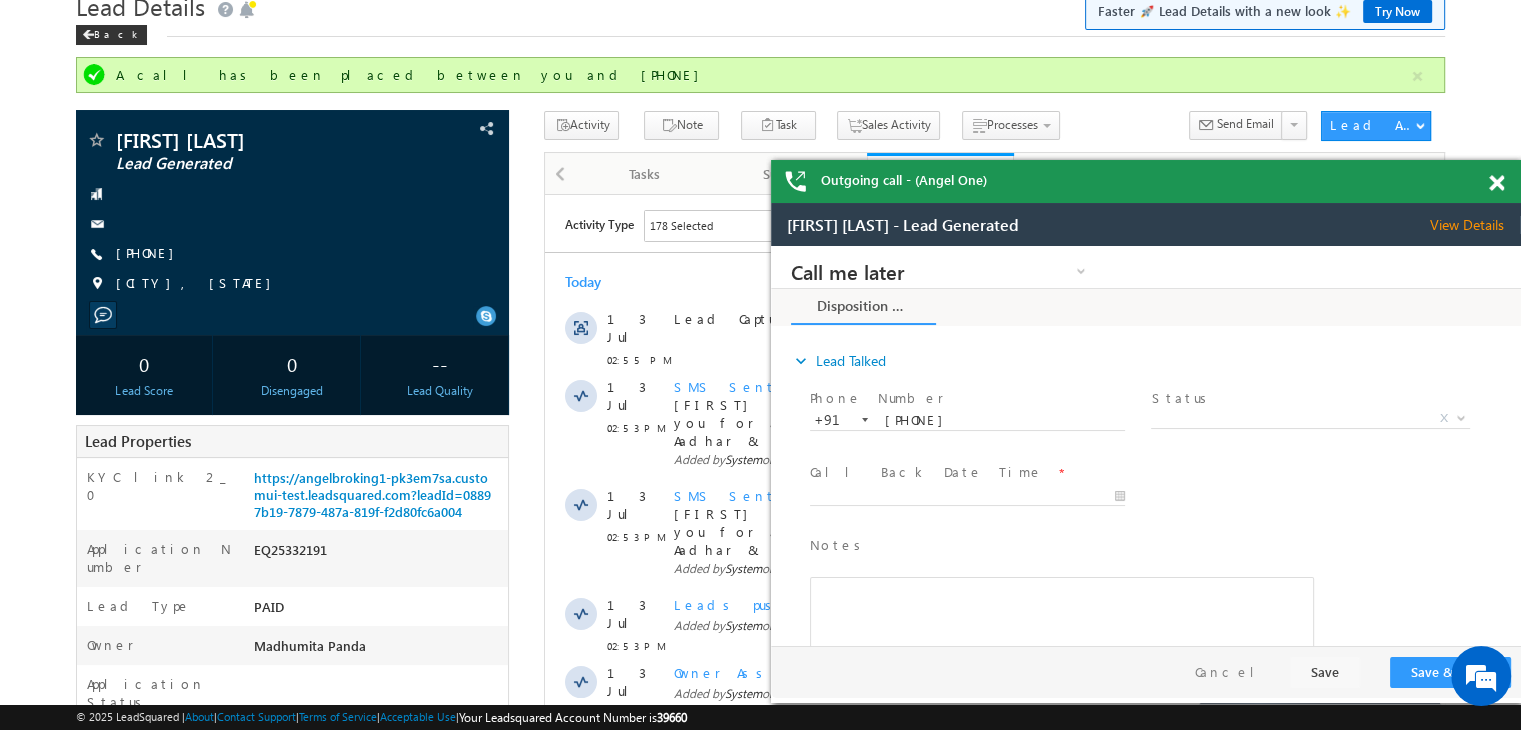scroll, scrollTop: 0, scrollLeft: 0, axis: both 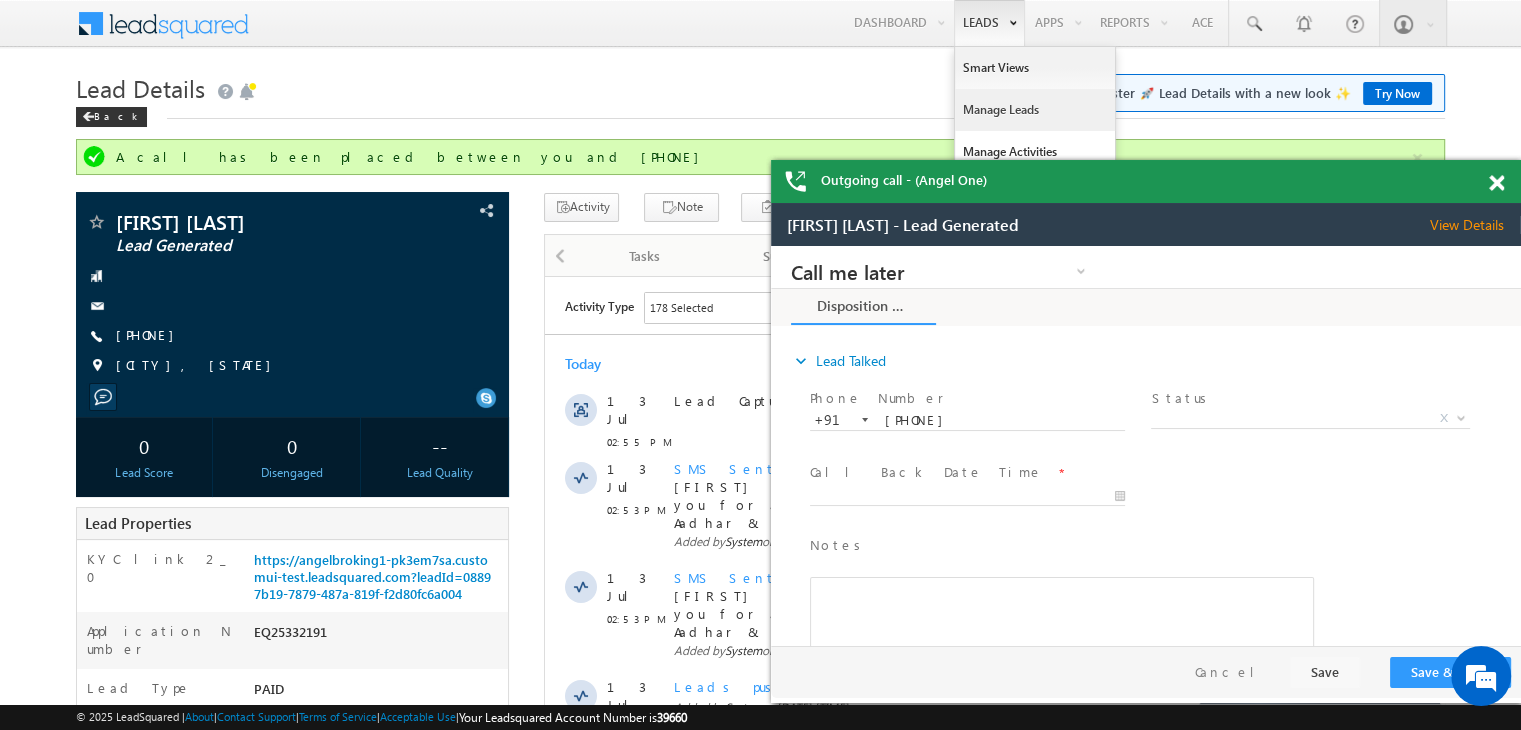 click on "Manage Leads" at bounding box center [1035, 110] 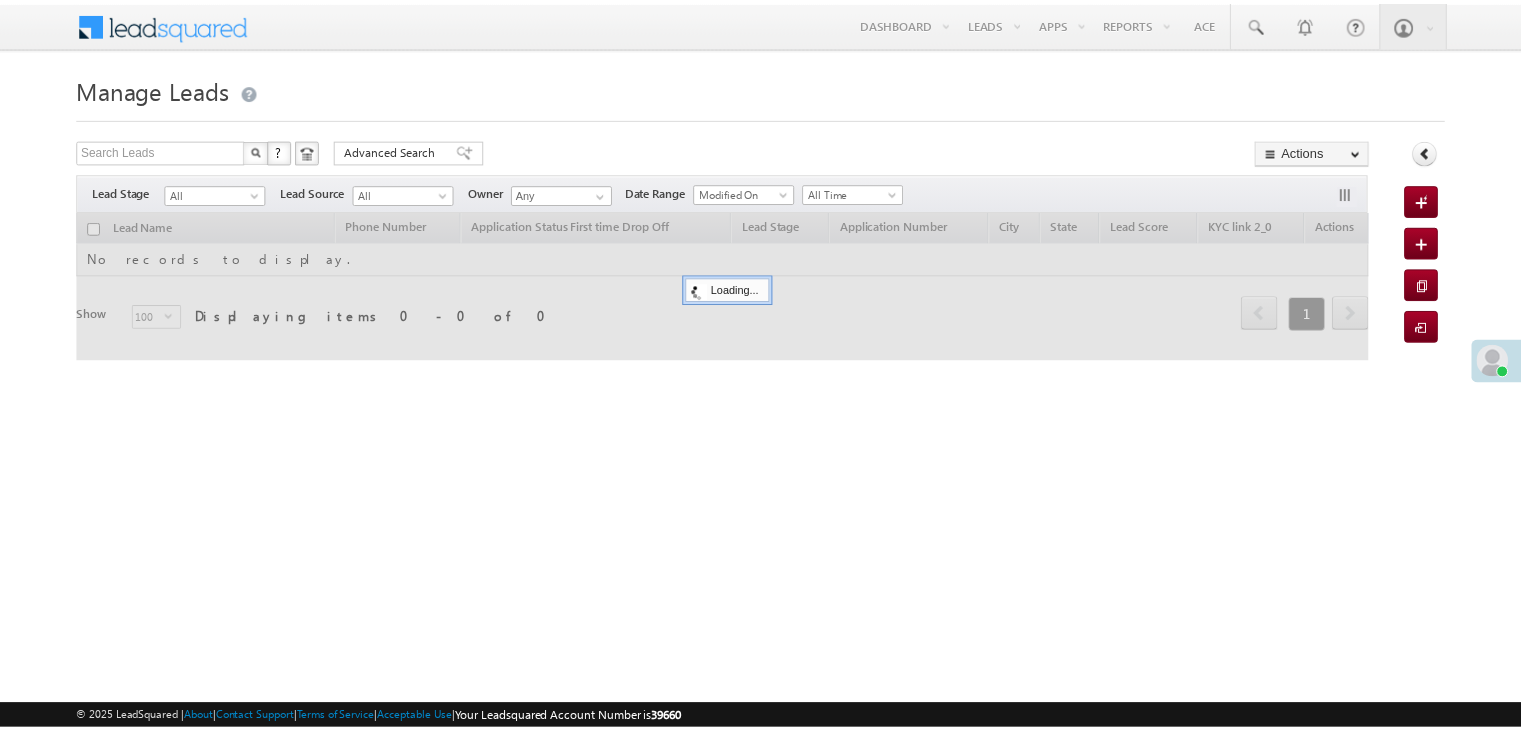 scroll, scrollTop: 0, scrollLeft: 0, axis: both 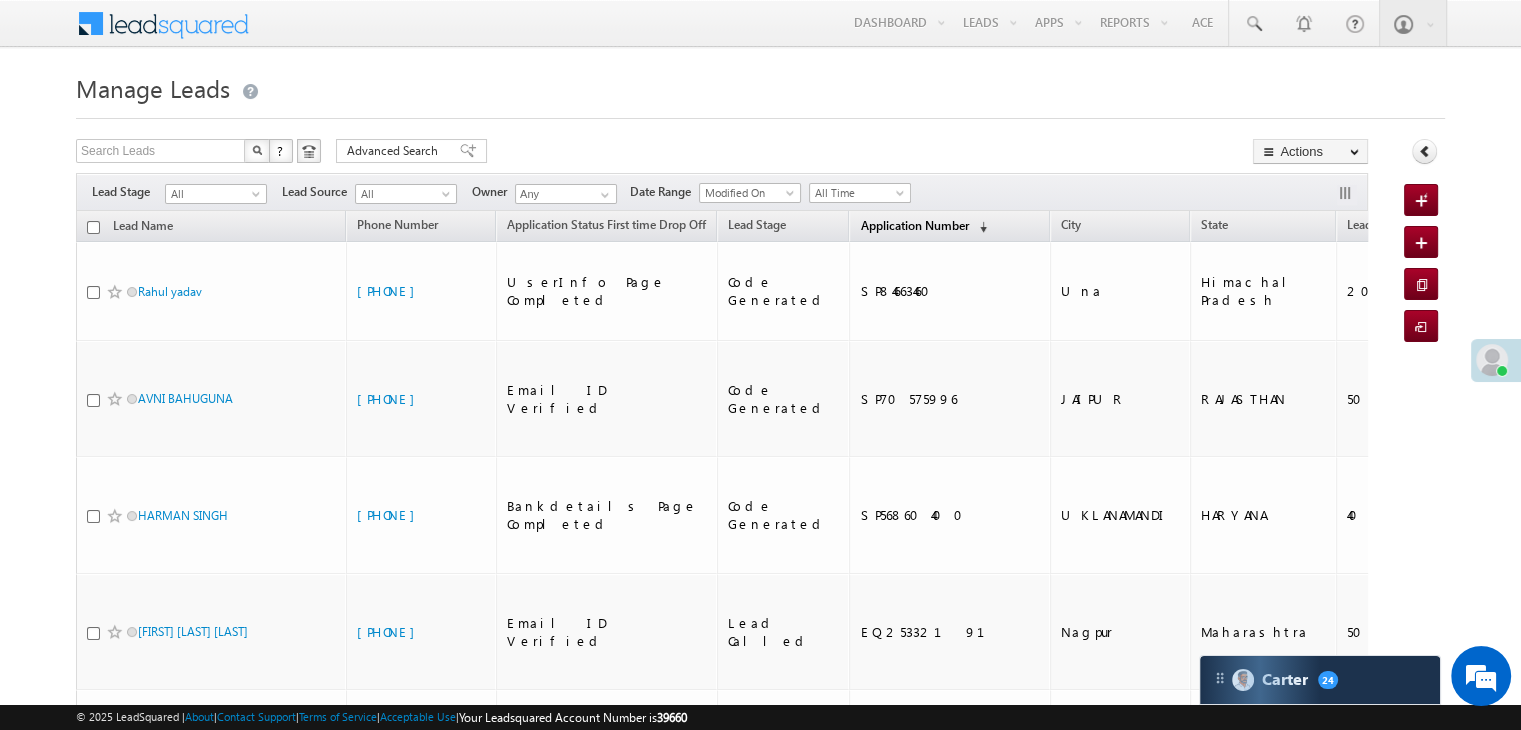 click on "Application Number" at bounding box center [914, 225] 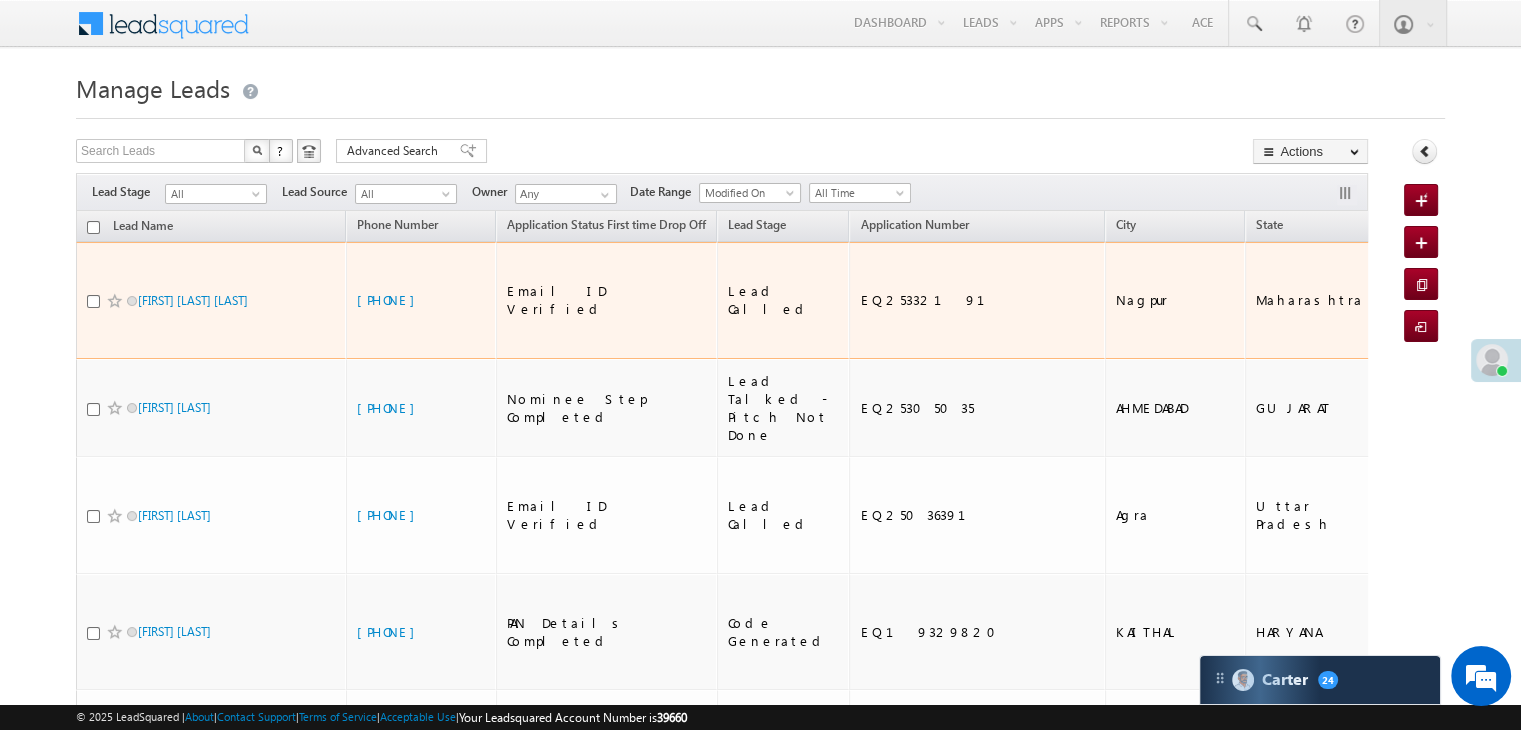 scroll, scrollTop: 0, scrollLeft: 0, axis: both 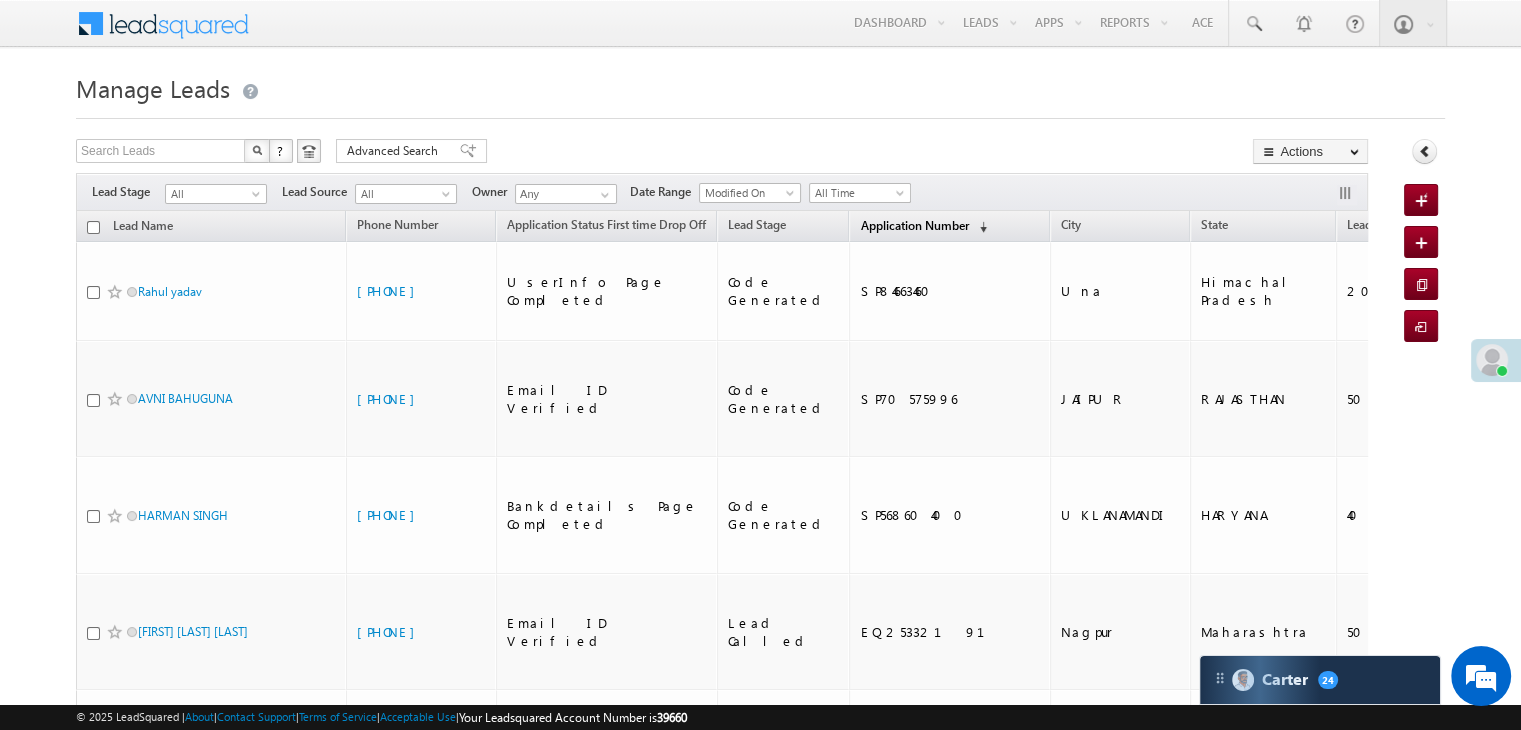 click on "Application Number" at bounding box center (914, 225) 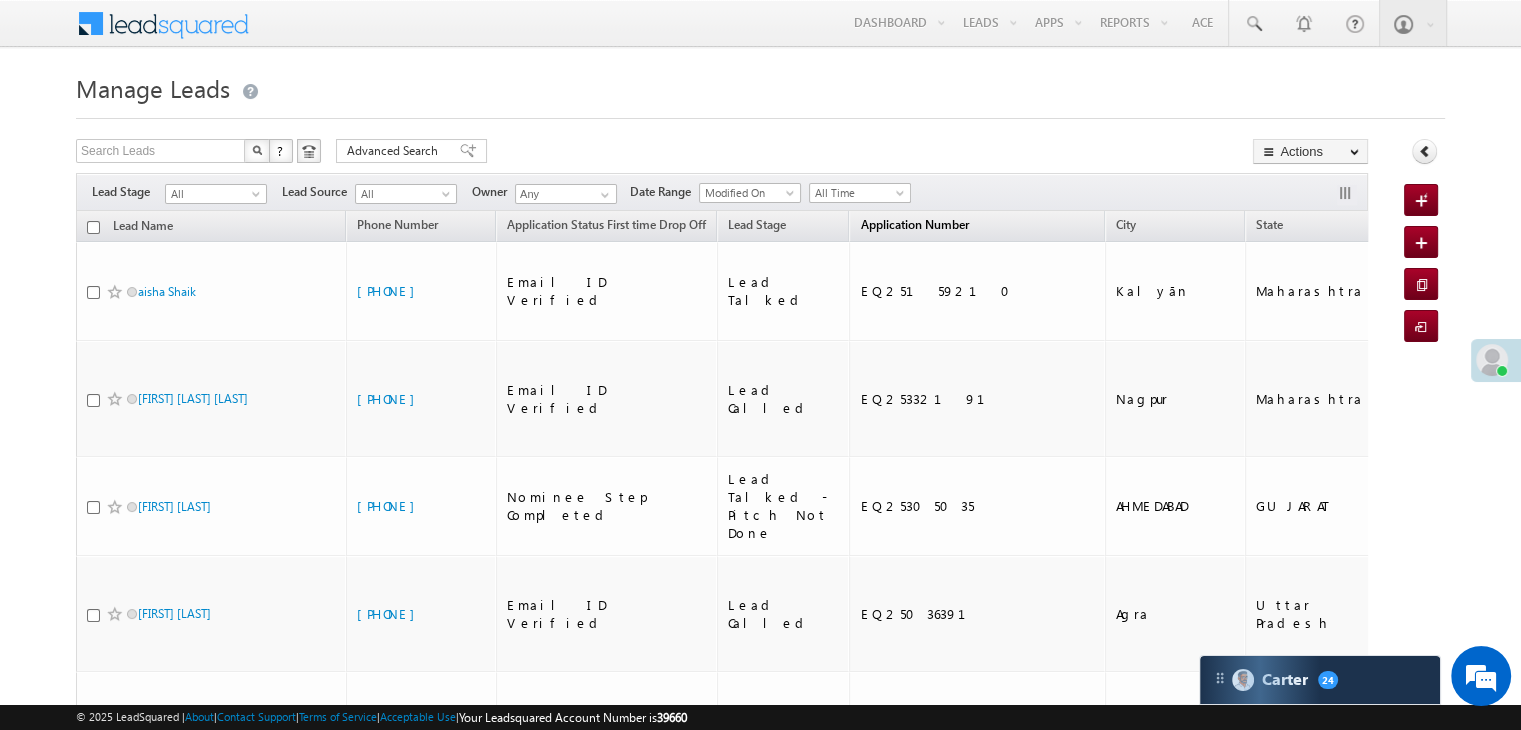 scroll, scrollTop: 0, scrollLeft: 0, axis: both 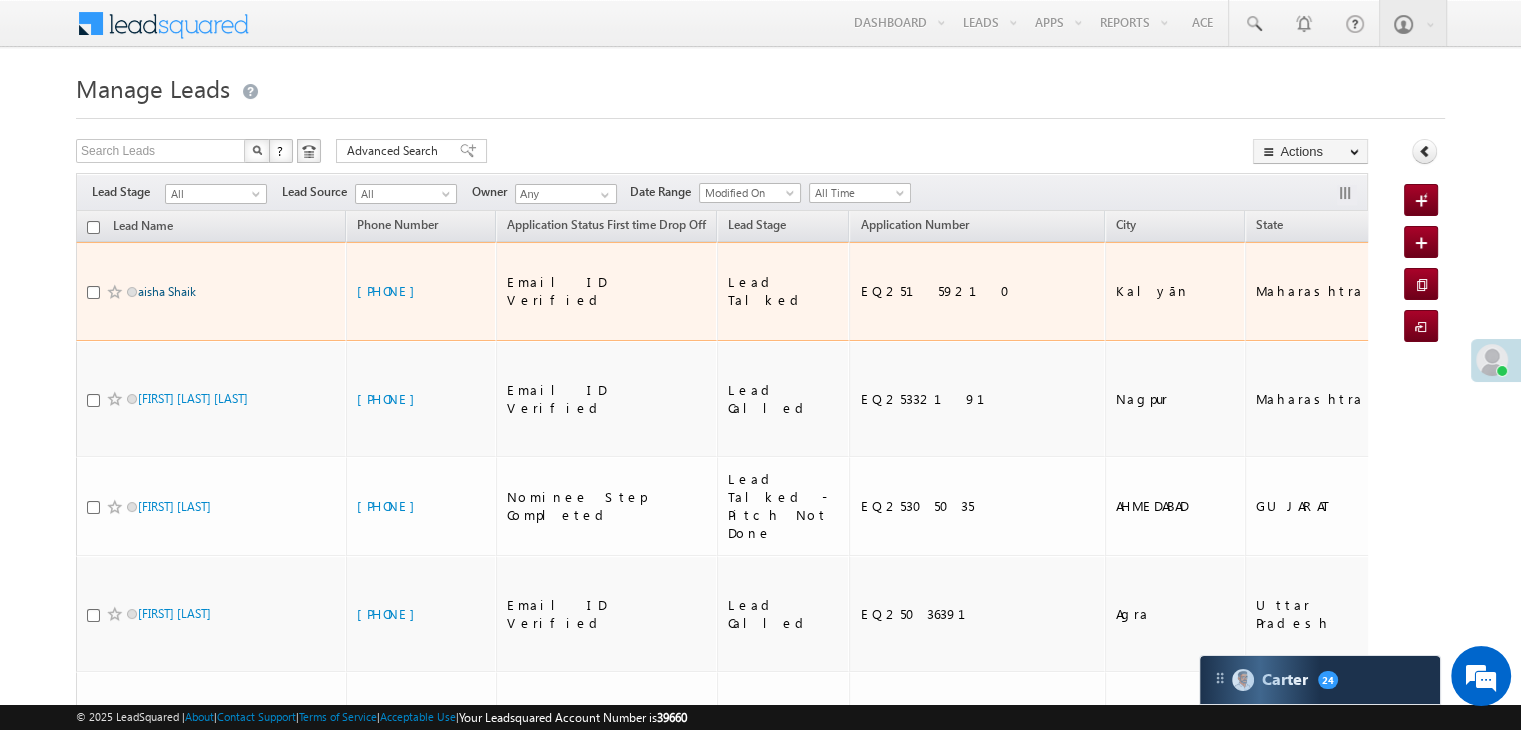 click on "aisha Shaik" at bounding box center (167, 291) 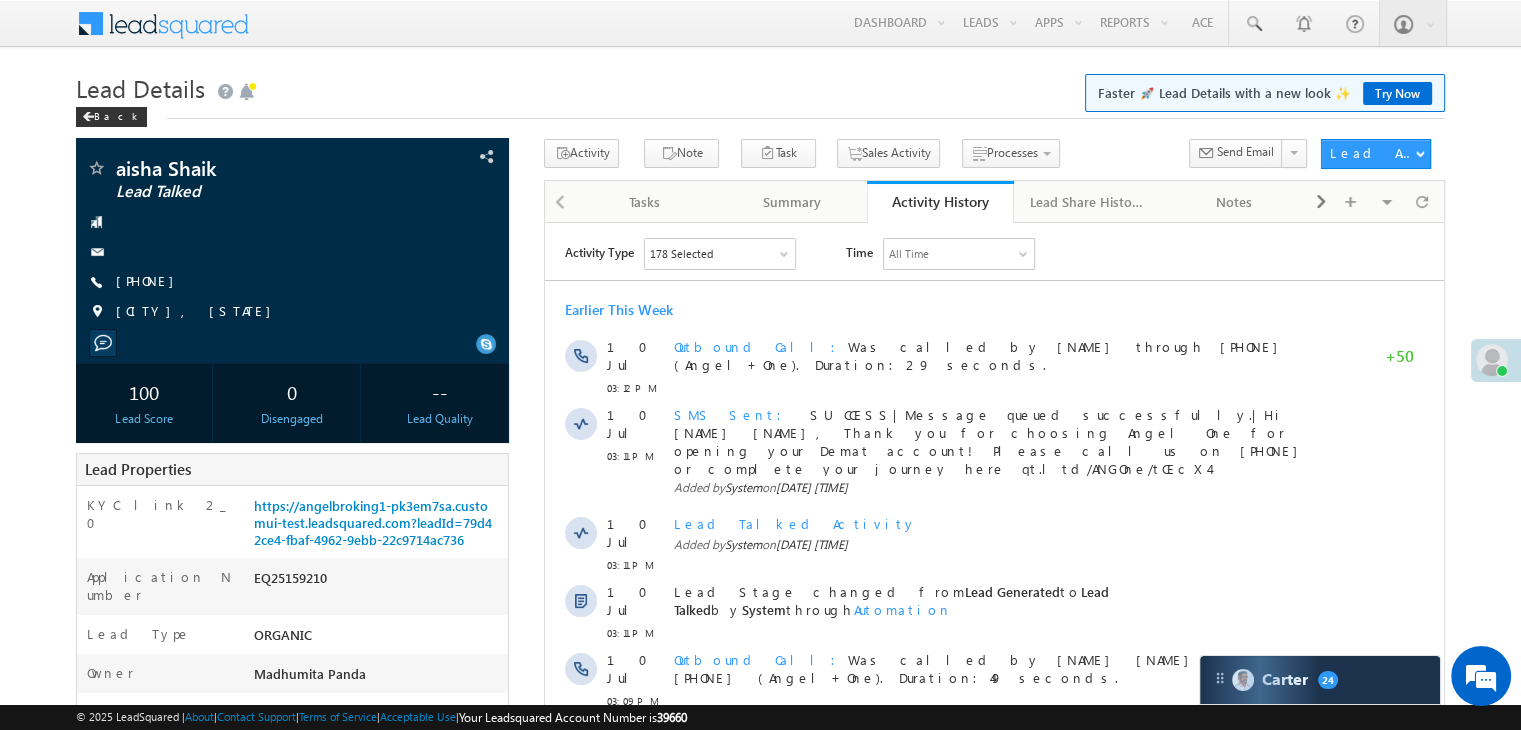 scroll, scrollTop: 0, scrollLeft: 0, axis: both 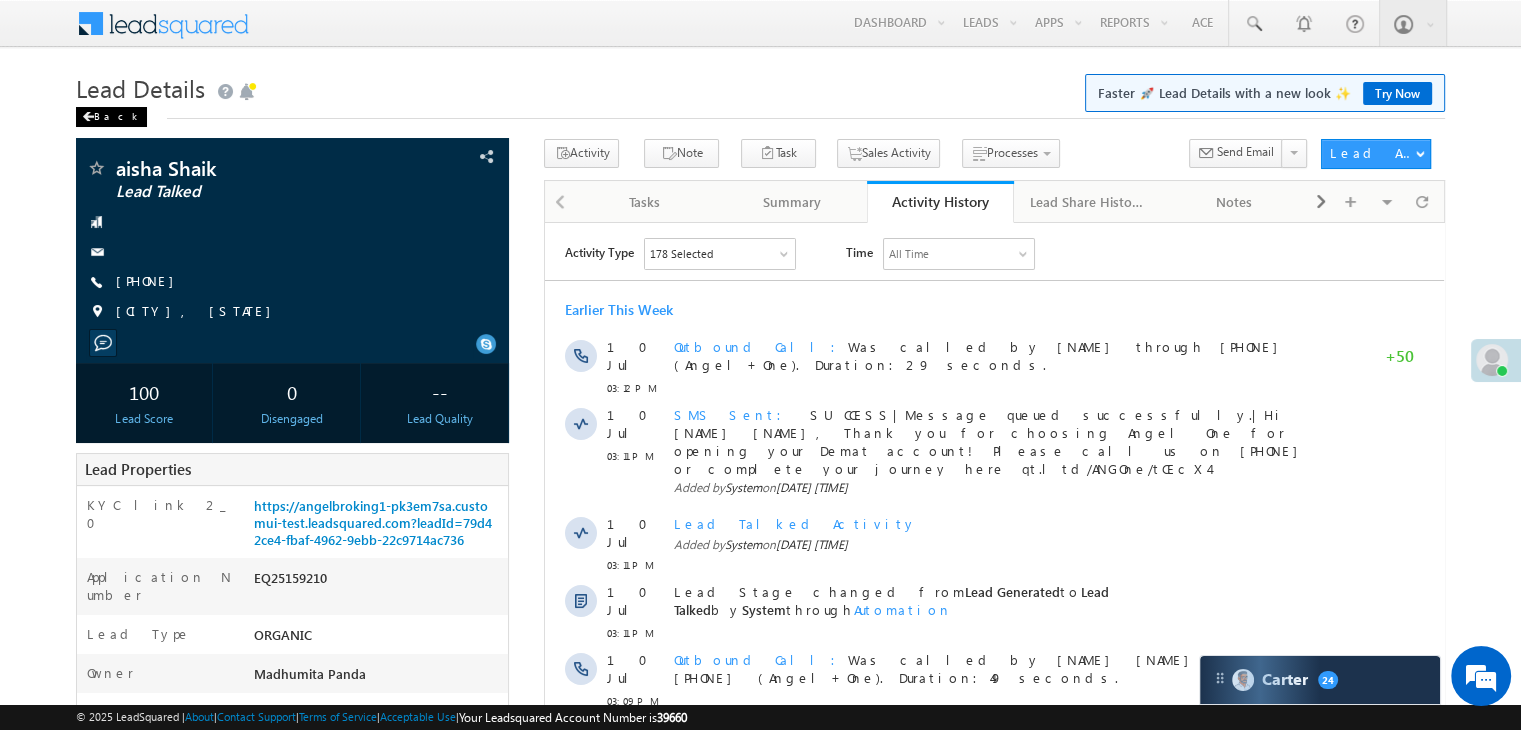 click on "Back" at bounding box center [111, 117] 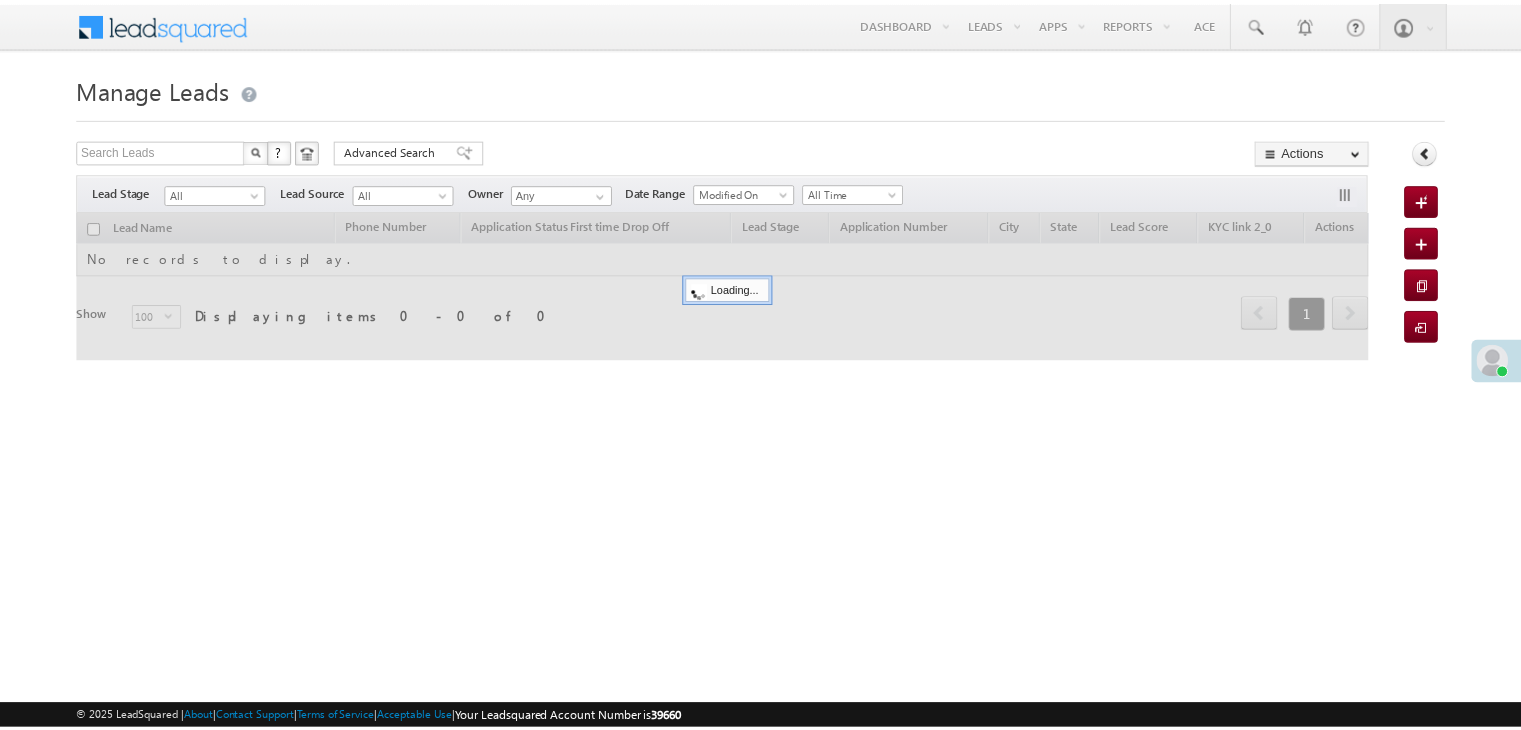 scroll, scrollTop: 0, scrollLeft: 0, axis: both 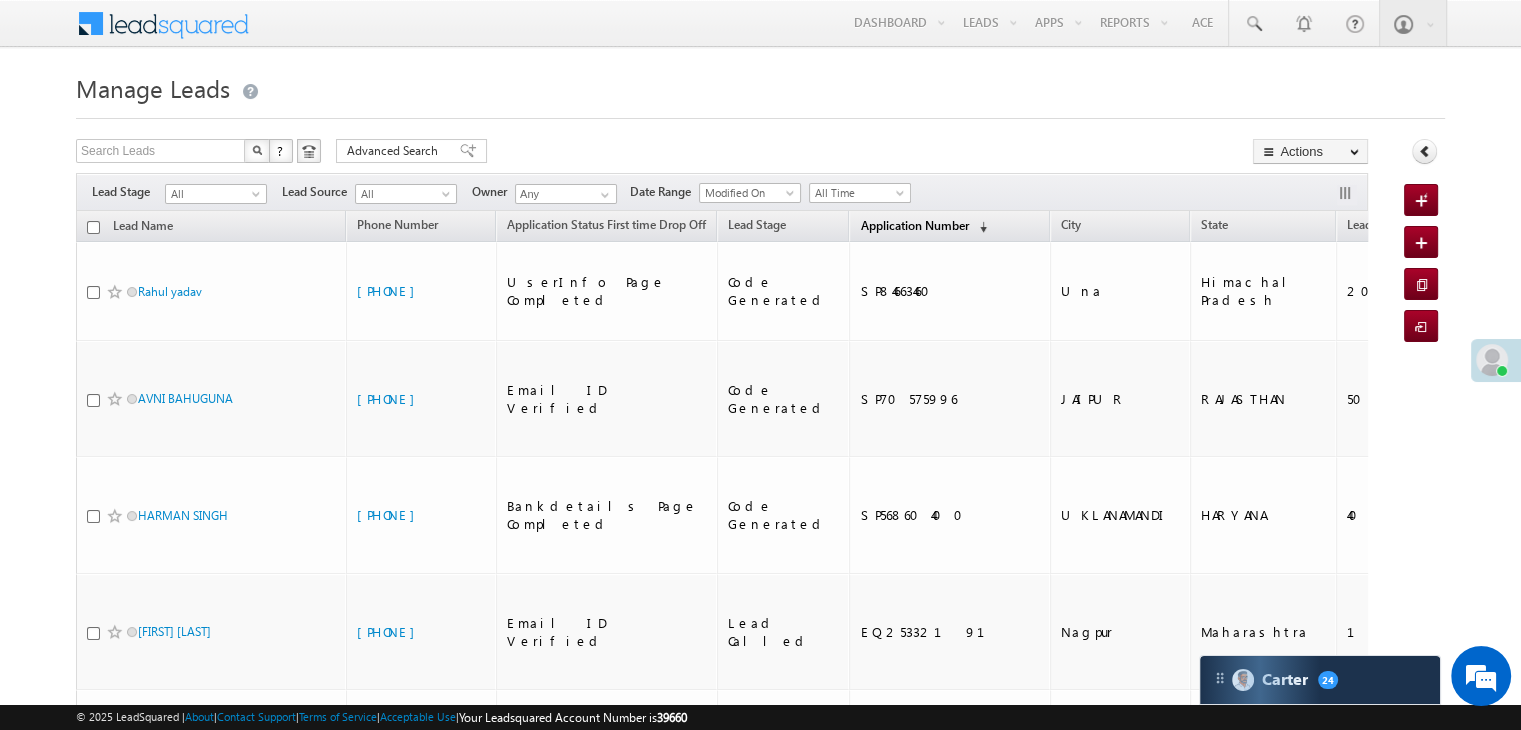click on "Application Number" at bounding box center (914, 225) 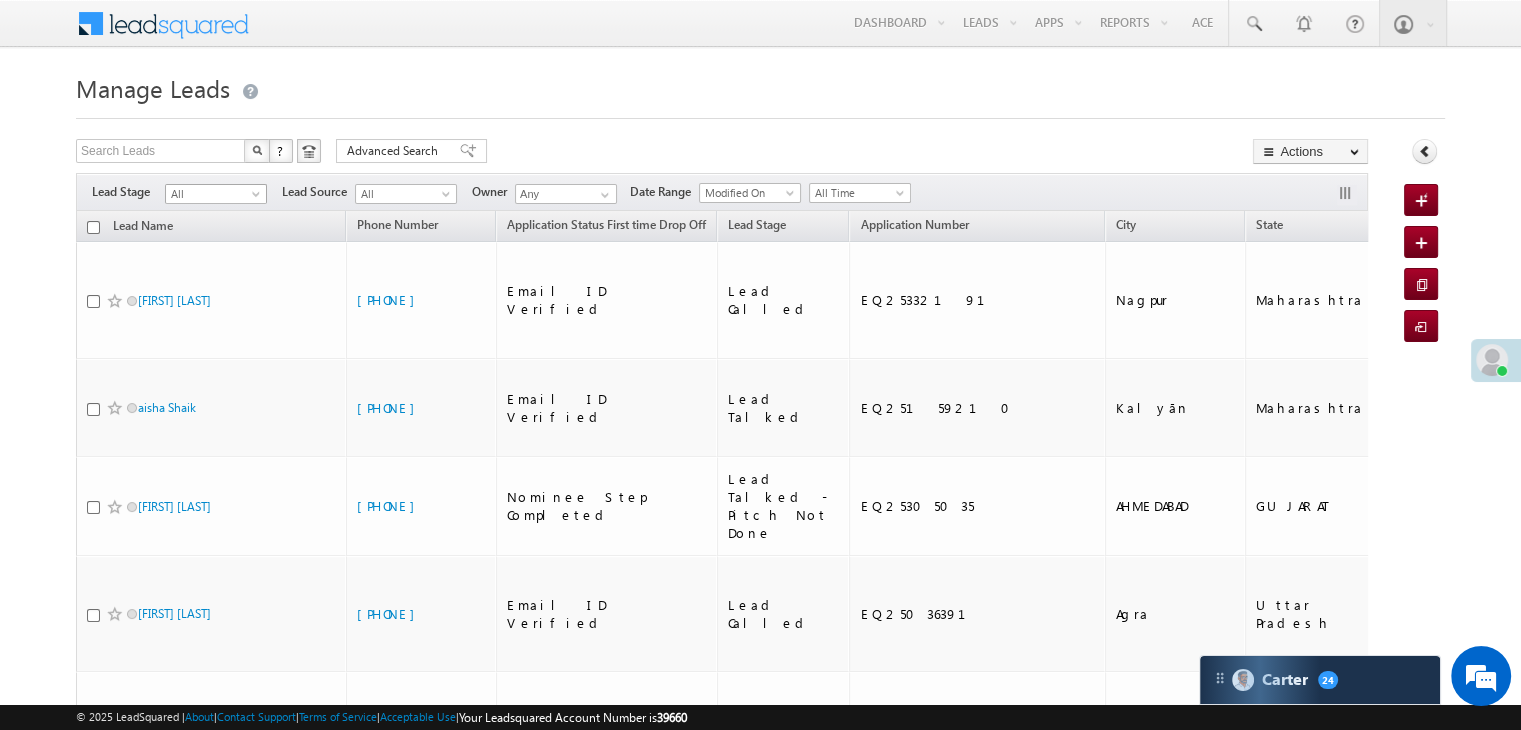 click on "All" at bounding box center (213, 194) 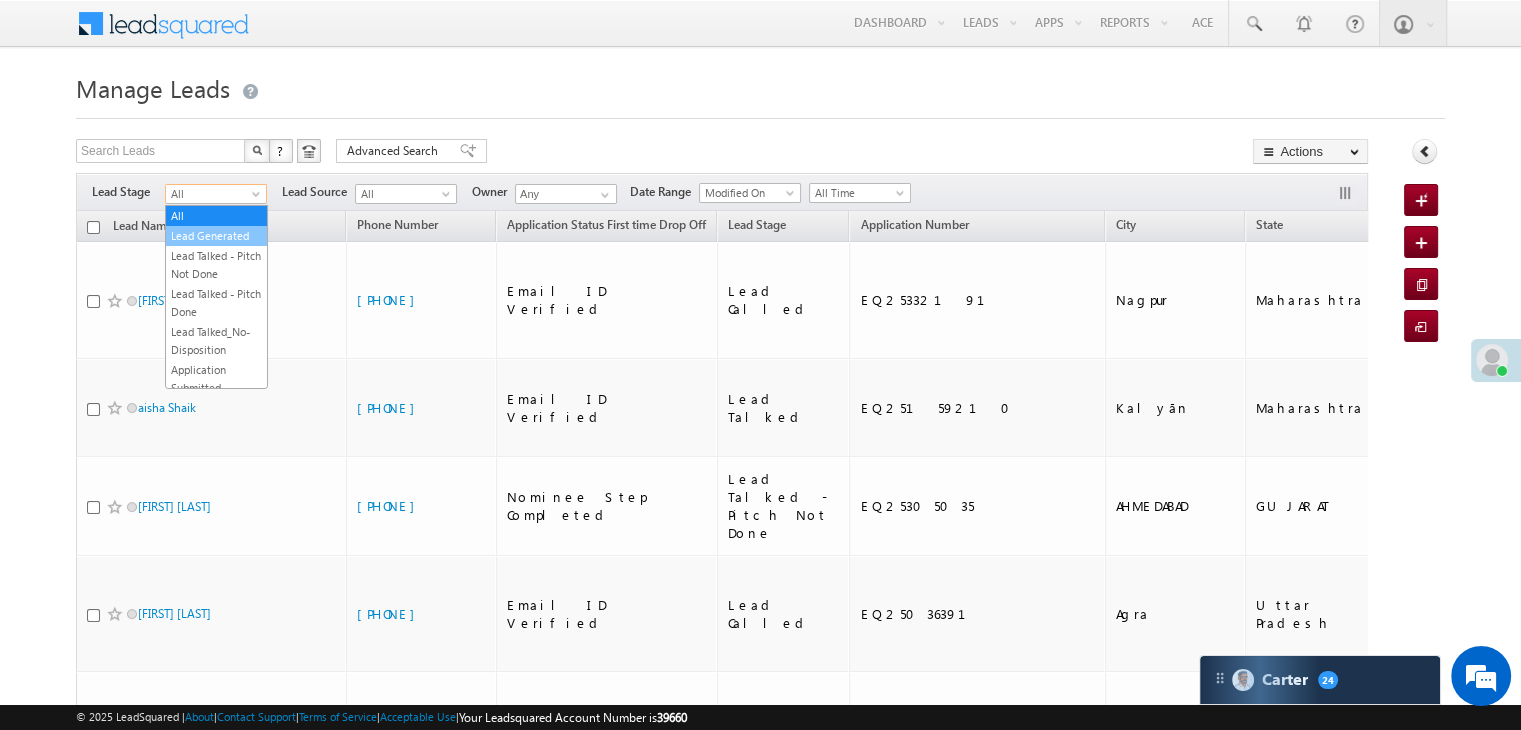 click on "Lead Generated" at bounding box center (216, 236) 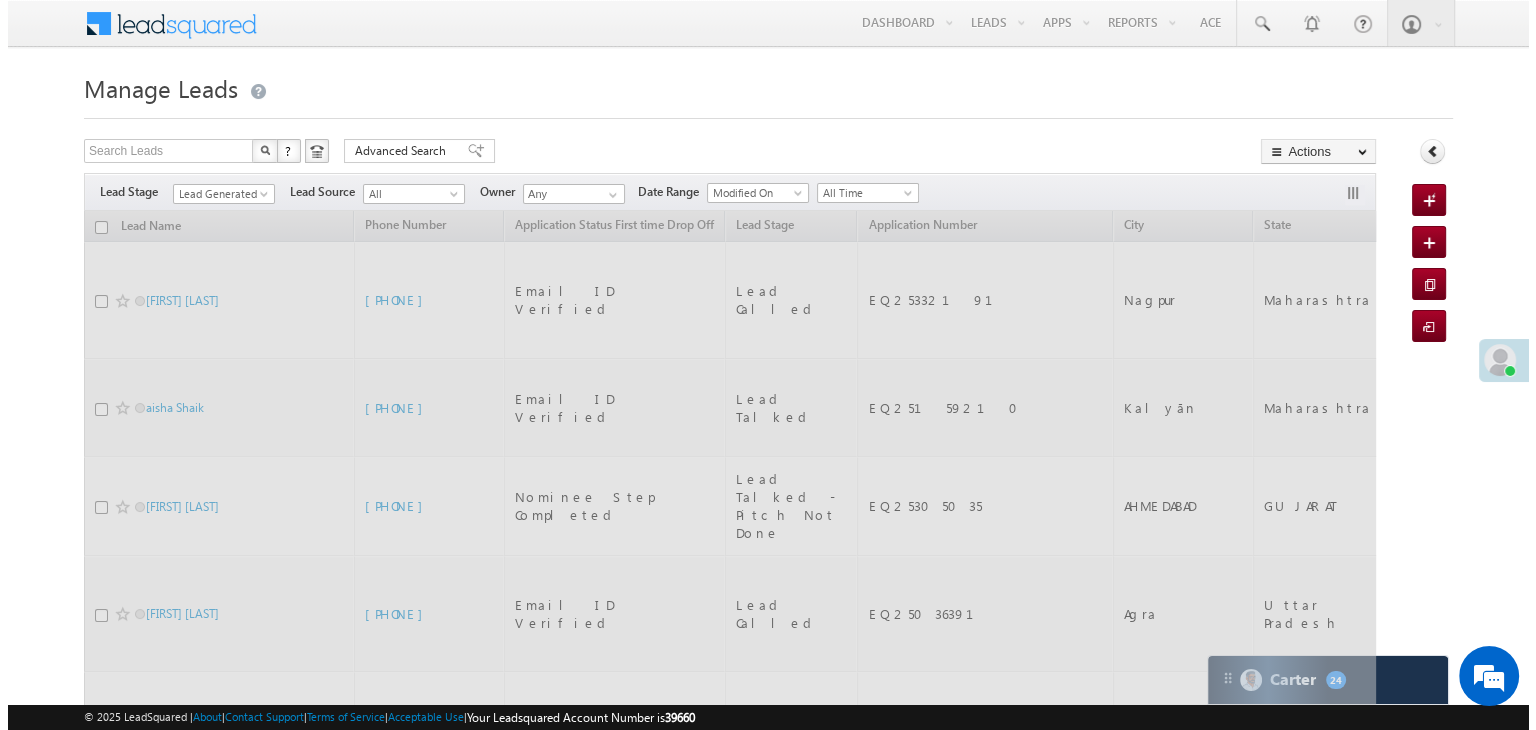 scroll, scrollTop: 0, scrollLeft: 0, axis: both 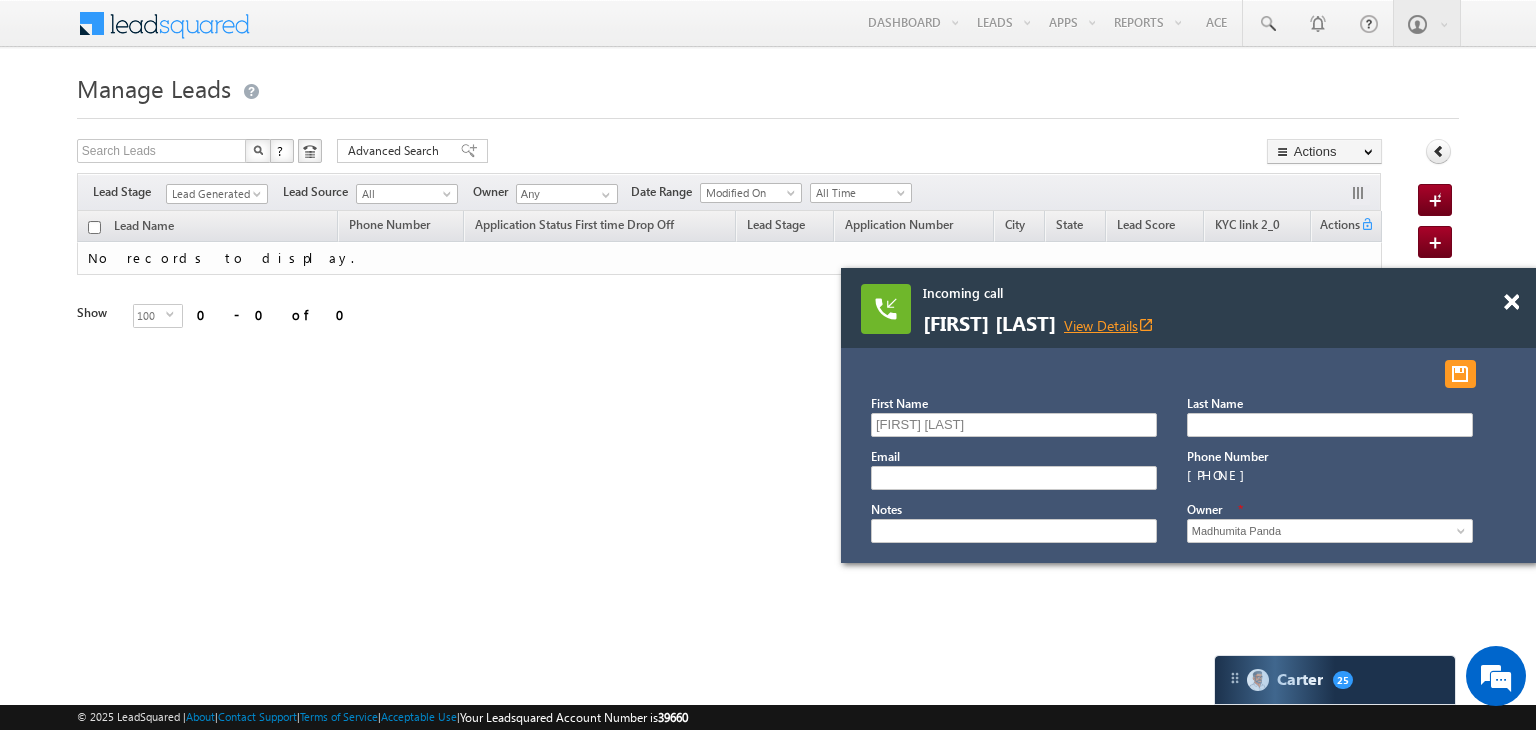 click on "View Details  open_in_new" at bounding box center (1109, 325) 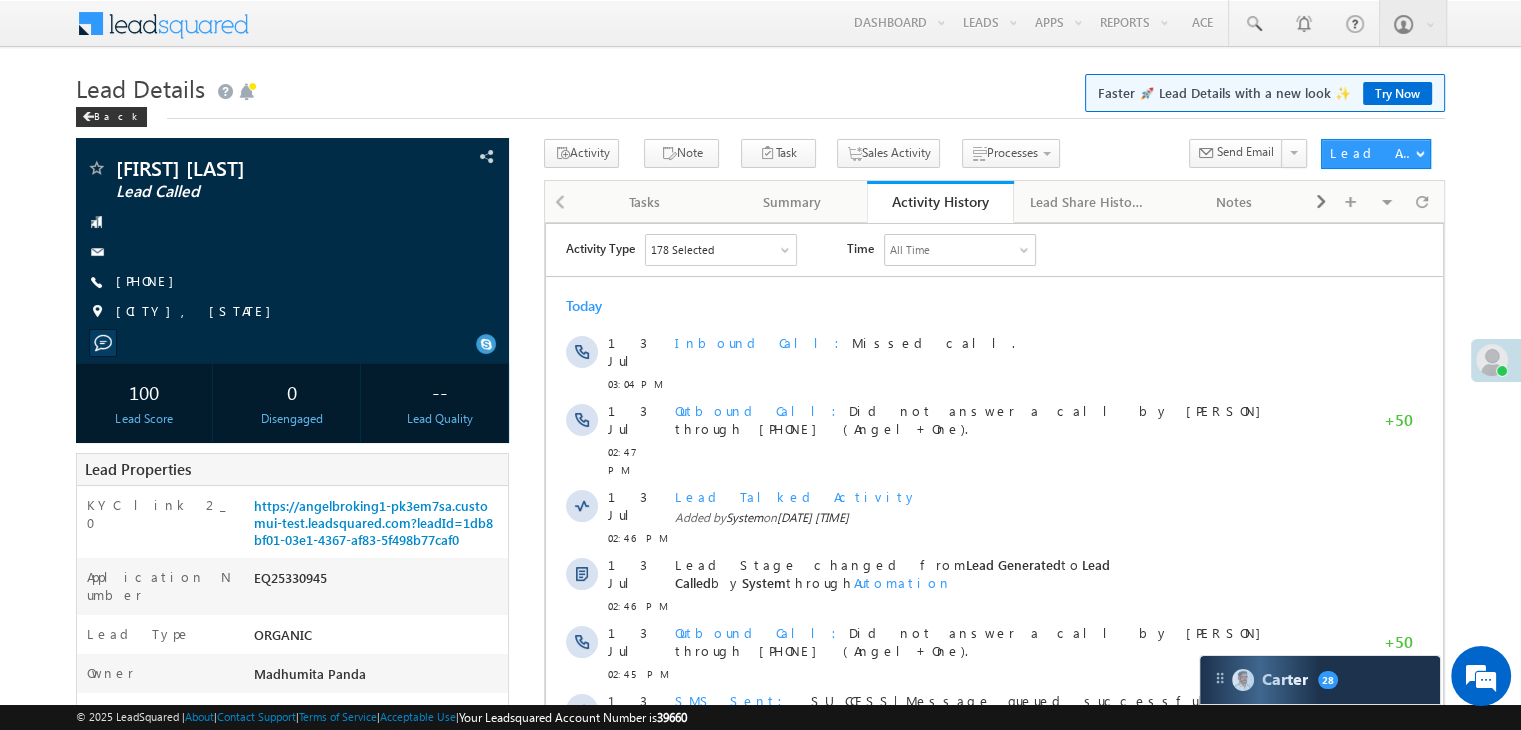 scroll, scrollTop: 0, scrollLeft: 0, axis: both 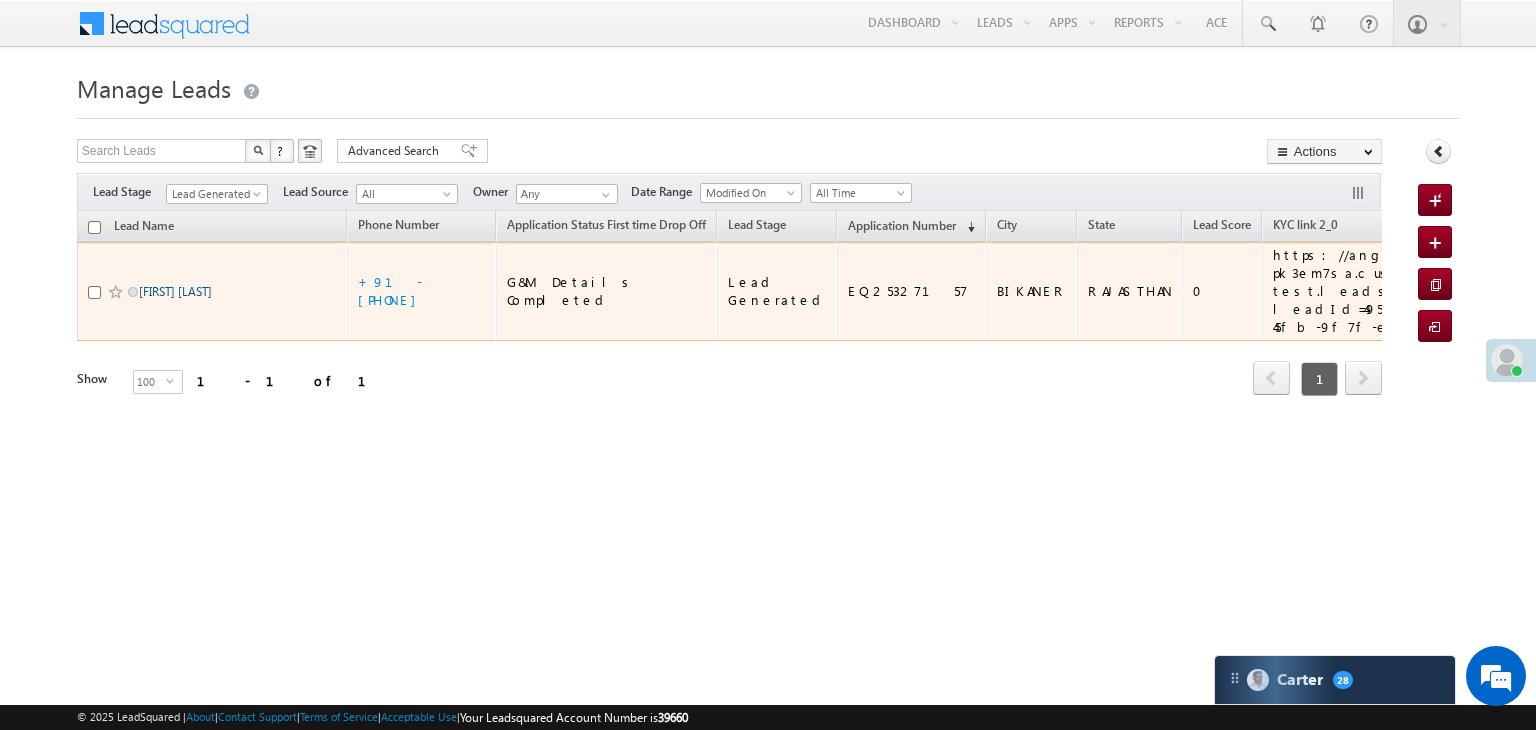 click on "[FIRST] [LAST]" at bounding box center [175, 291] 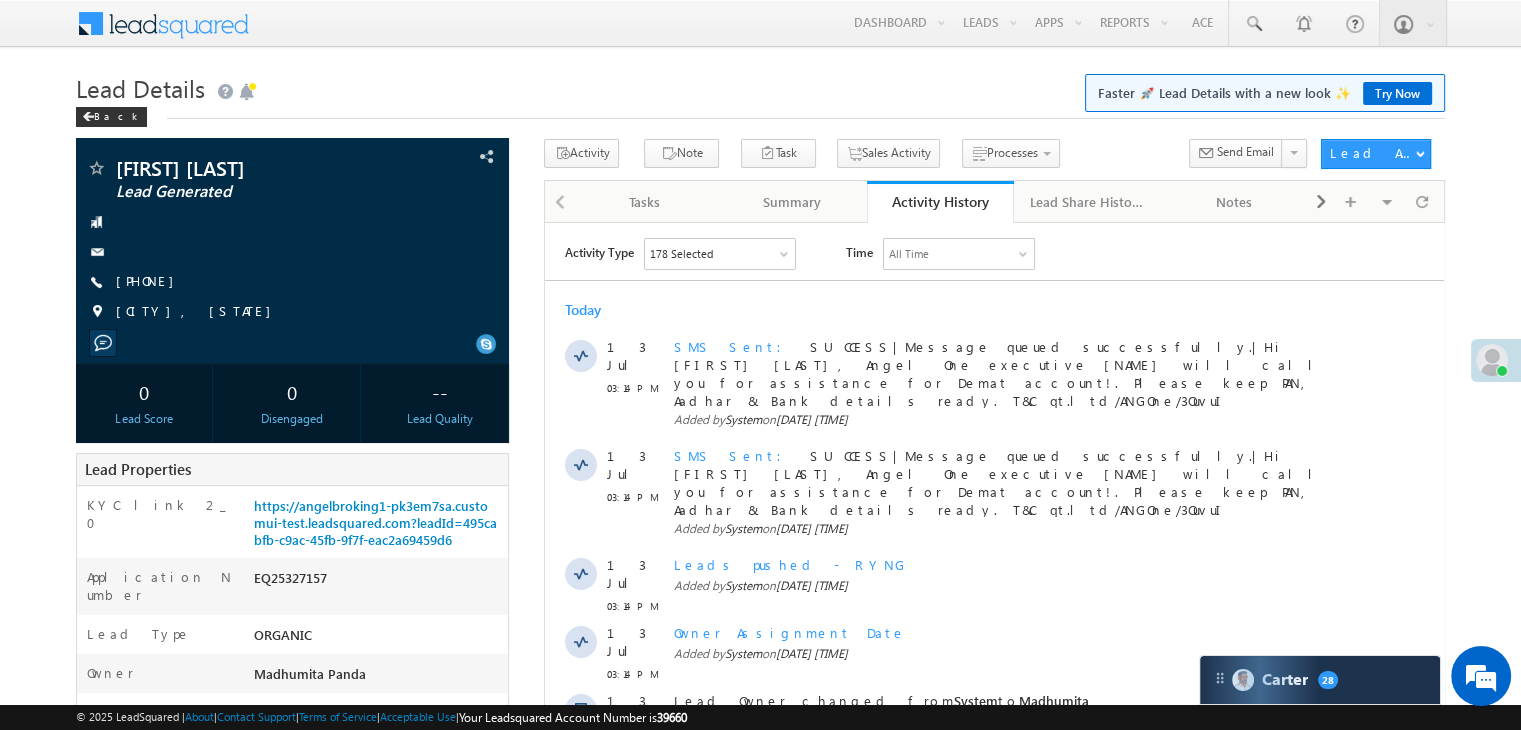 scroll, scrollTop: 0, scrollLeft: 0, axis: both 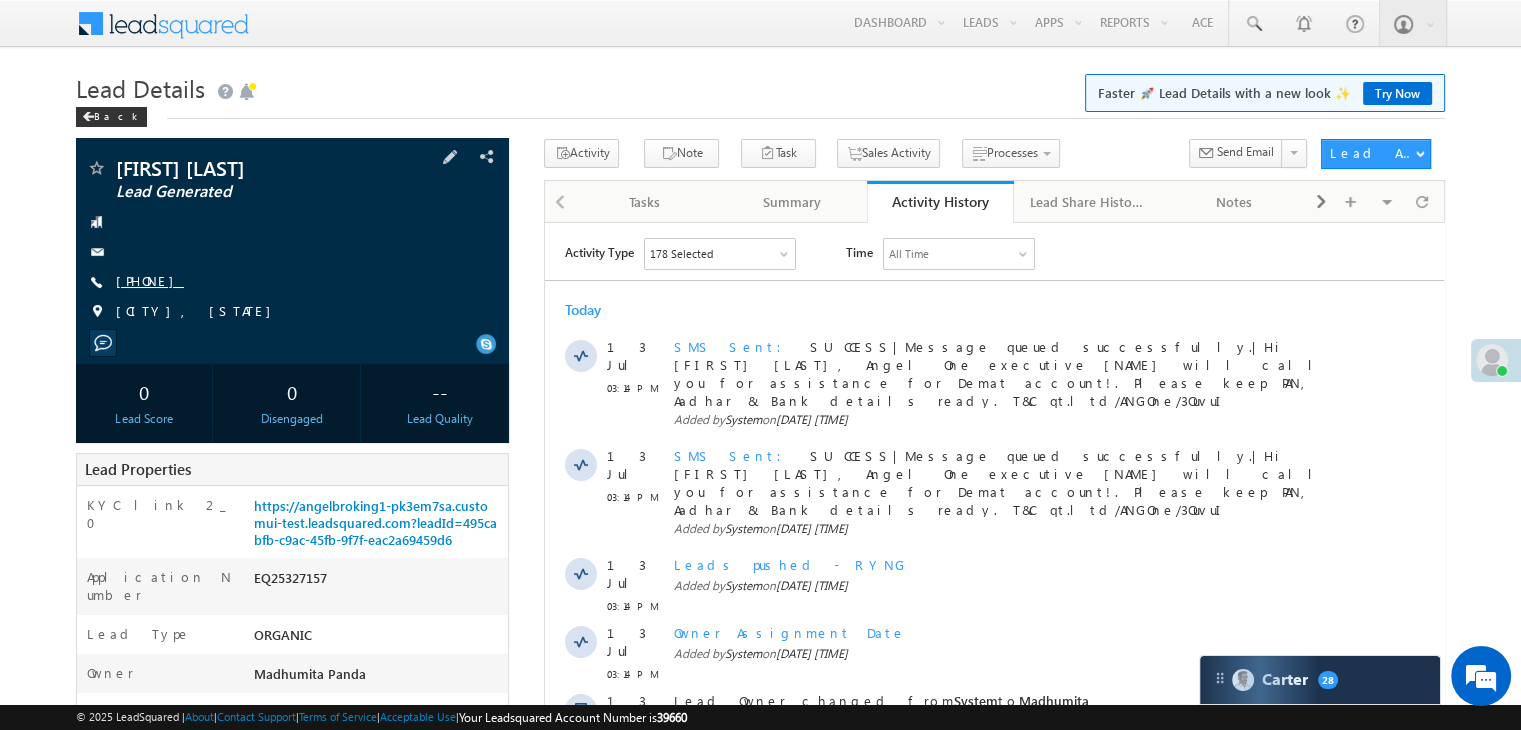 click on "[PHONE]" at bounding box center (150, 280) 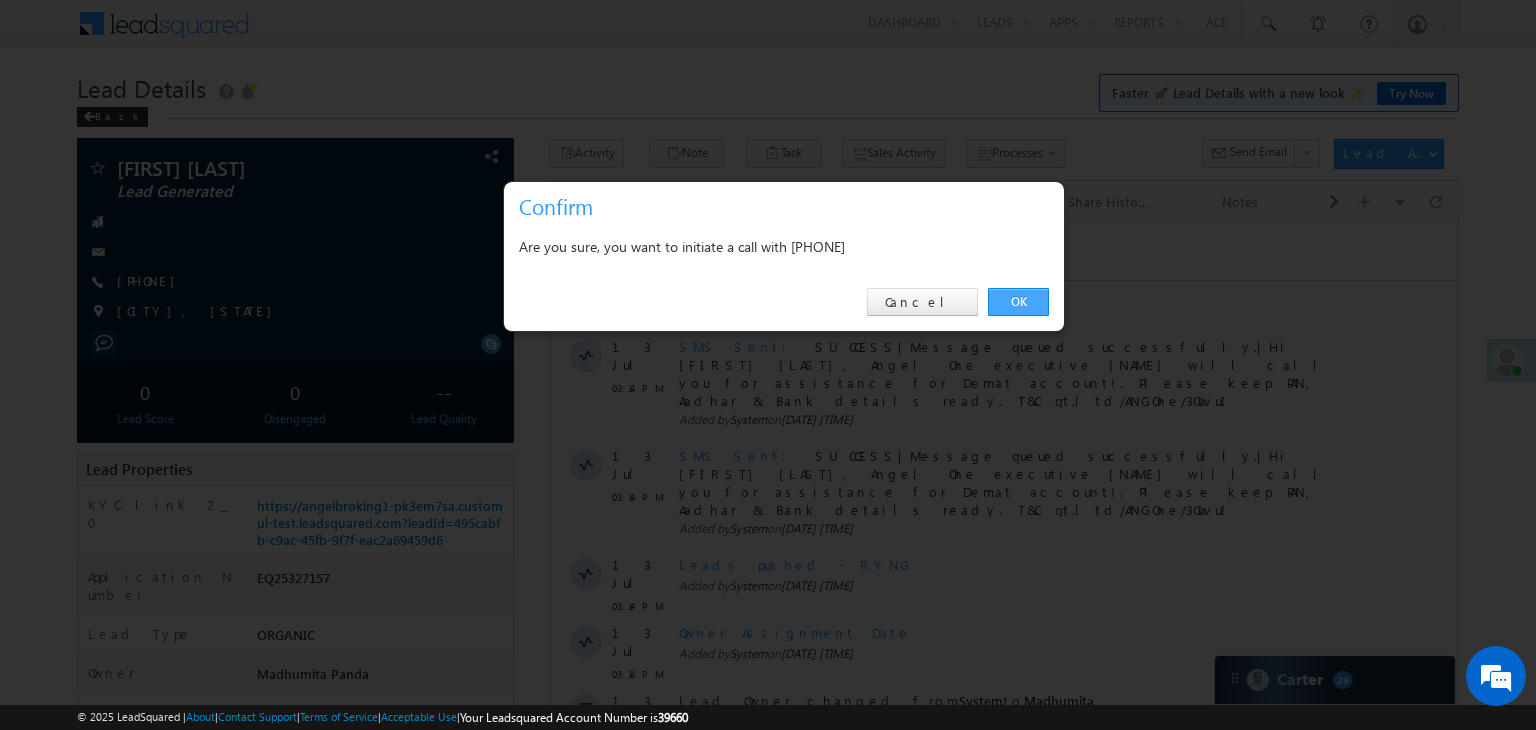 drag, startPoint x: 1015, startPoint y: 303, endPoint x: 468, endPoint y: 79, distance: 591.08795 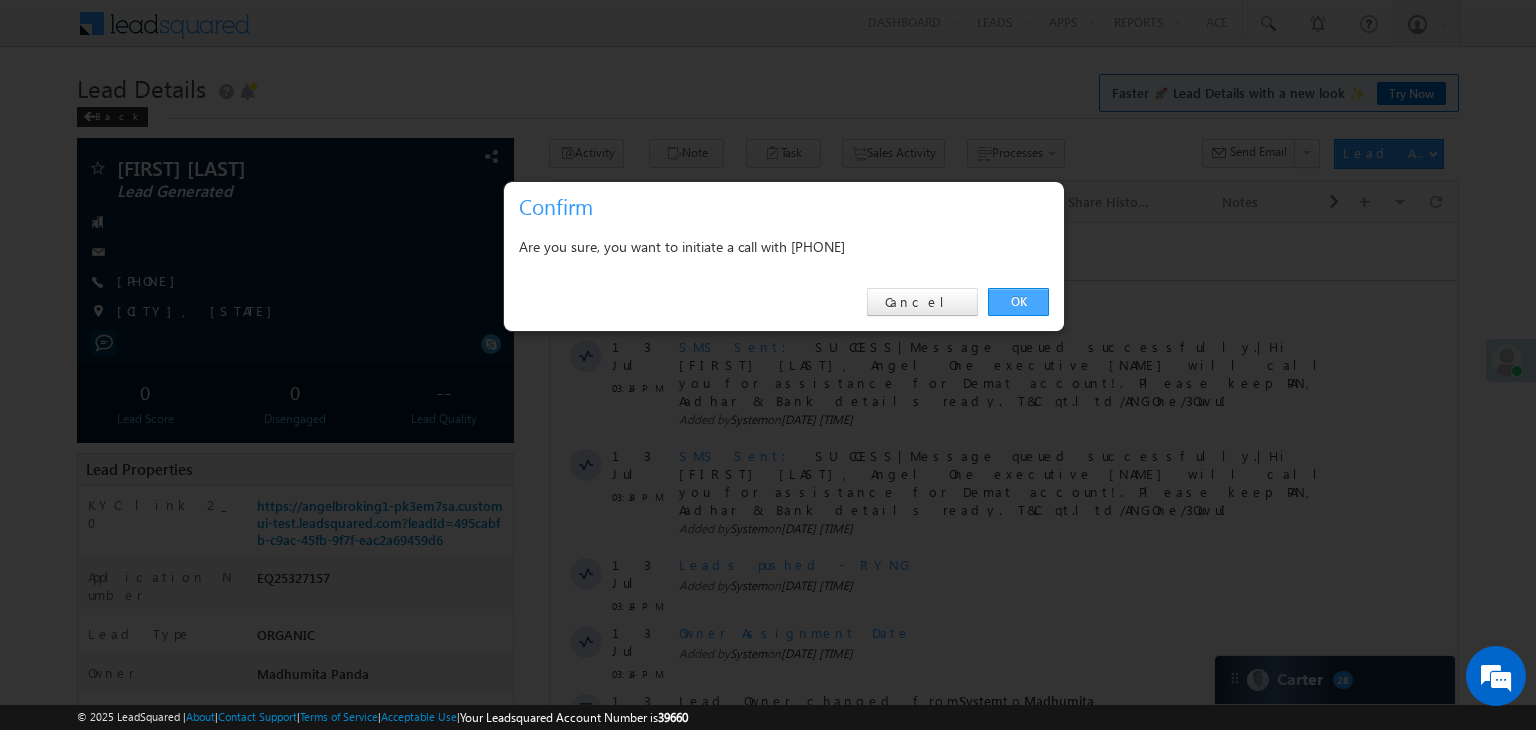 click on "OK" at bounding box center [1018, 302] 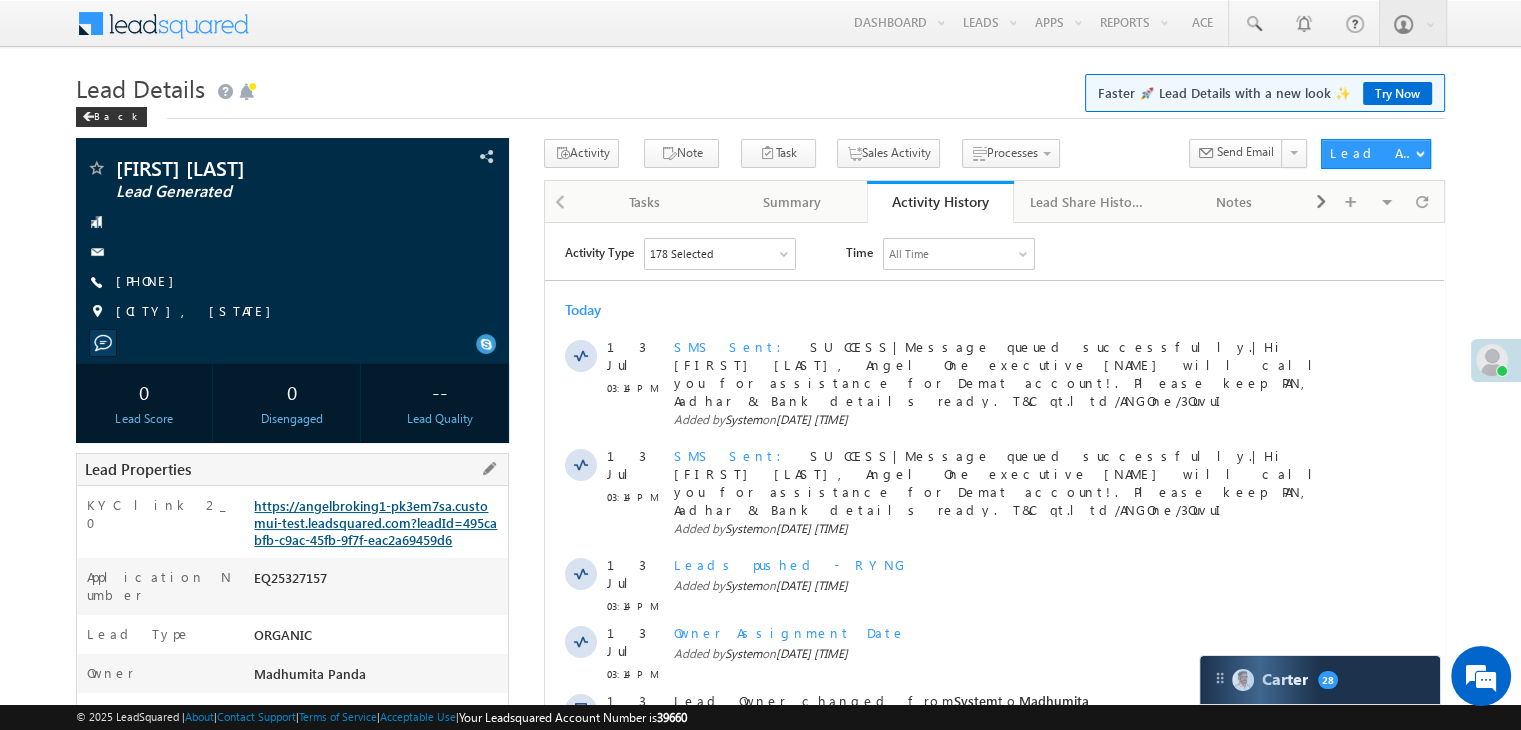 click on "https://angelbroking1-pk3em7sa.customui-test.leadsquared.com?leadId=495cabfb-c9ac-45fb-9f7f-eac2a69459d6" at bounding box center [375, 522] 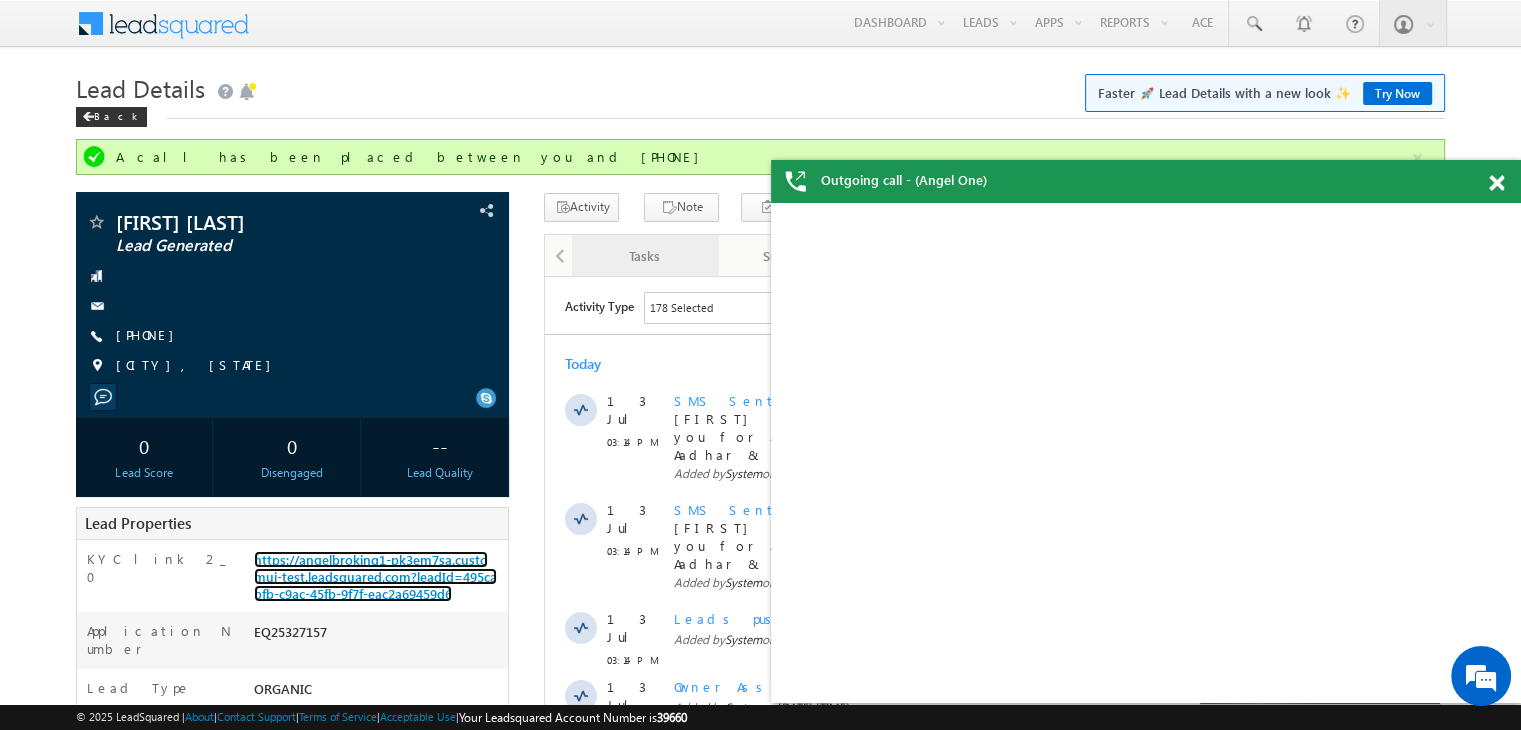 scroll, scrollTop: 0, scrollLeft: 0, axis: both 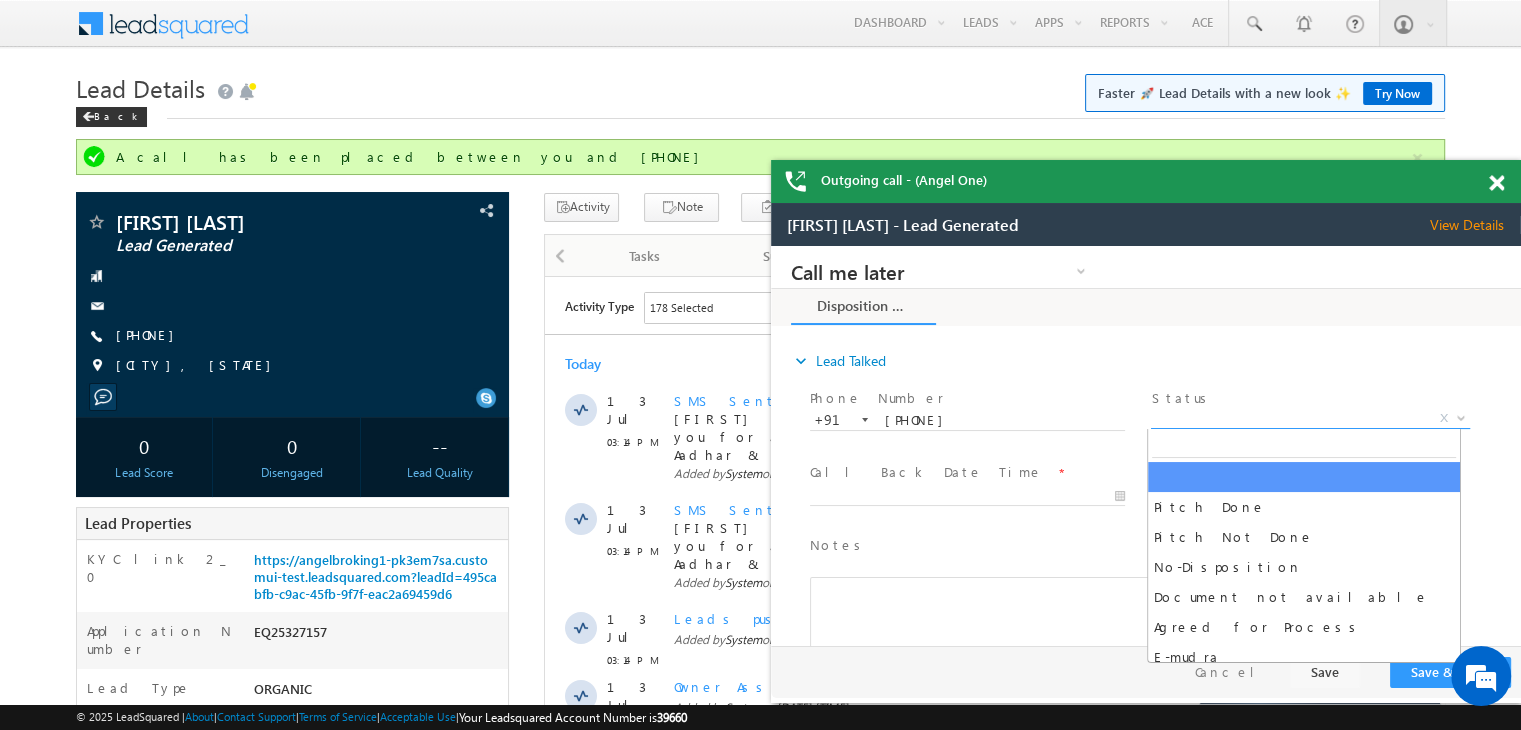 click on "X" at bounding box center (1310, 419) 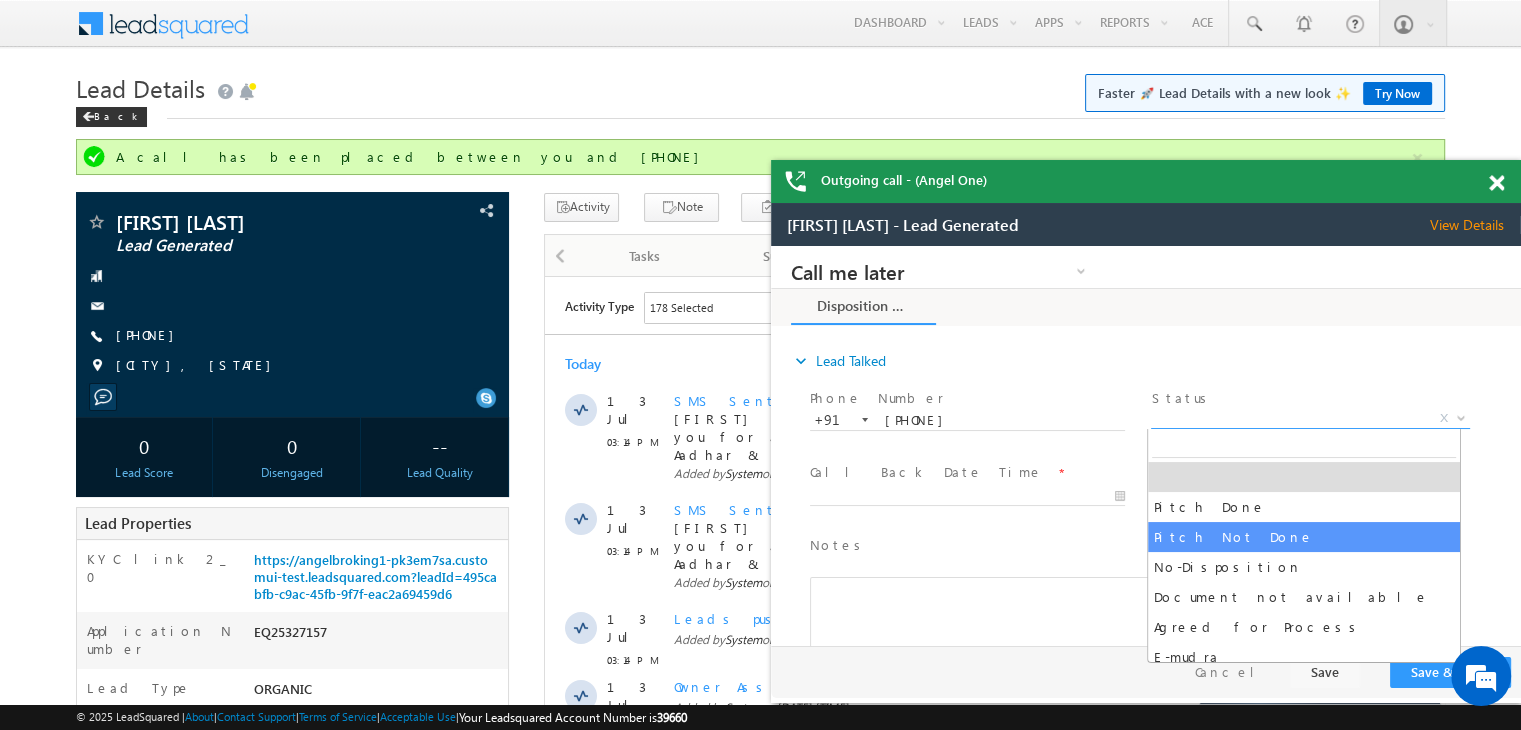 select on "Pitch Not Done" 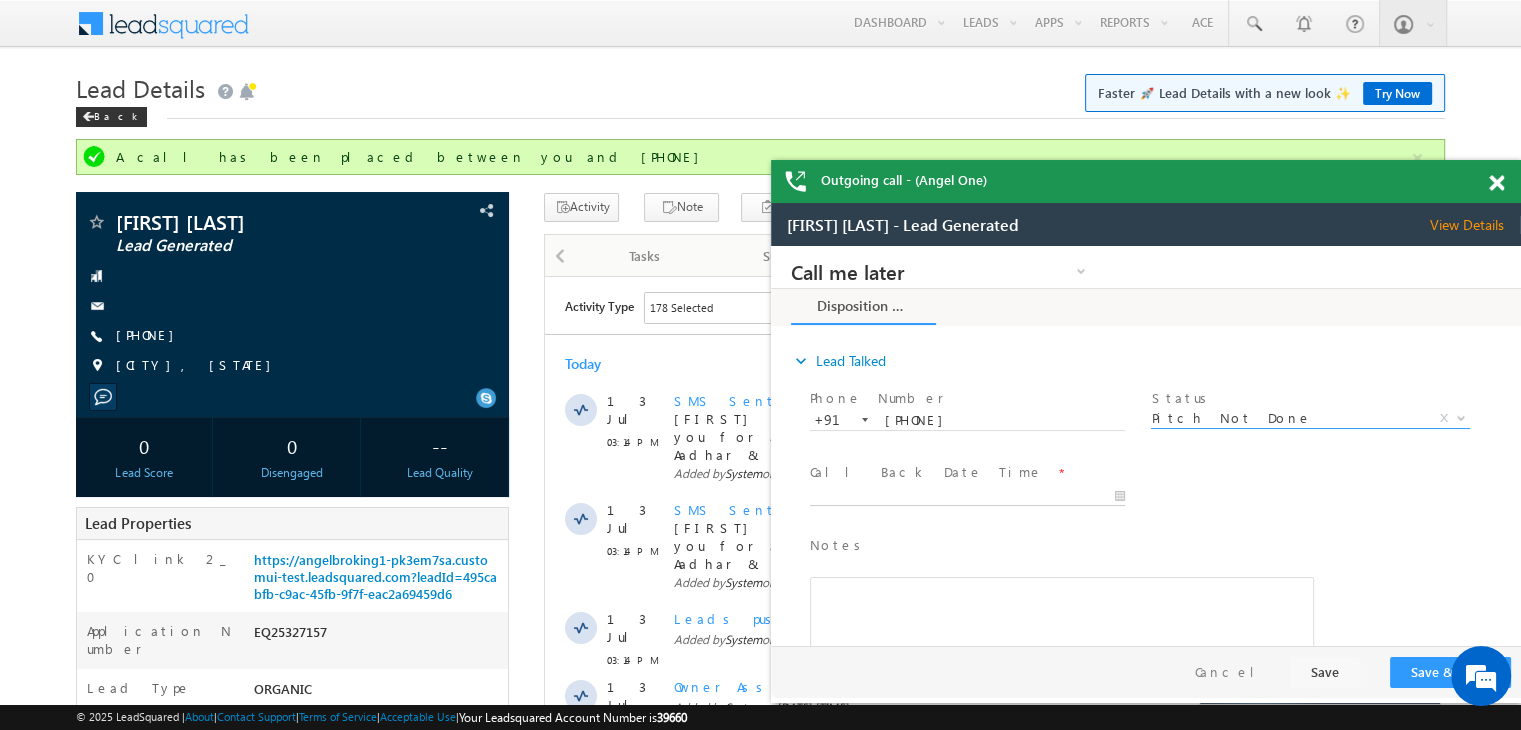click at bounding box center [967, 497] 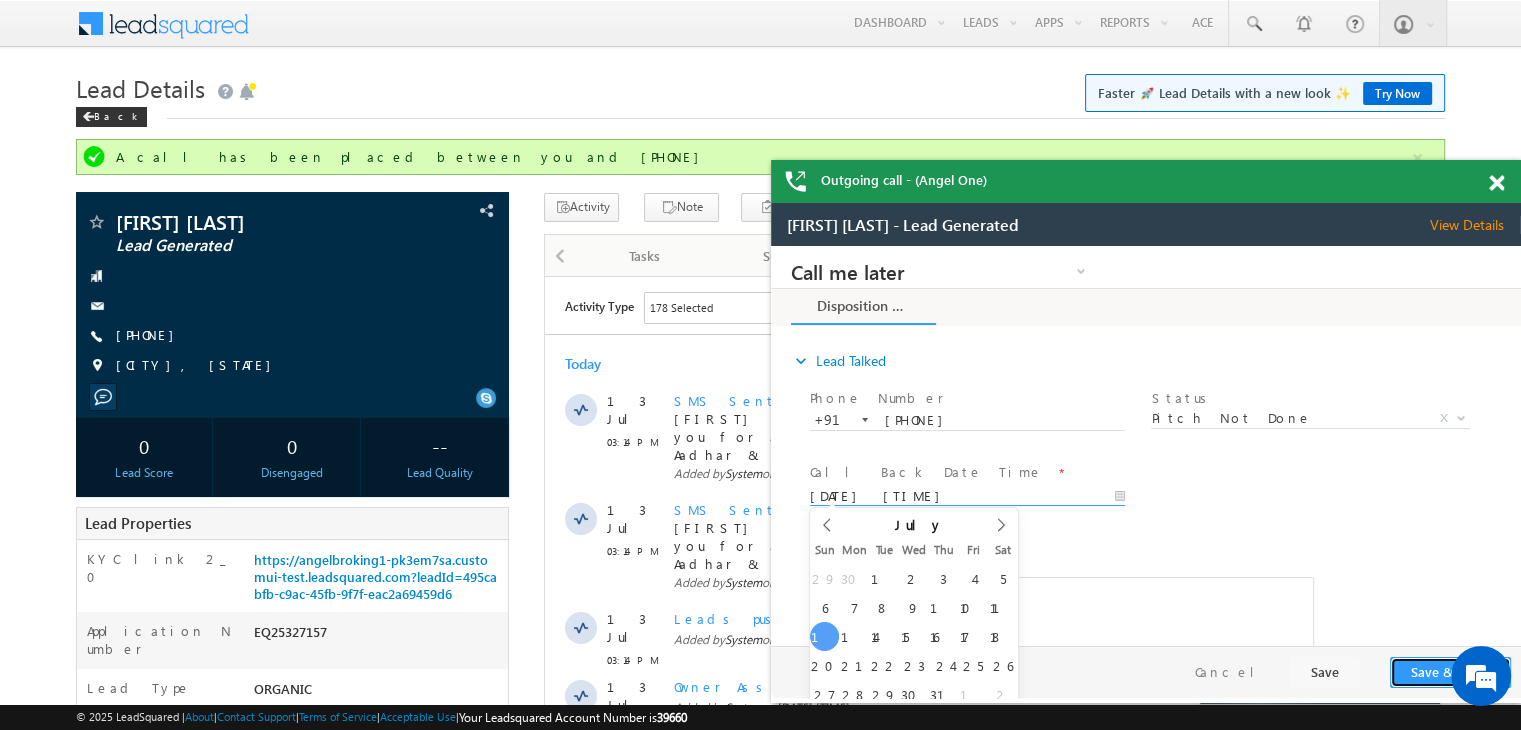 click on "Save & Close" at bounding box center [1450, 672] 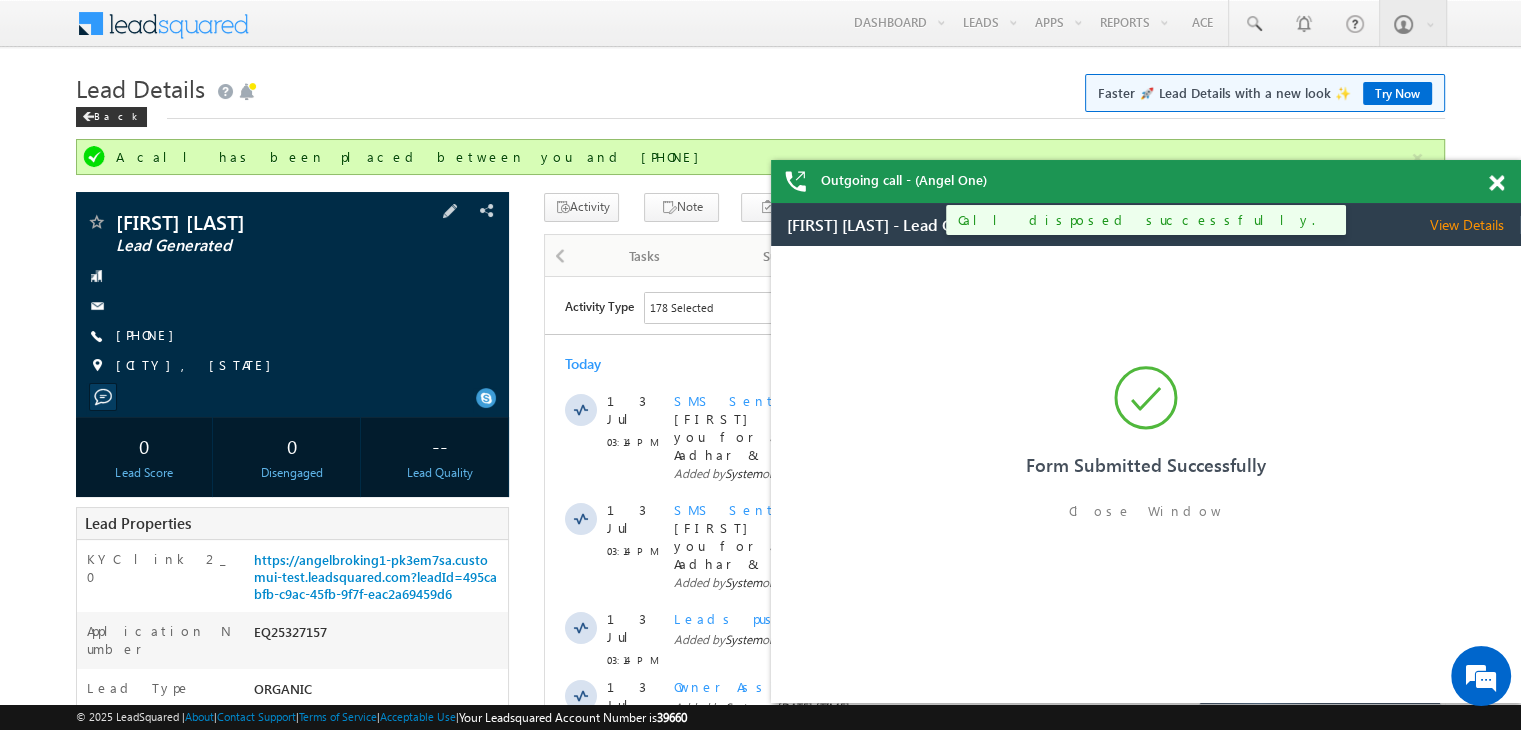 click on "[PHONE]" at bounding box center (150, 336) 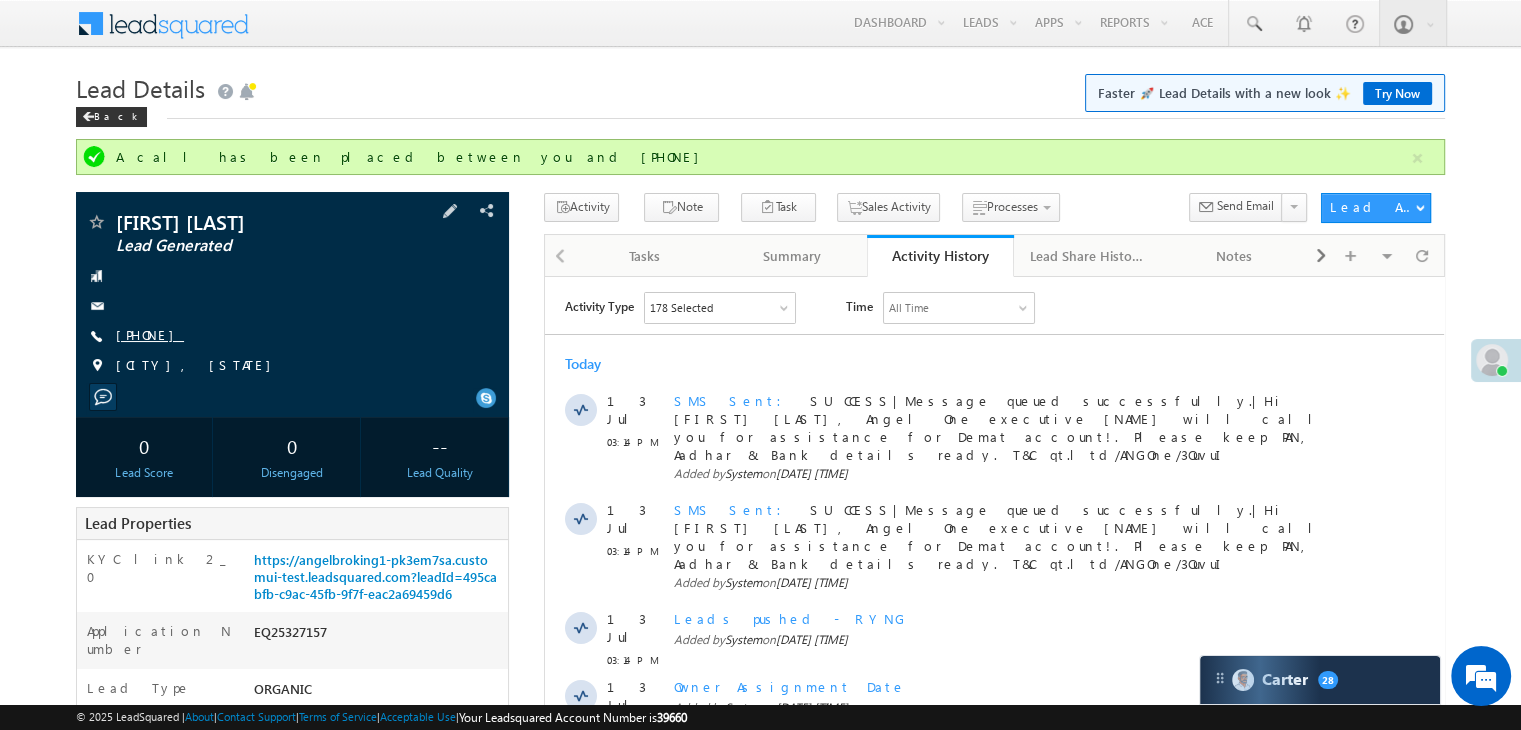 click on "[PHONE]" at bounding box center (150, 334) 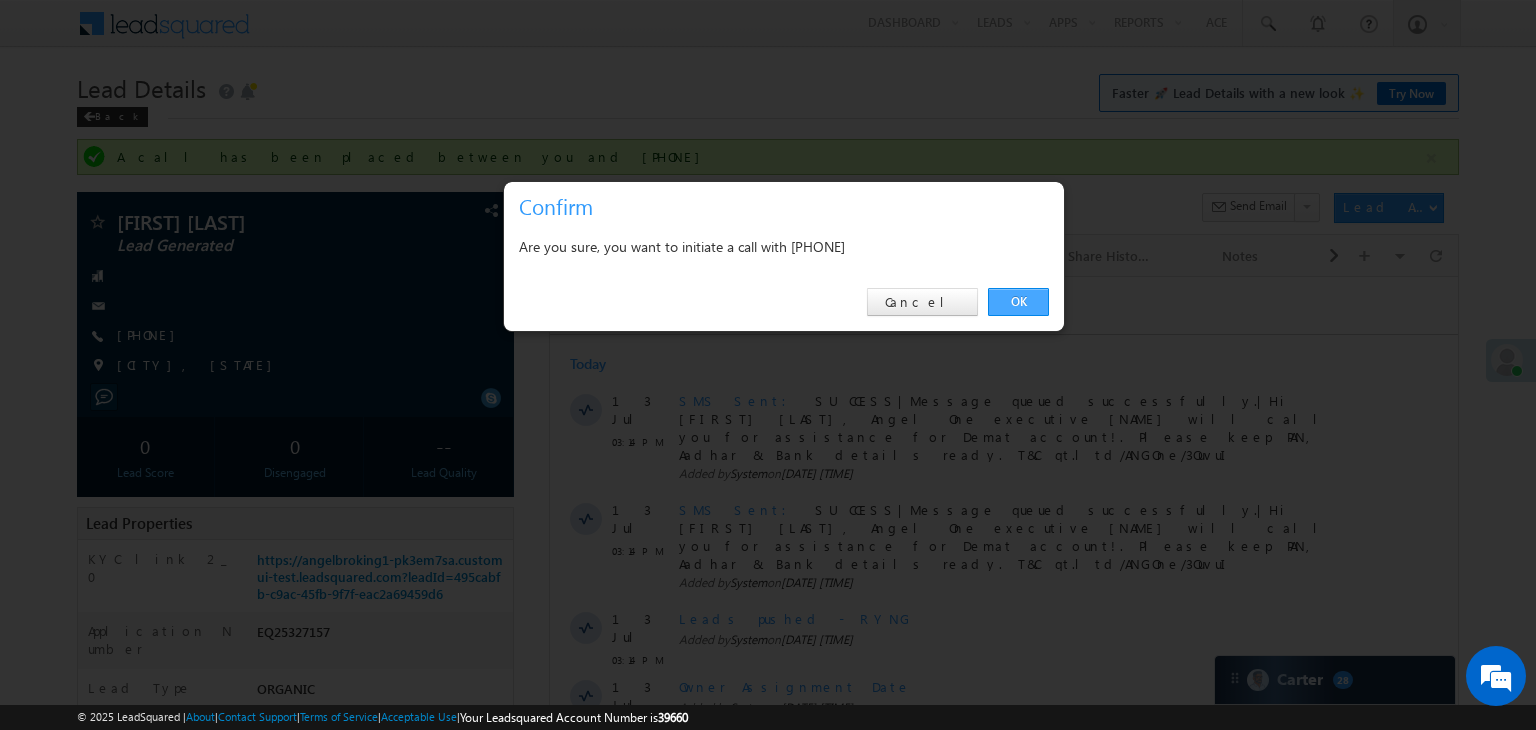 click on "OK" at bounding box center (1018, 302) 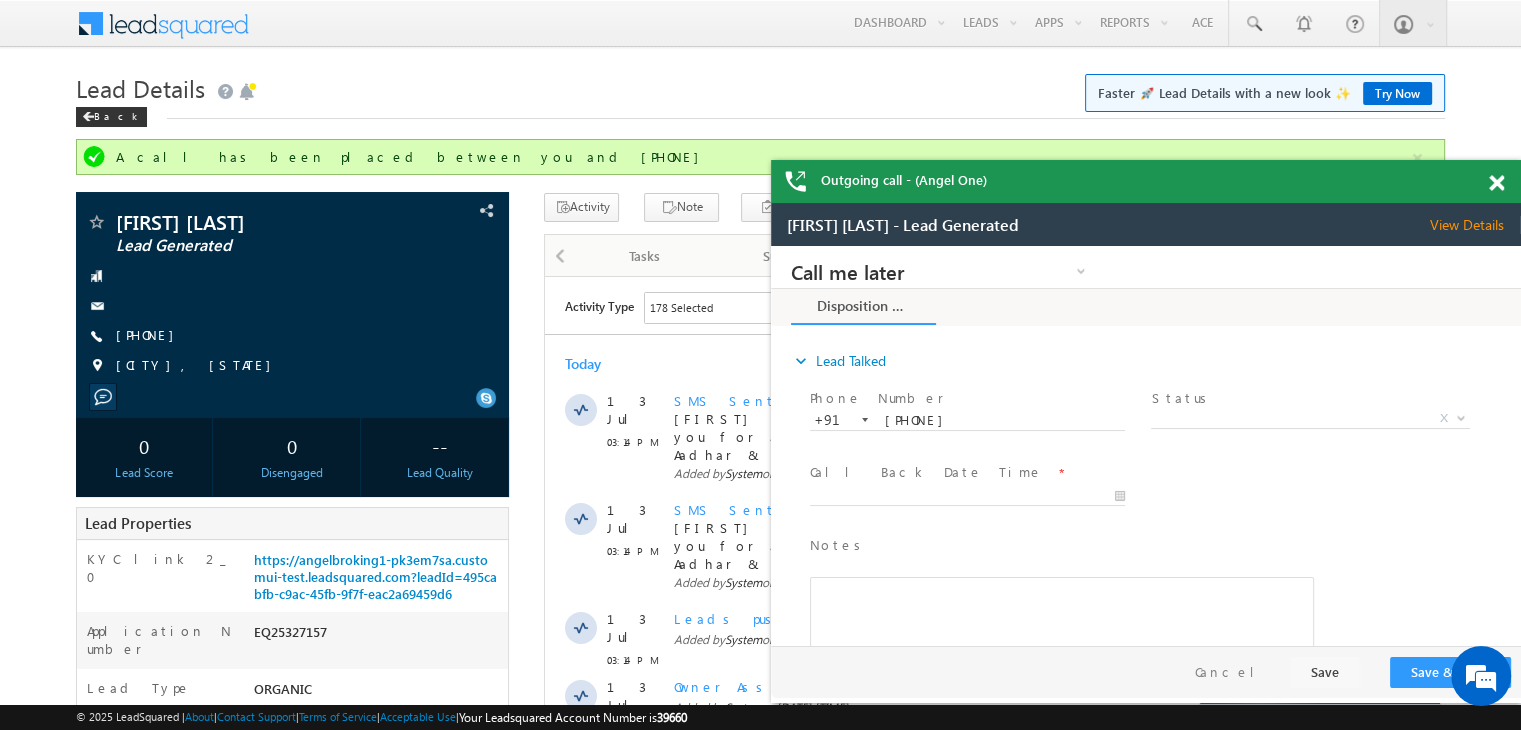 scroll, scrollTop: 0, scrollLeft: 0, axis: both 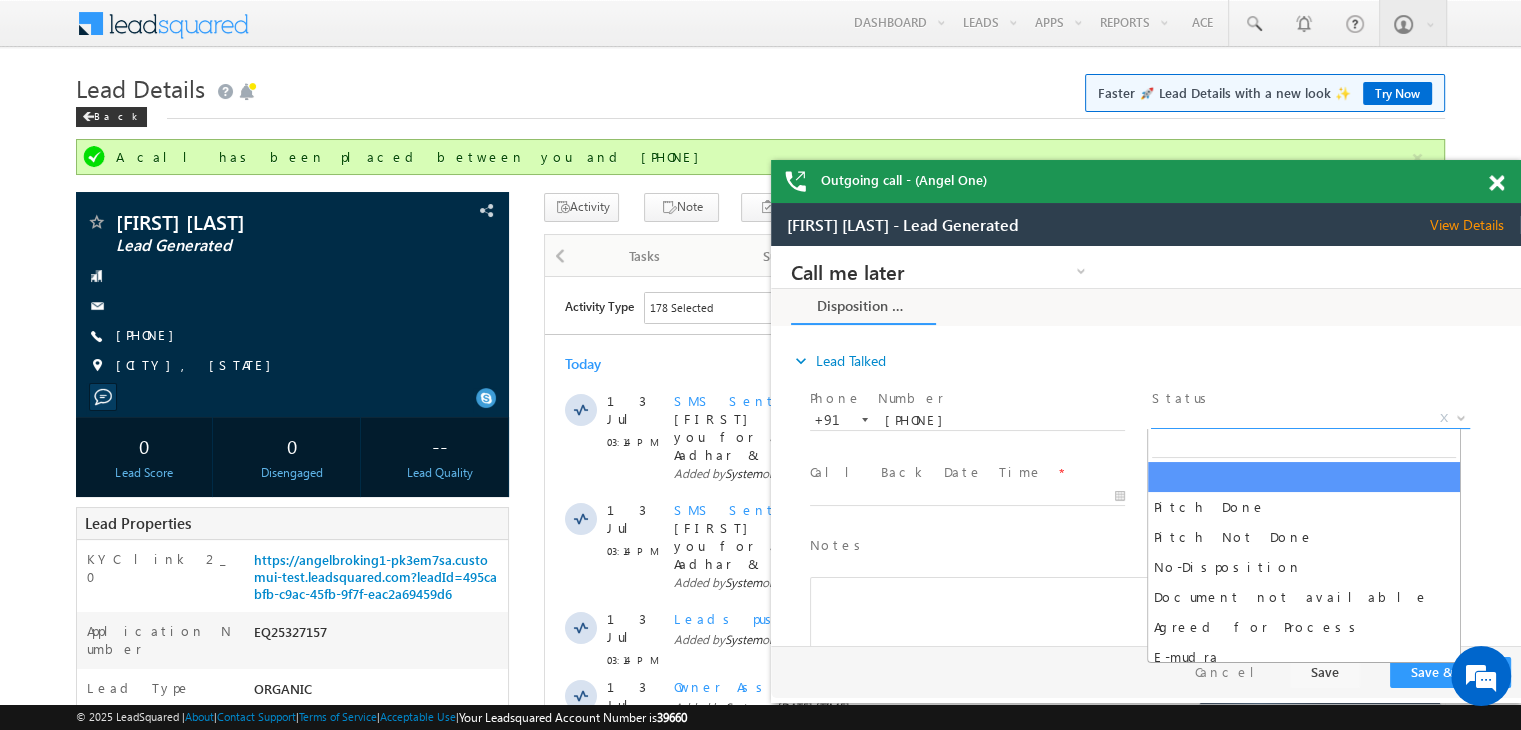drag, startPoint x: 1360, startPoint y: 417, endPoint x: 1331, endPoint y: 457, distance: 49.40648 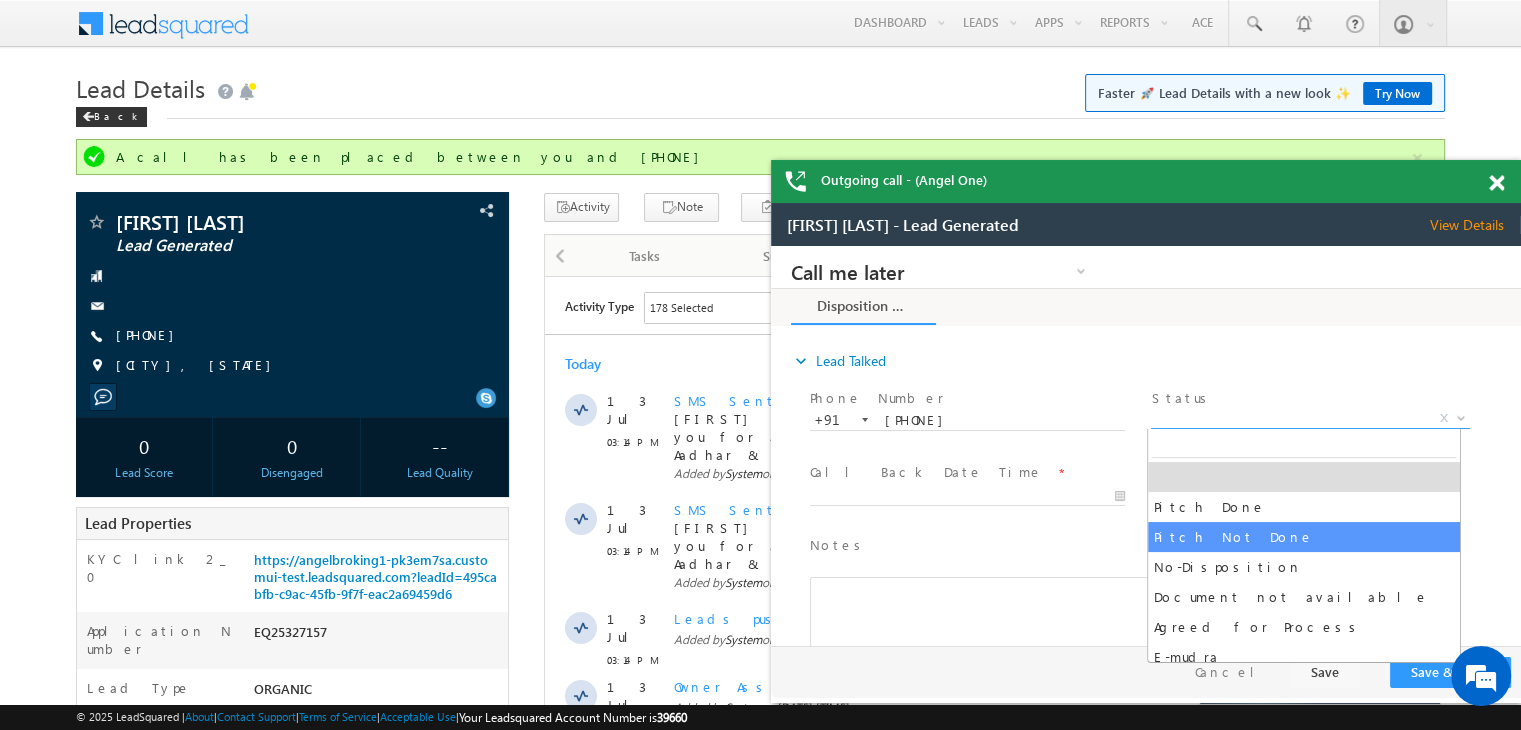 select on "Pitch Not Done" 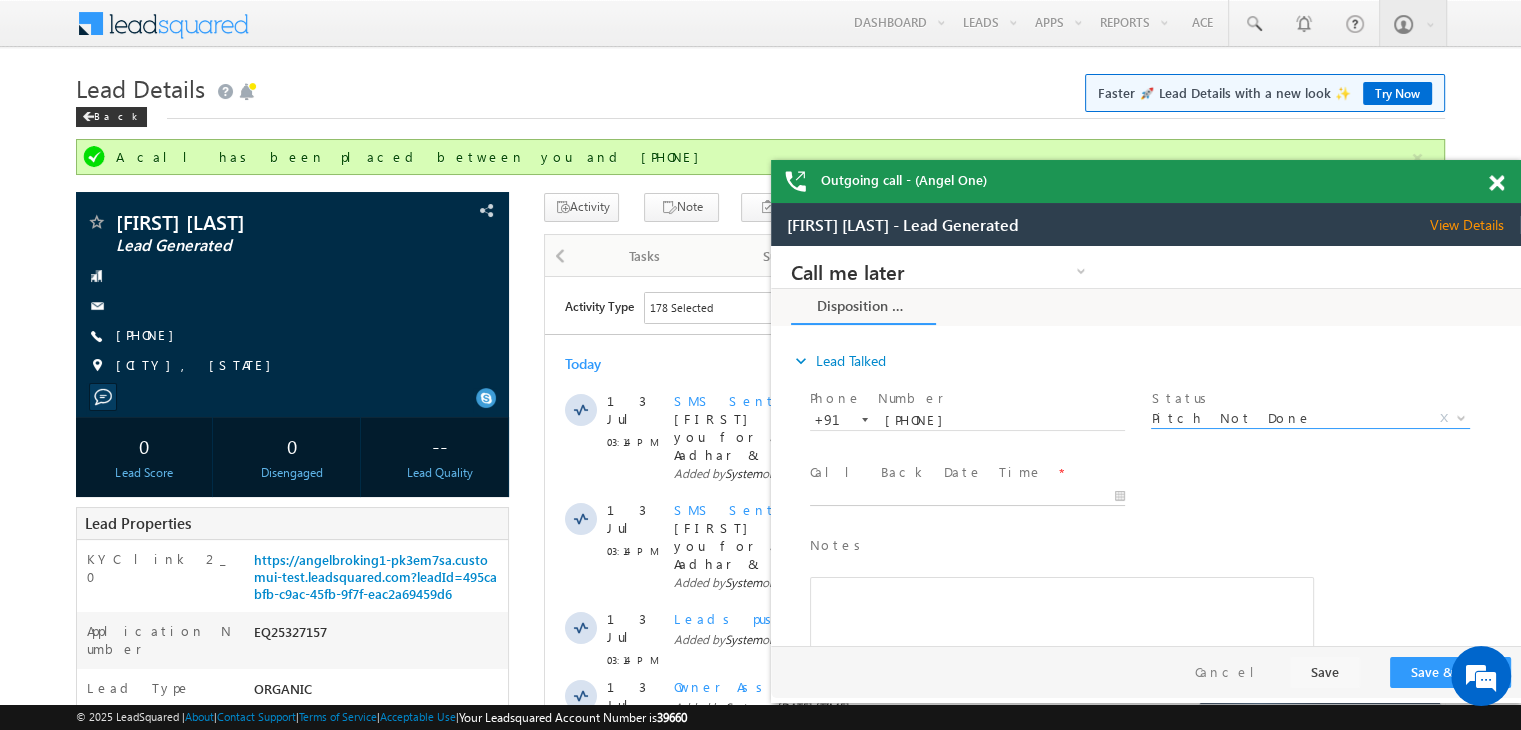 type on "07/13/25 3:23 PM" 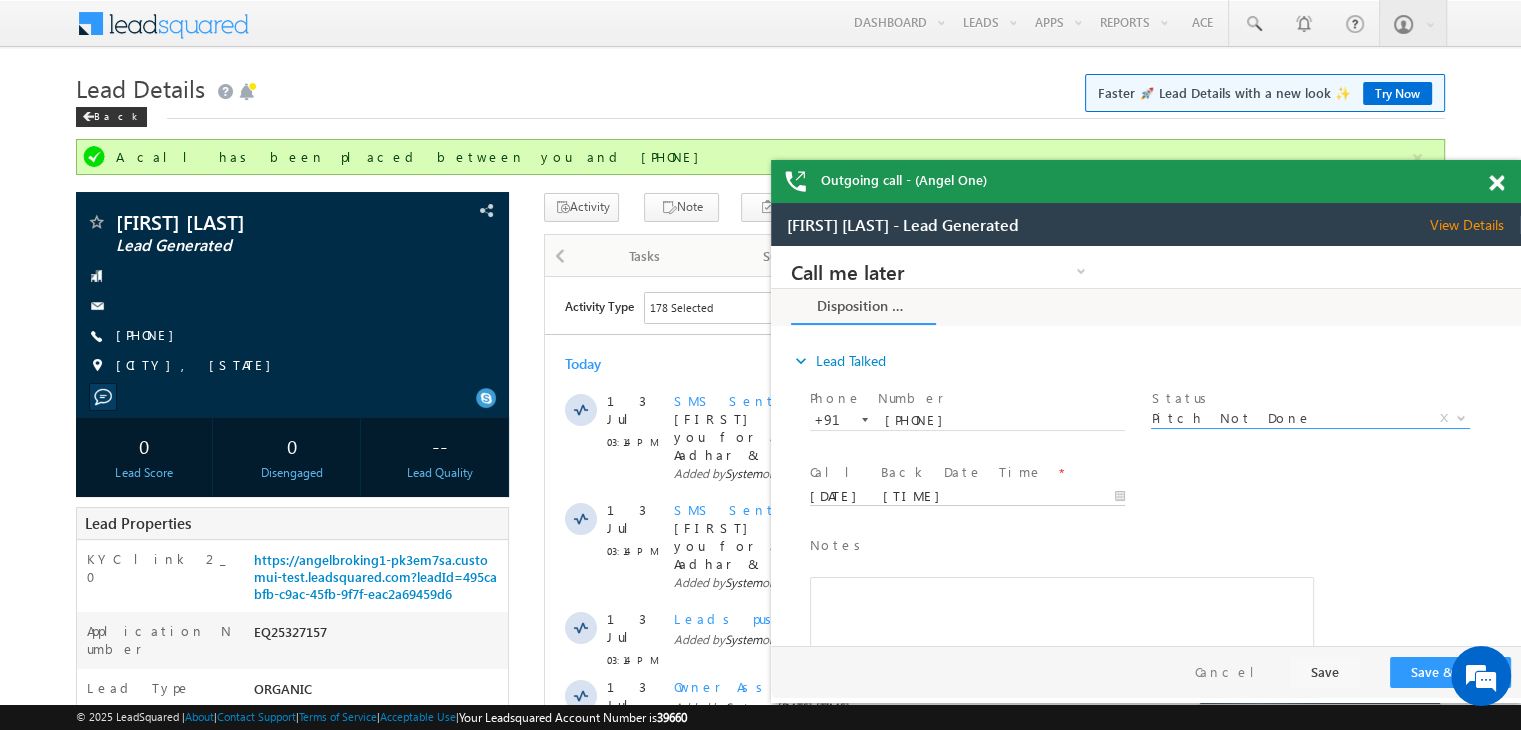 click on "07/13/25 3:23 PM" at bounding box center (967, 497) 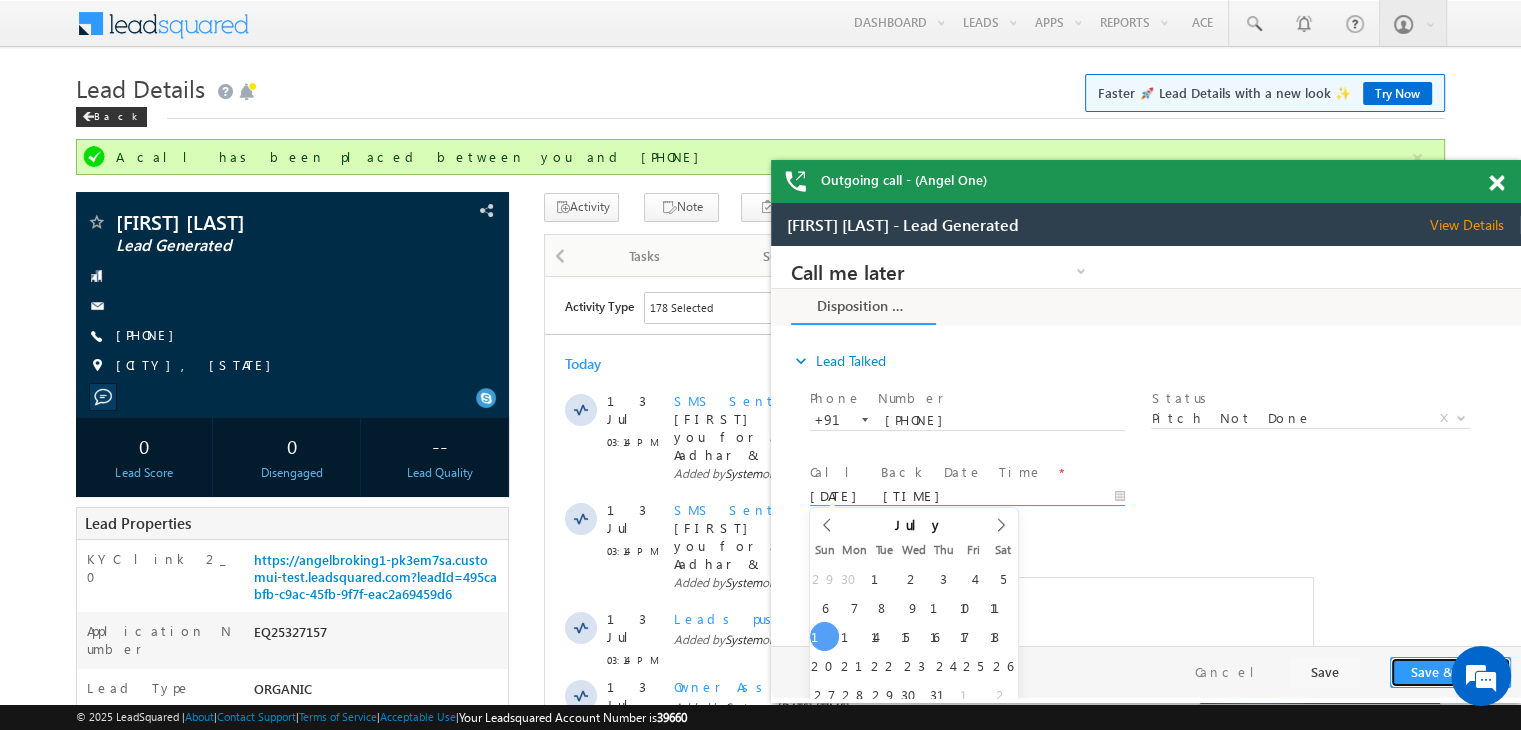 click on "Save & Close" at bounding box center (1450, 672) 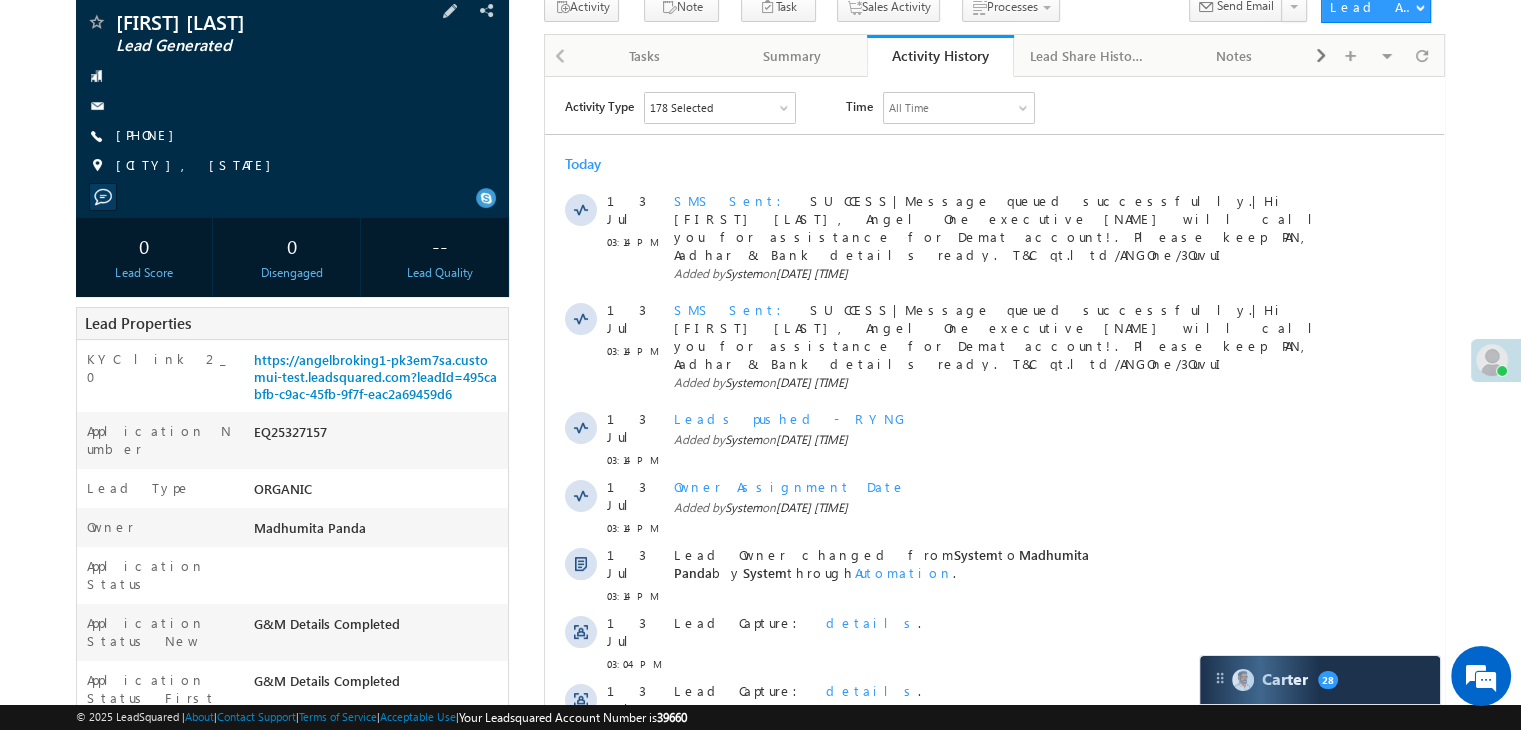 scroll, scrollTop: 0, scrollLeft: 0, axis: both 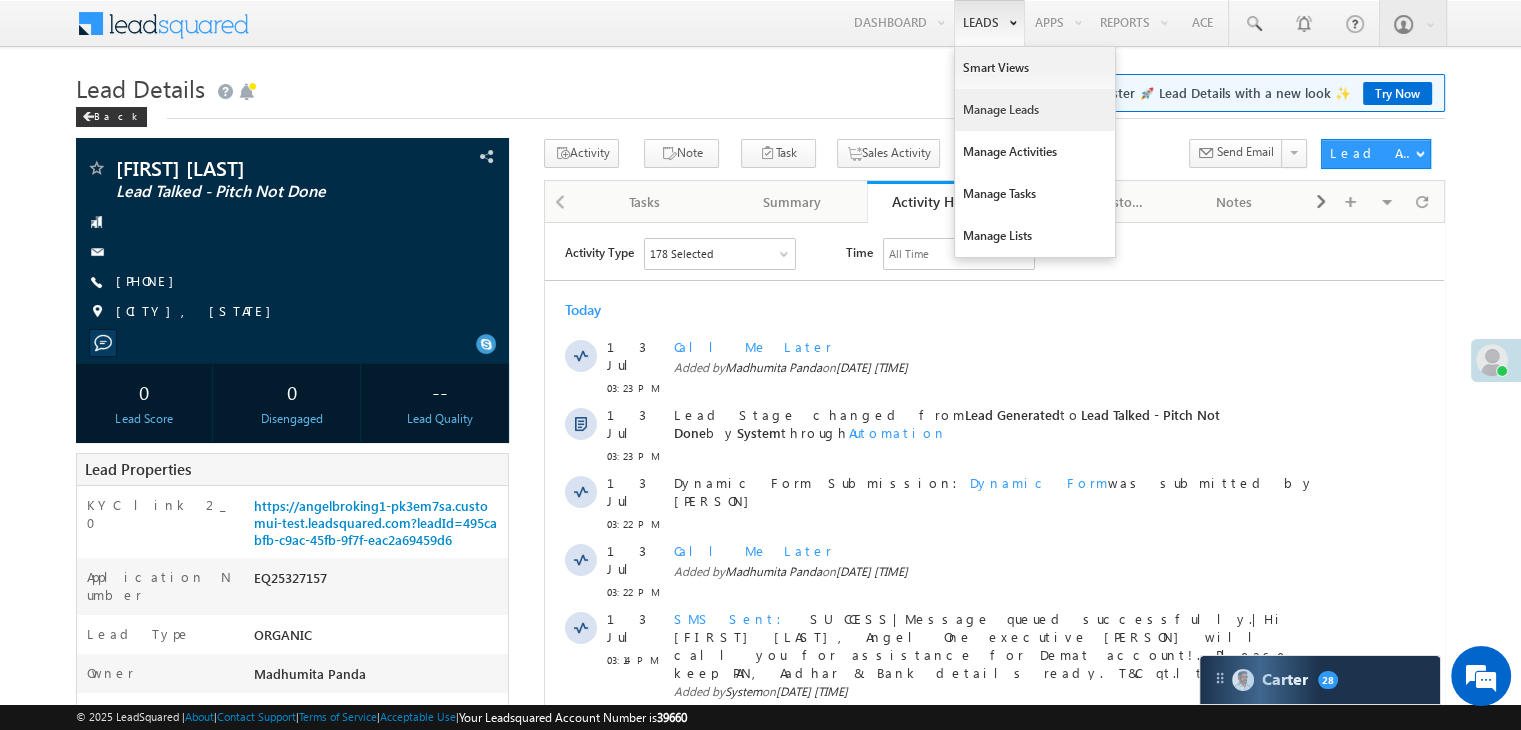 click on "Manage Leads" at bounding box center [1035, 110] 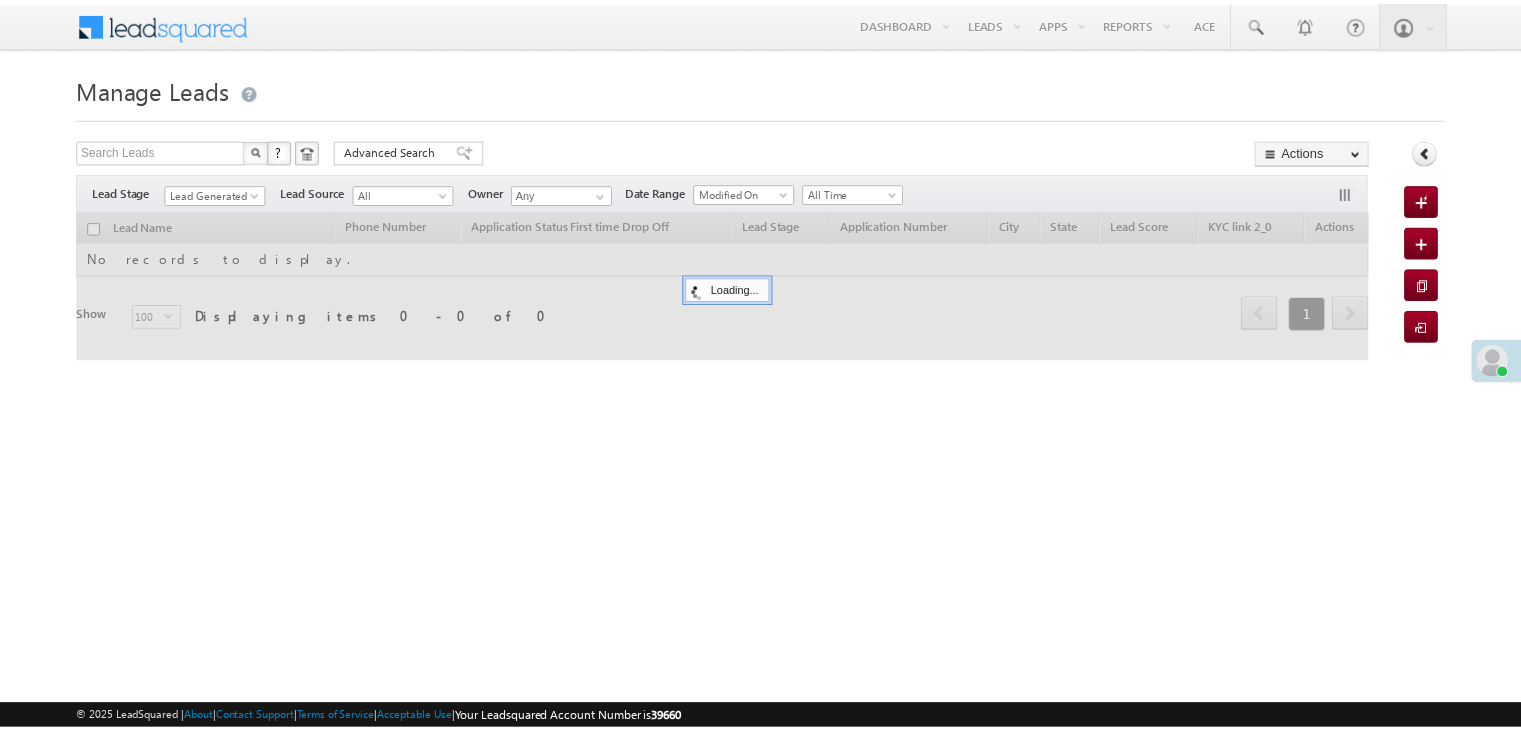 scroll, scrollTop: 0, scrollLeft: 0, axis: both 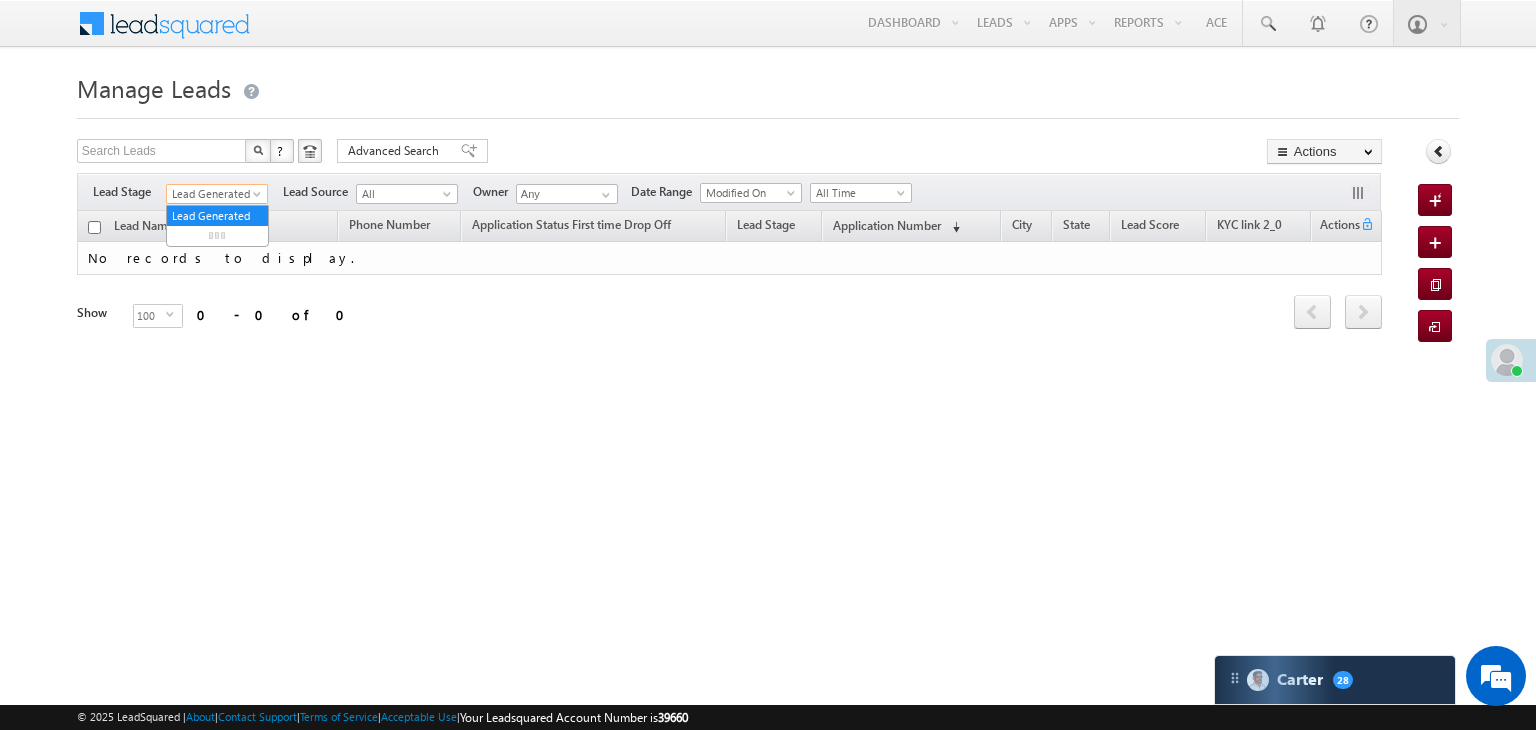 click at bounding box center [259, 198] 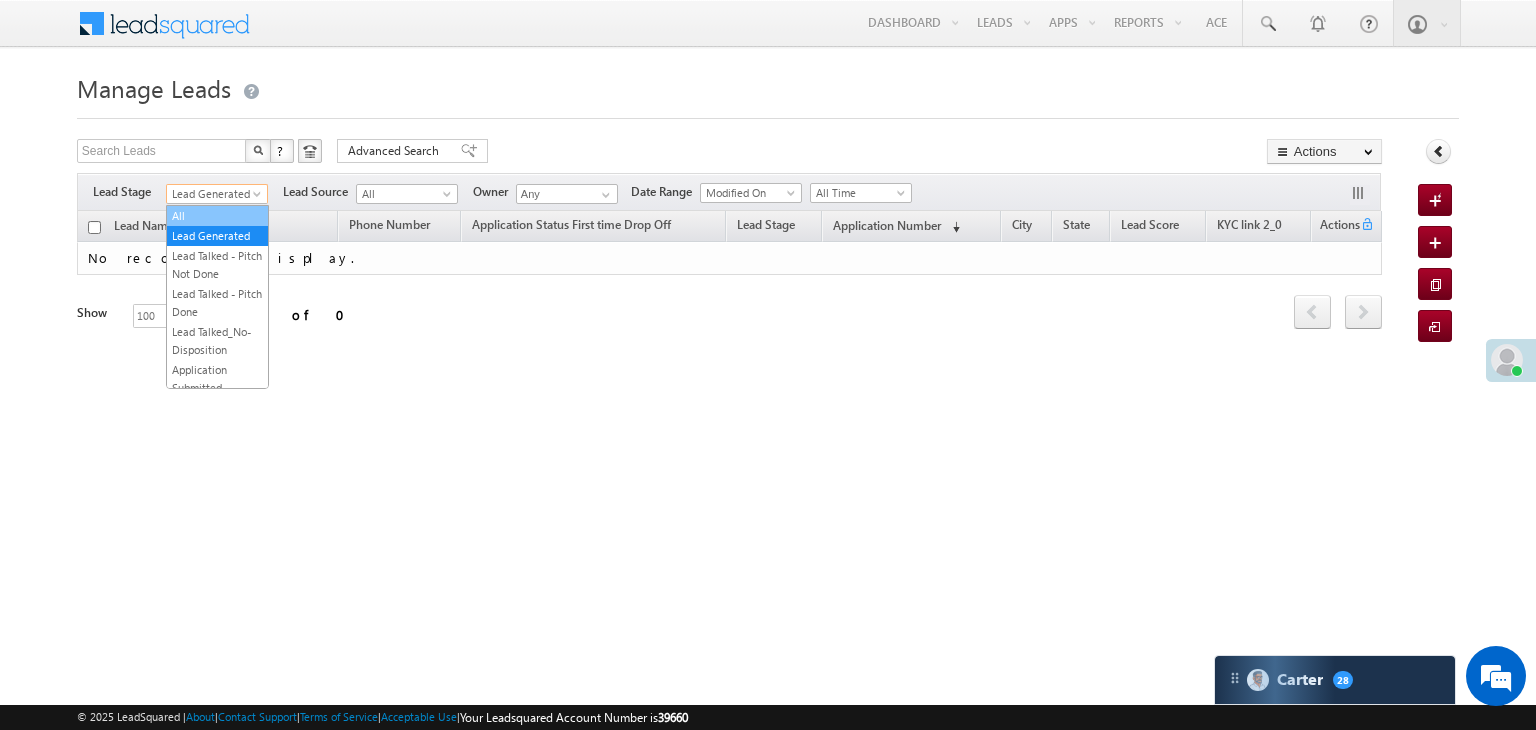 click on "All" at bounding box center [217, 216] 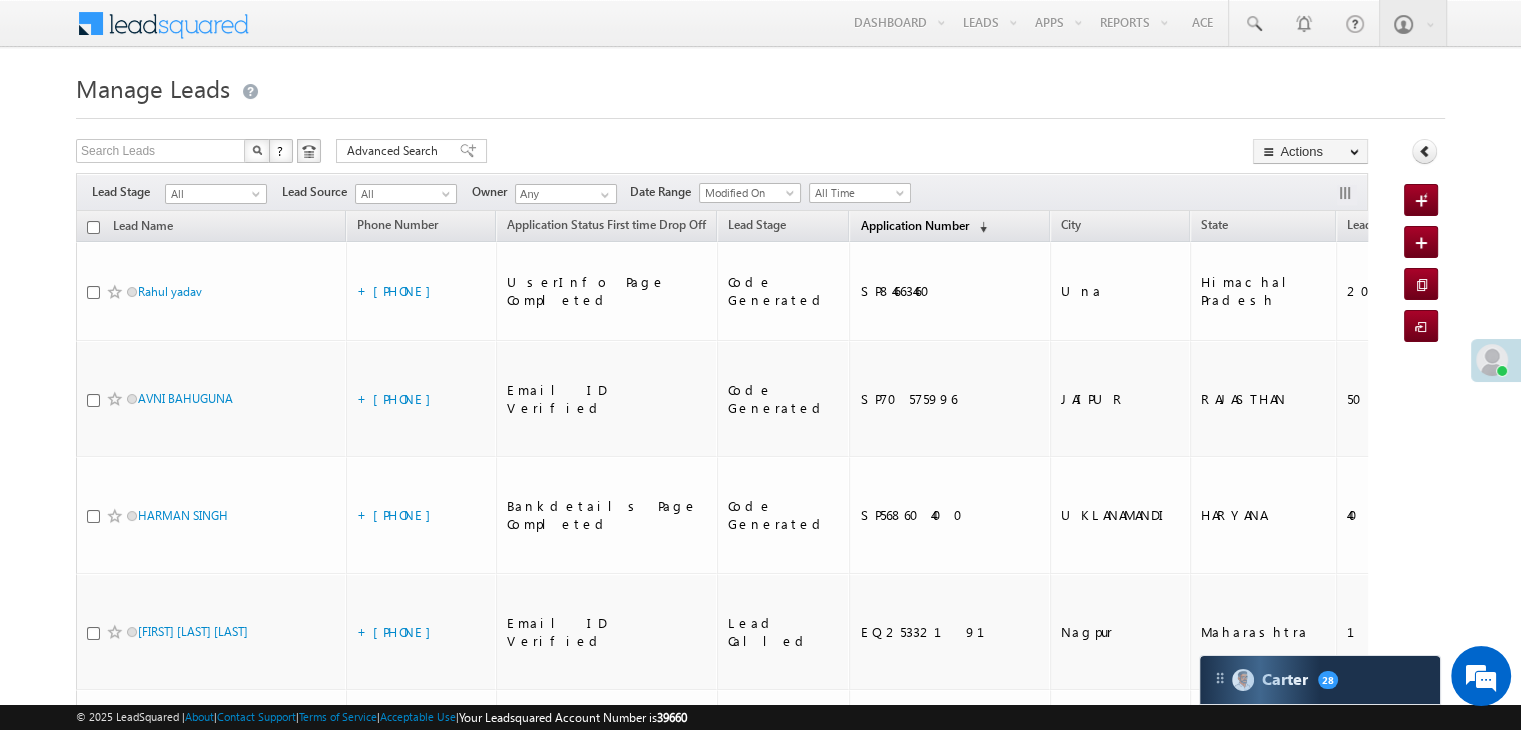 click on "Application Number" at bounding box center (914, 225) 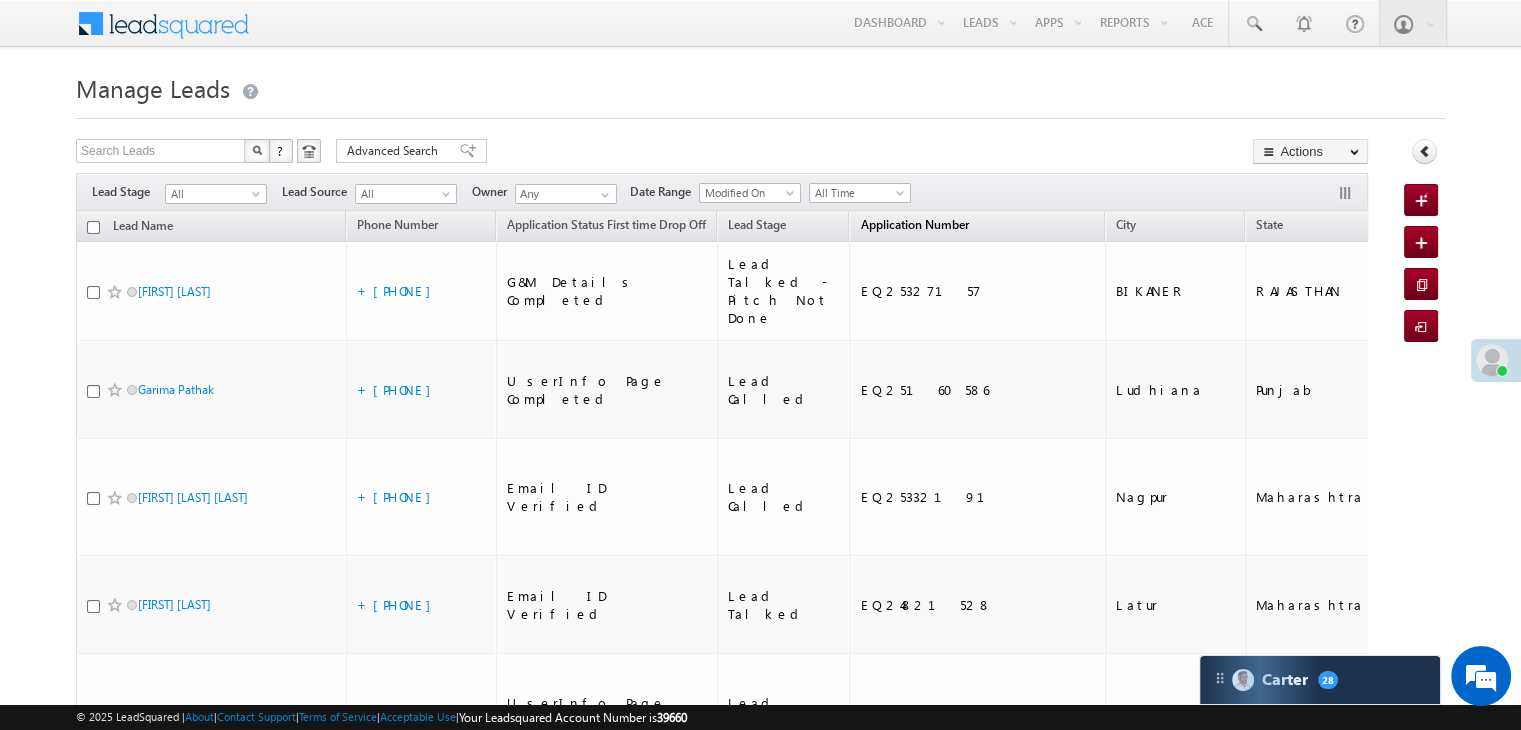 scroll, scrollTop: 0, scrollLeft: 0, axis: both 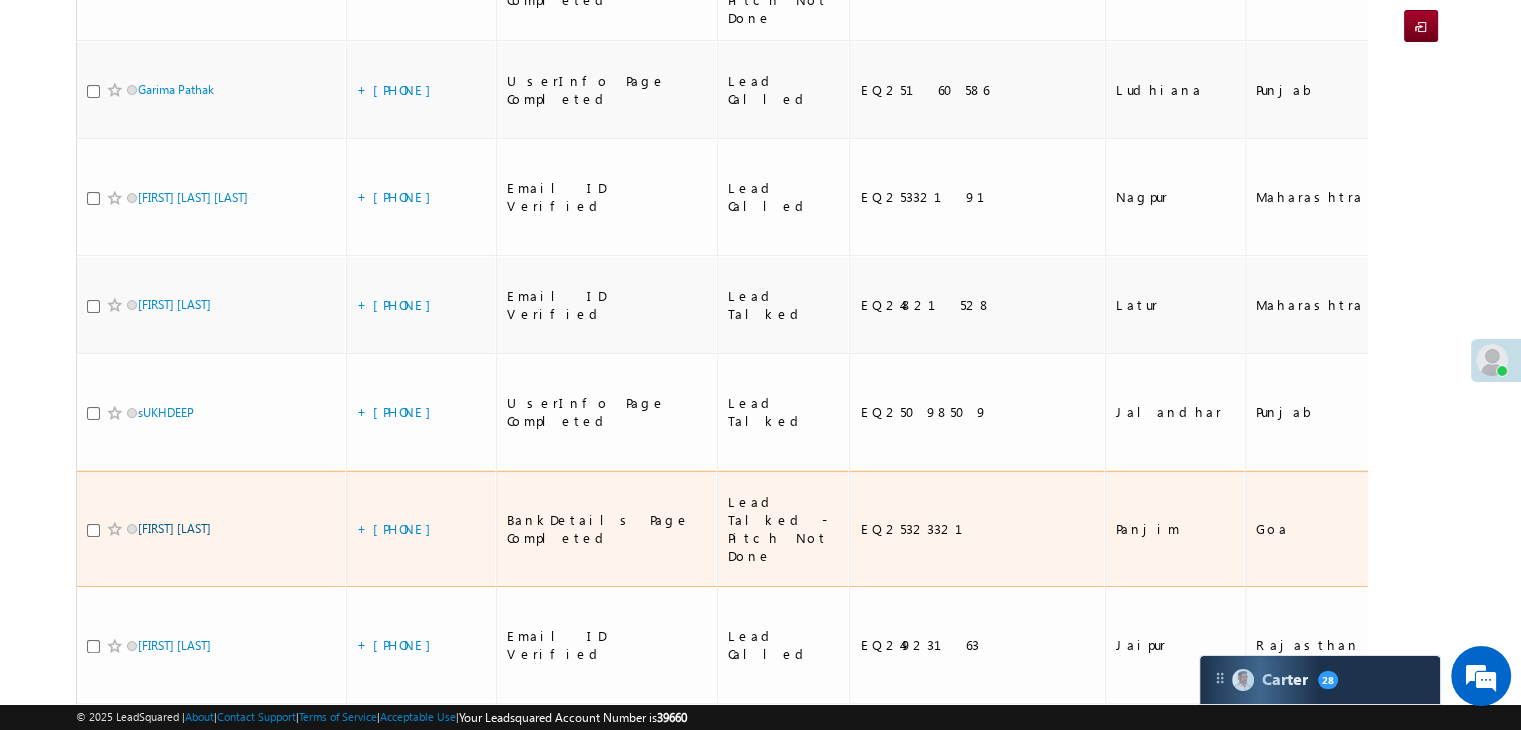 click on "Samarth Phadte" at bounding box center [174, 528] 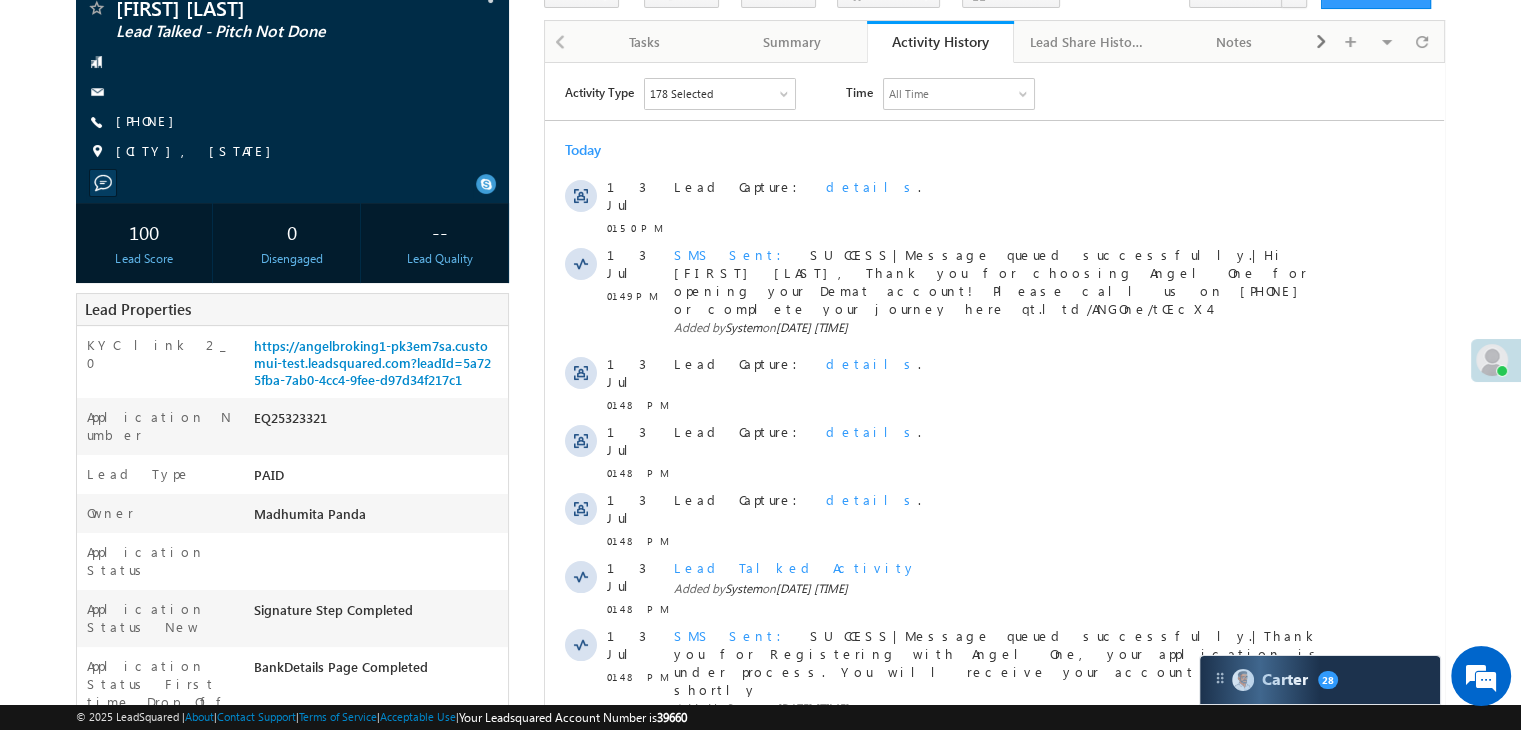 scroll, scrollTop: 0, scrollLeft: 0, axis: both 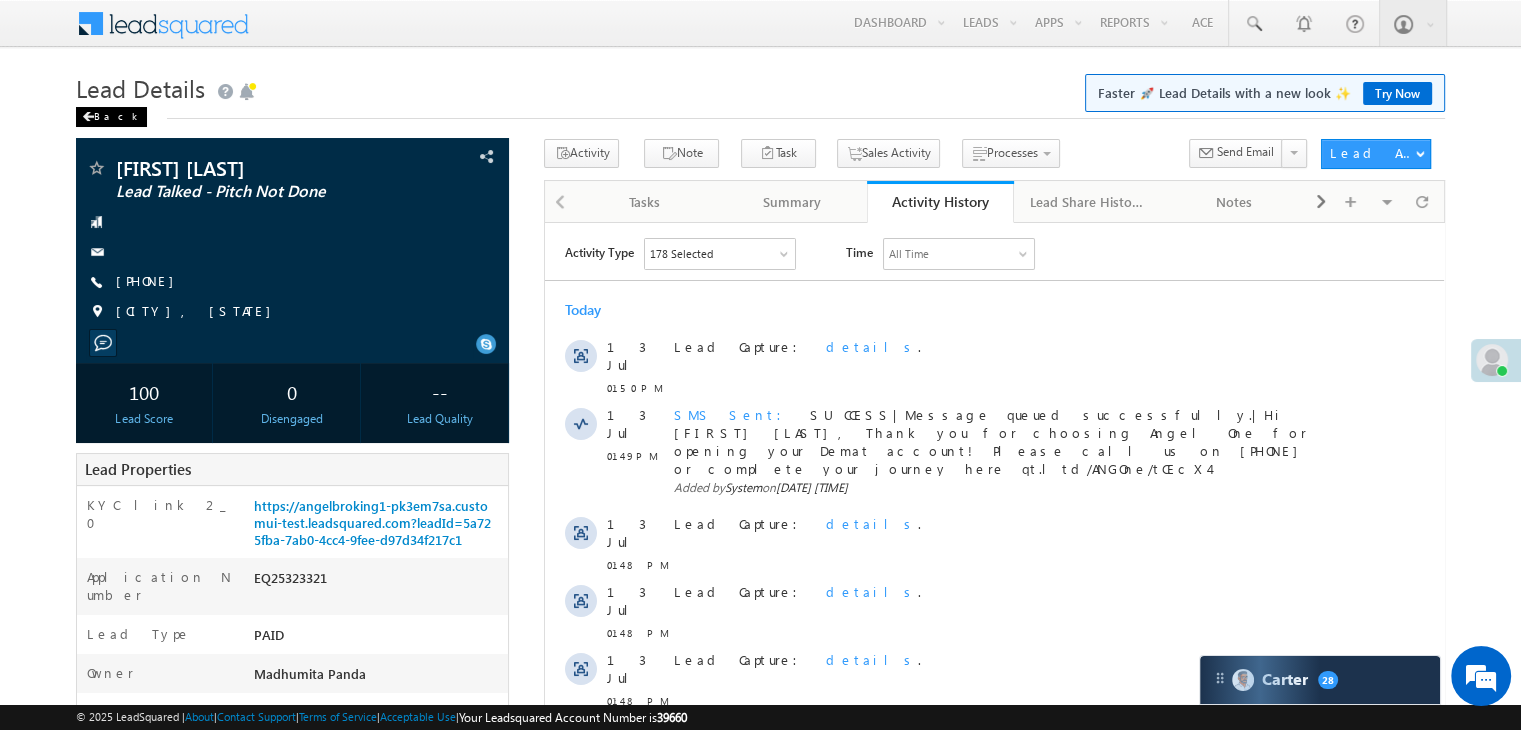 click at bounding box center [88, 117] 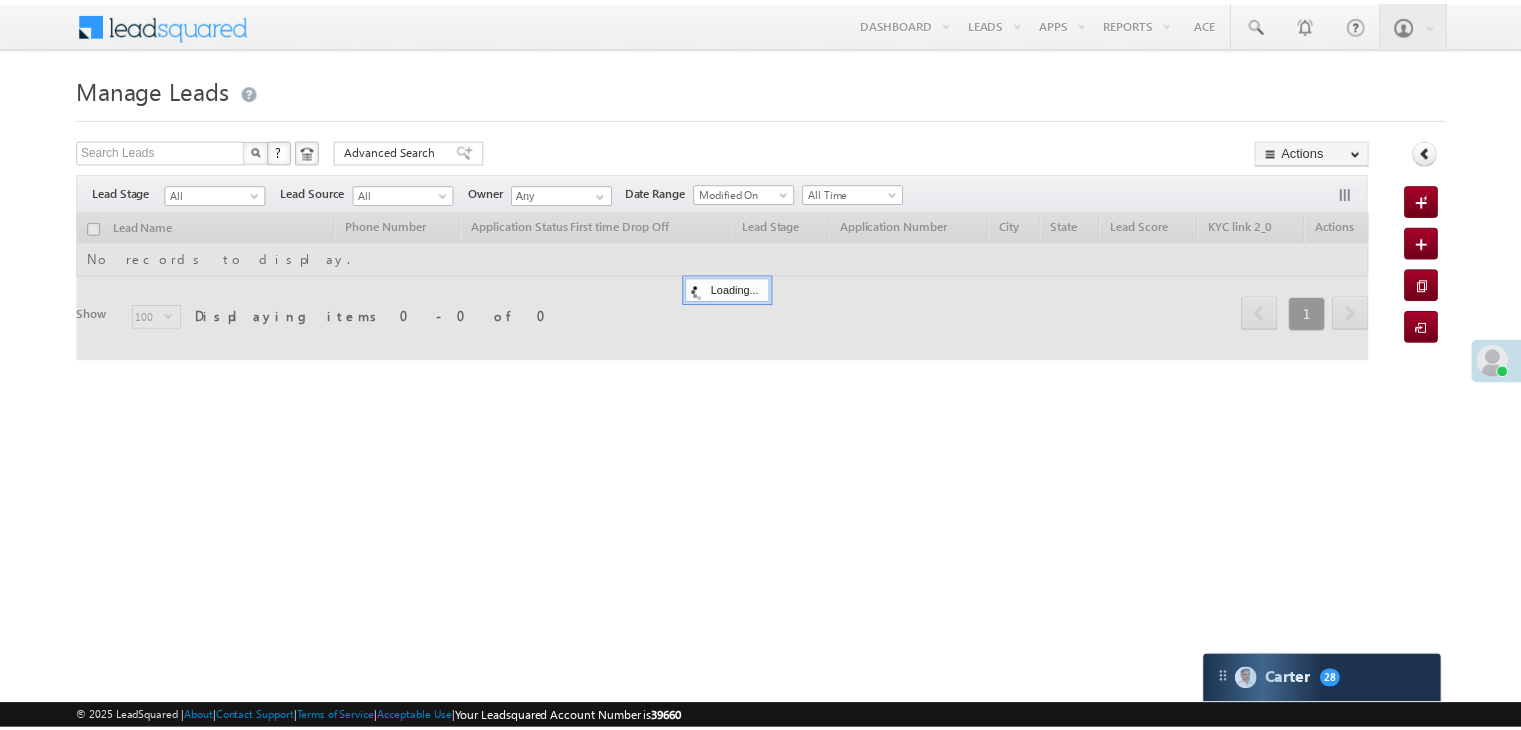 scroll, scrollTop: 0, scrollLeft: 0, axis: both 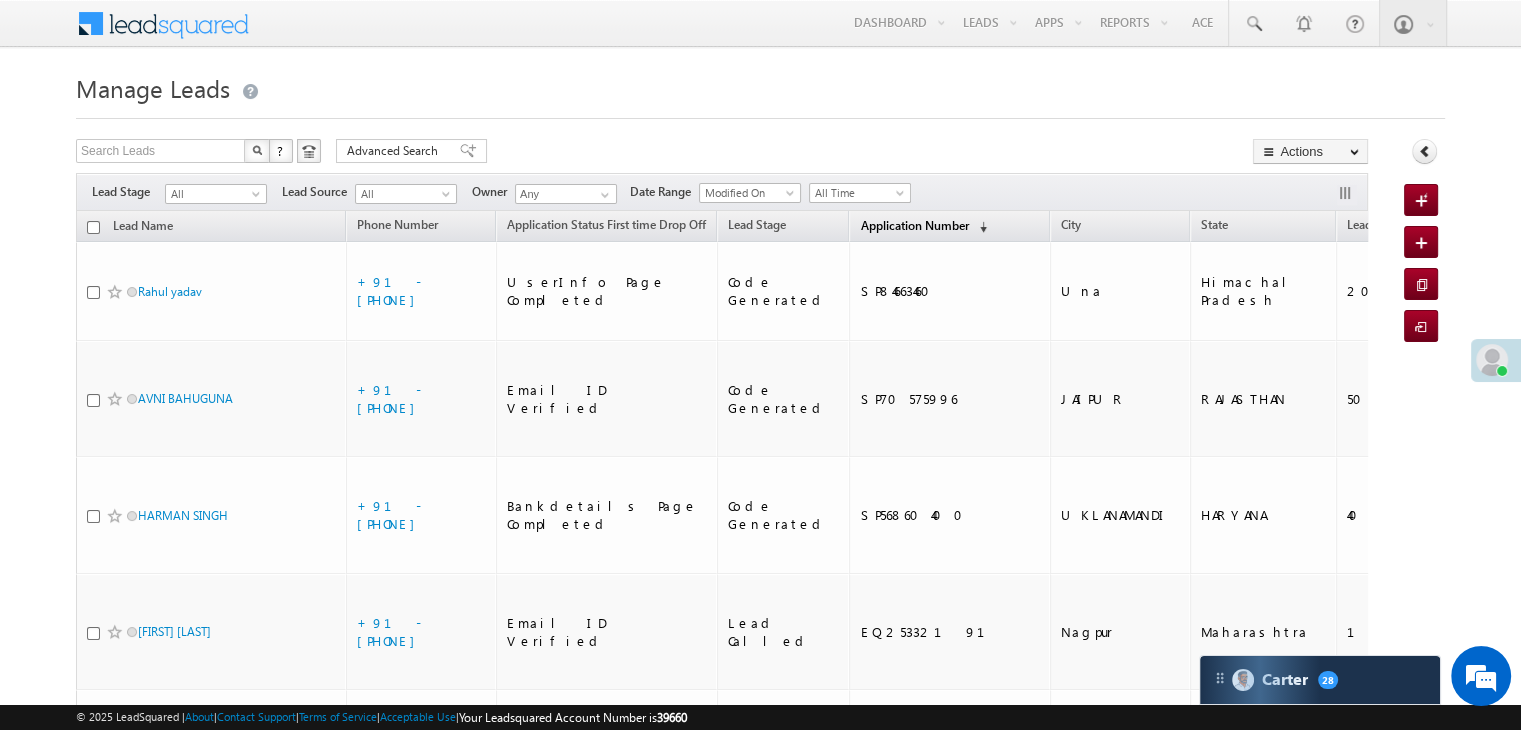 click on "Application Number" at bounding box center [914, 225] 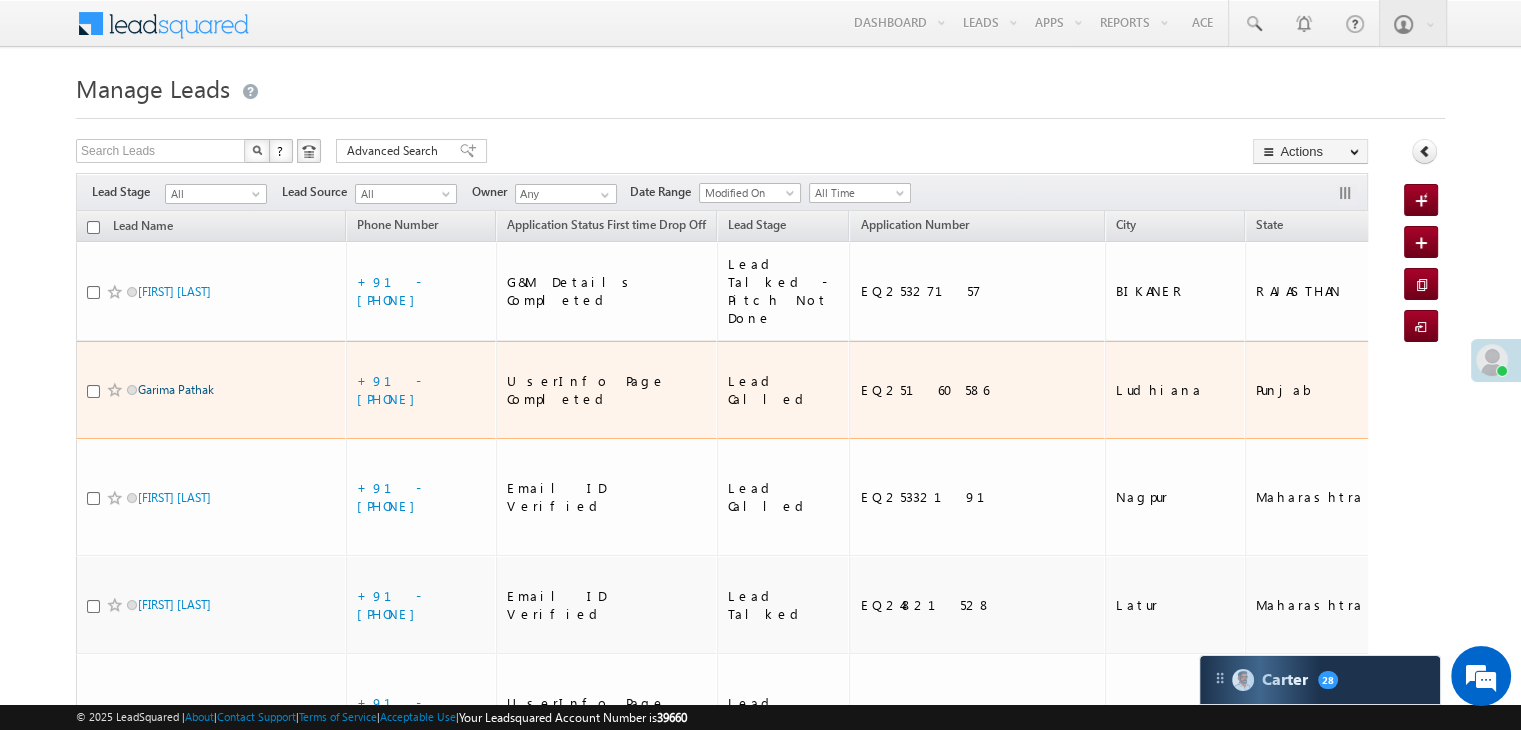 click on "Garima Pathak" at bounding box center (176, 389) 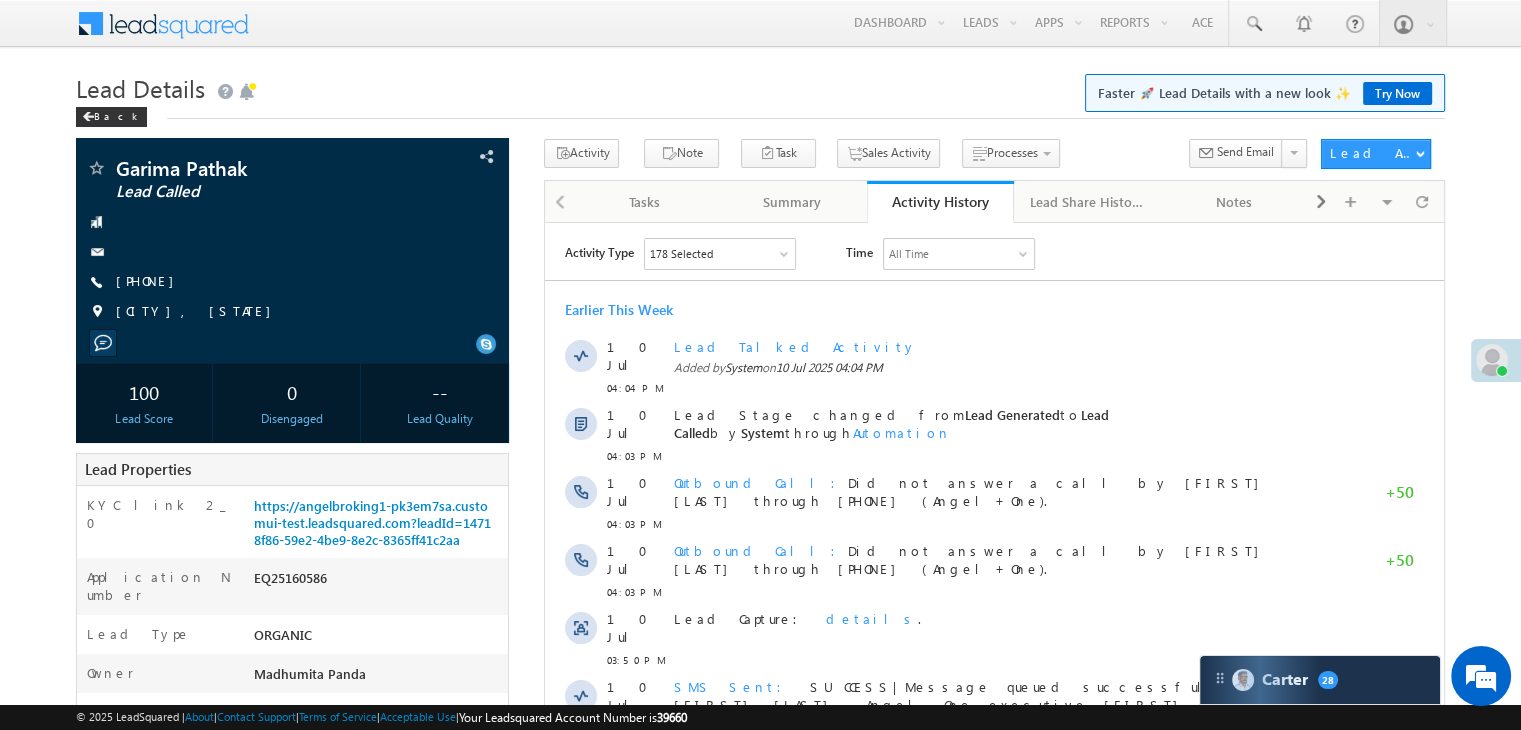 scroll, scrollTop: 0, scrollLeft: 0, axis: both 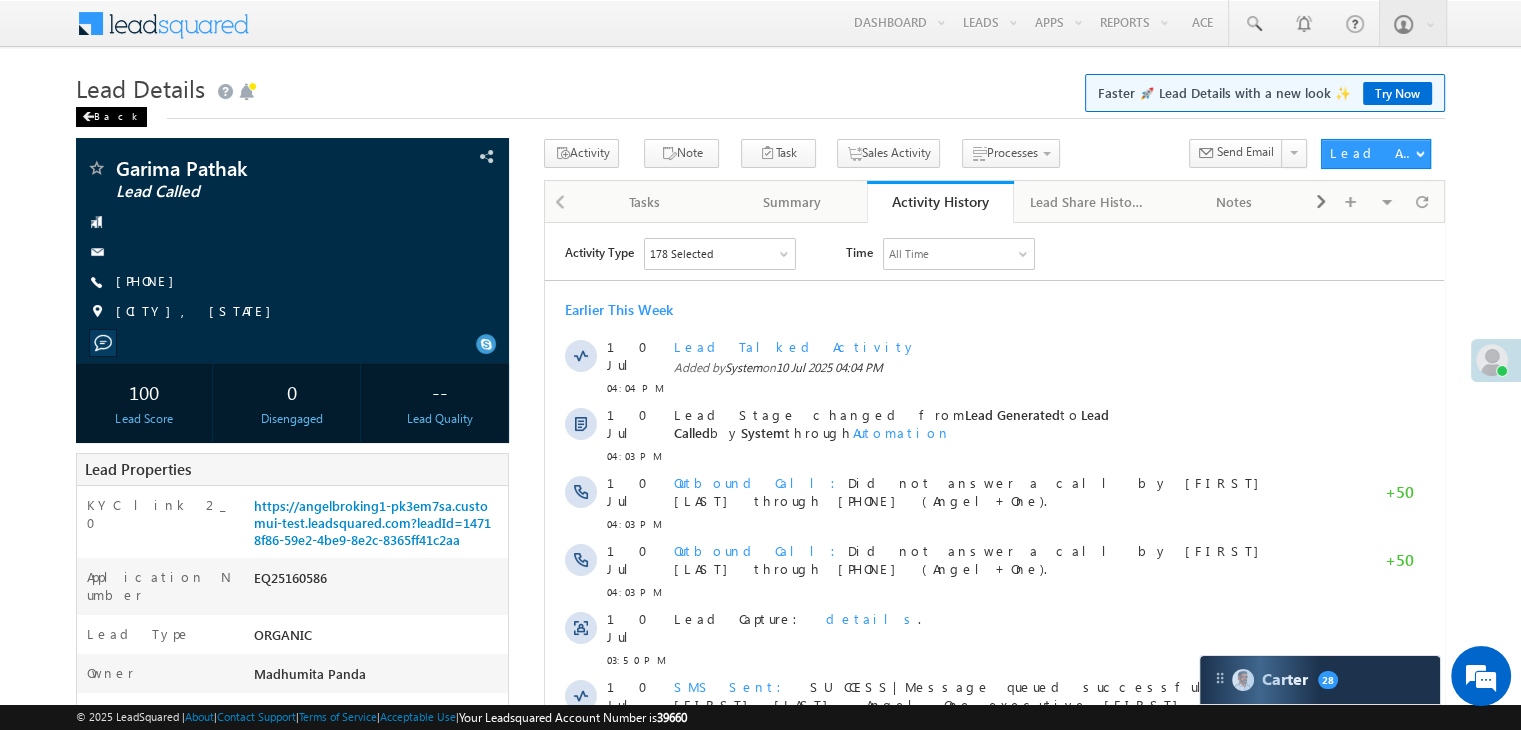 click at bounding box center [88, 117] 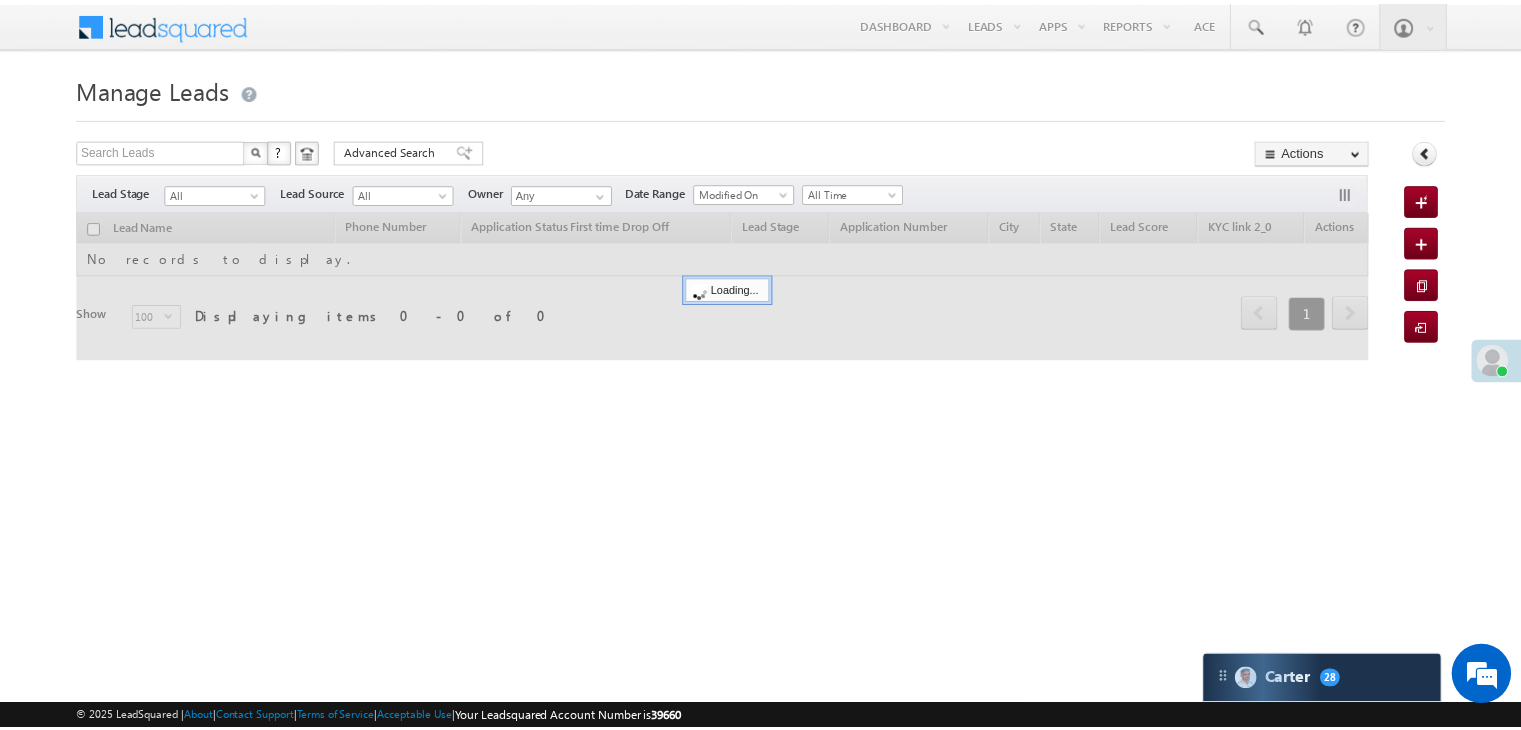 scroll, scrollTop: 0, scrollLeft: 0, axis: both 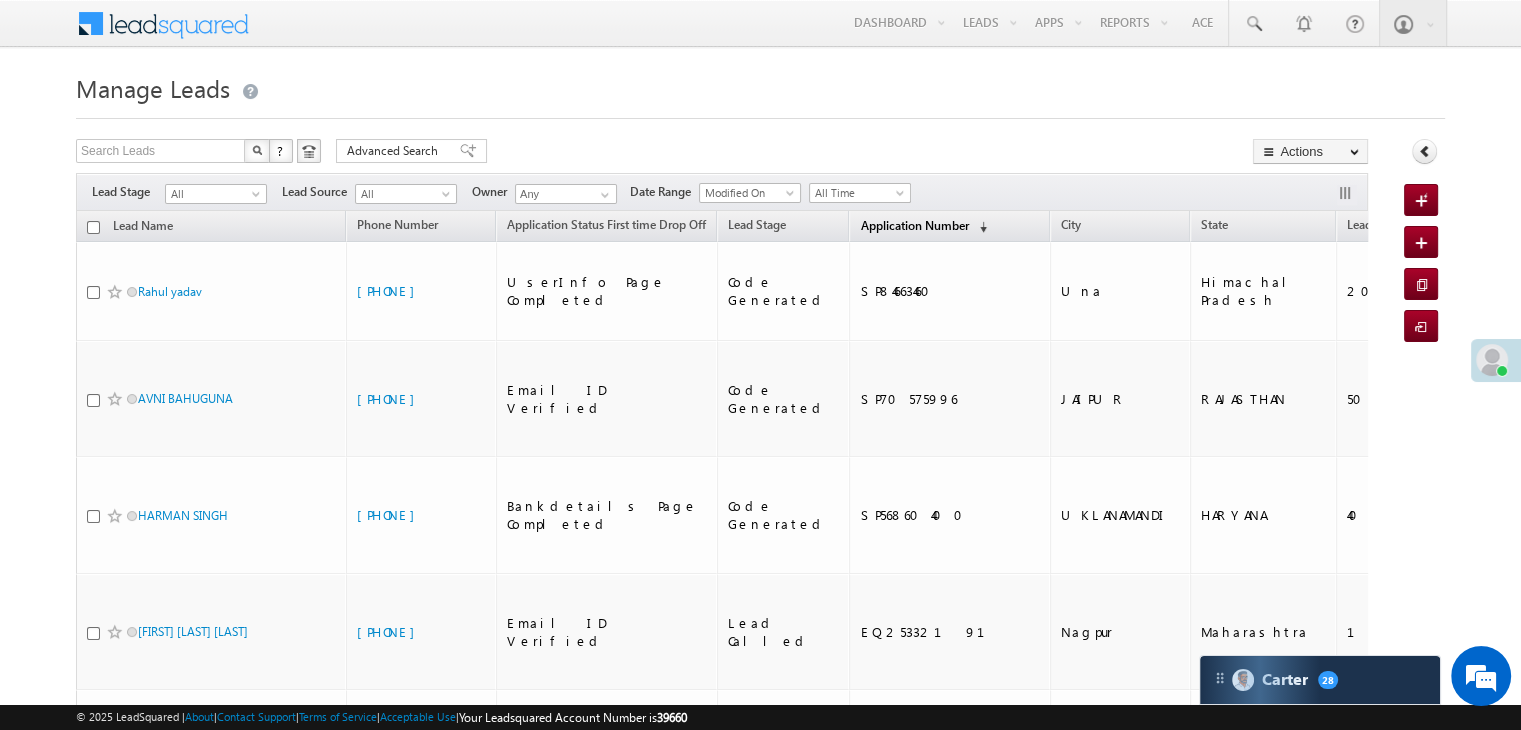 click on "Application Number" at bounding box center (914, 225) 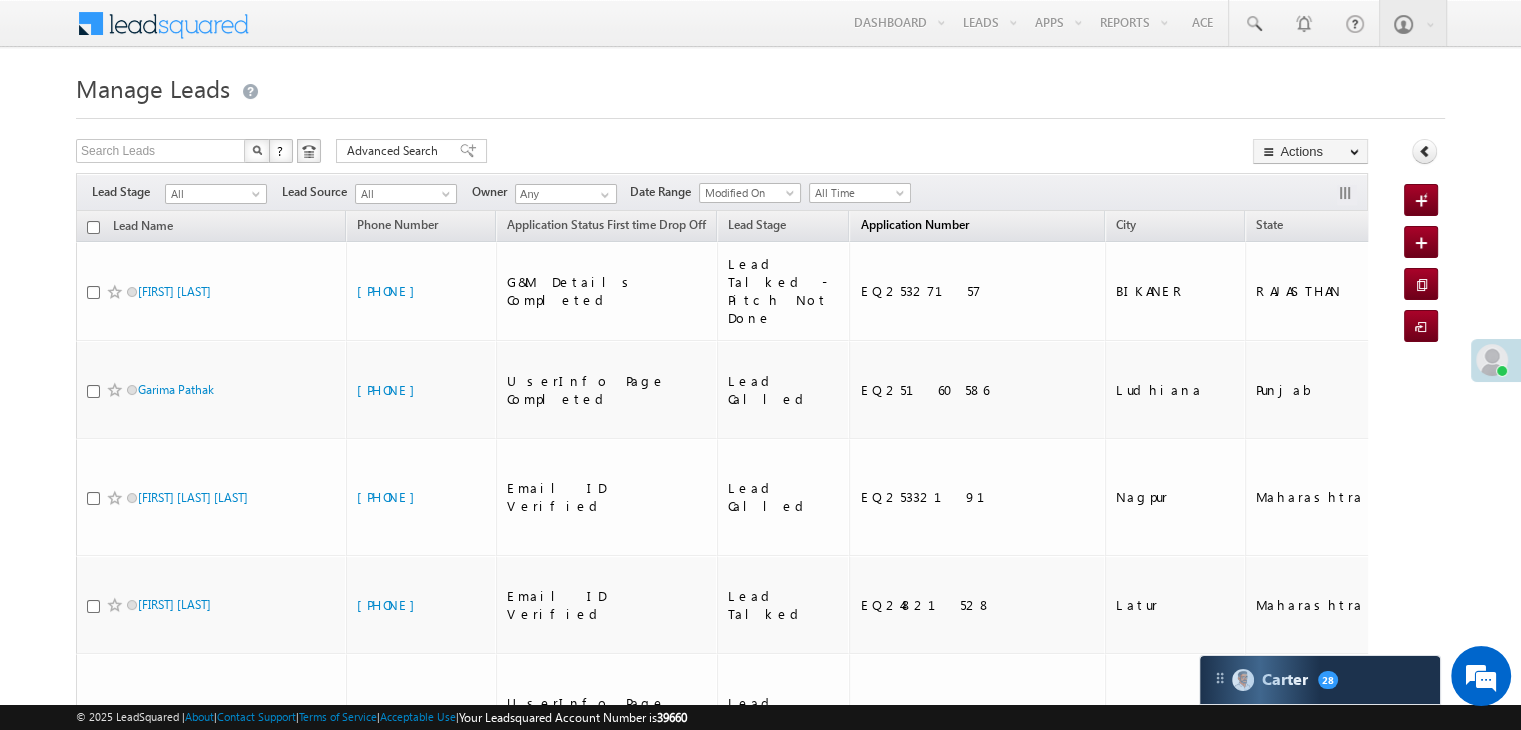 scroll, scrollTop: 0, scrollLeft: 0, axis: both 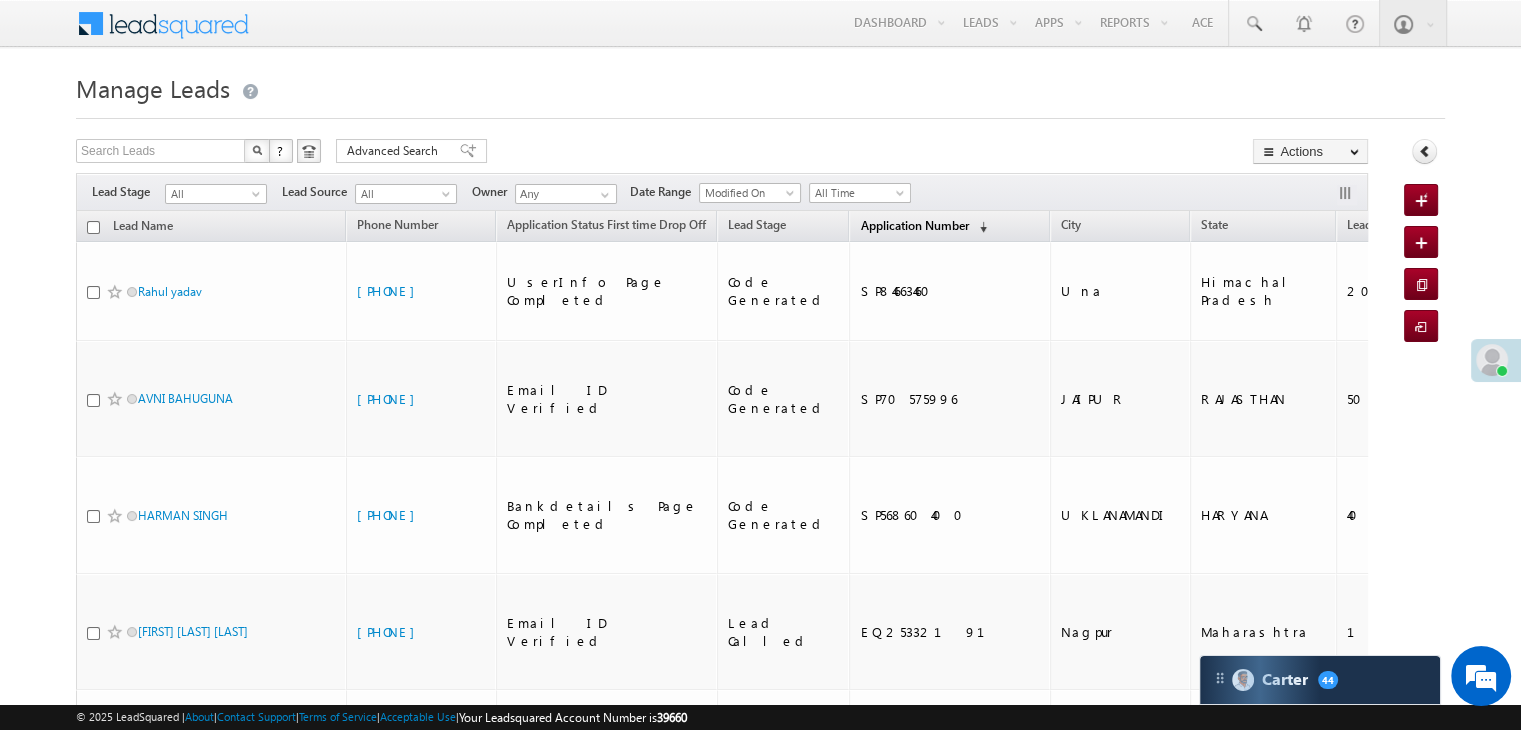 click on "Application Number" at bounding box center [914, 225] 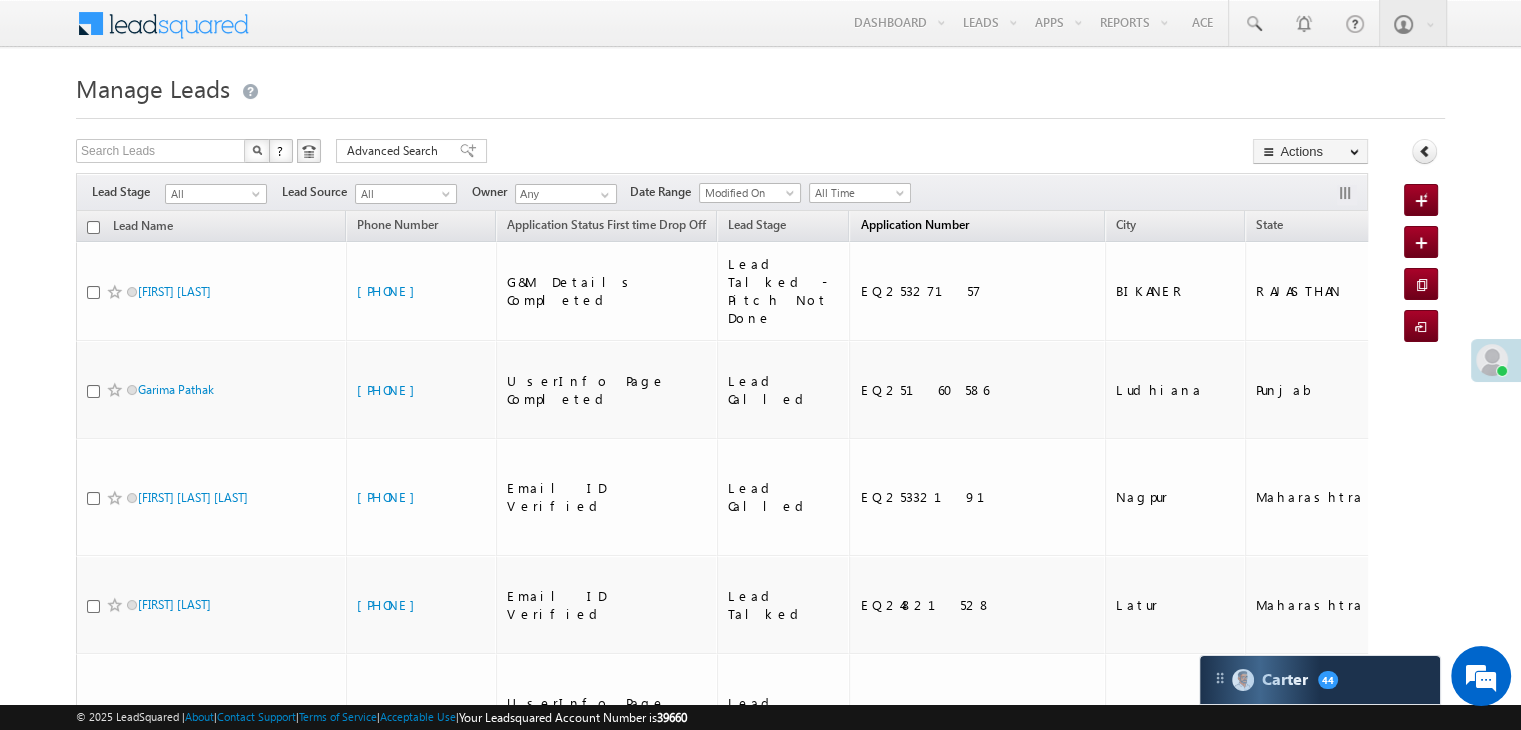 scroll, scrollTop: 0, scrollLeft: 0, axis: both 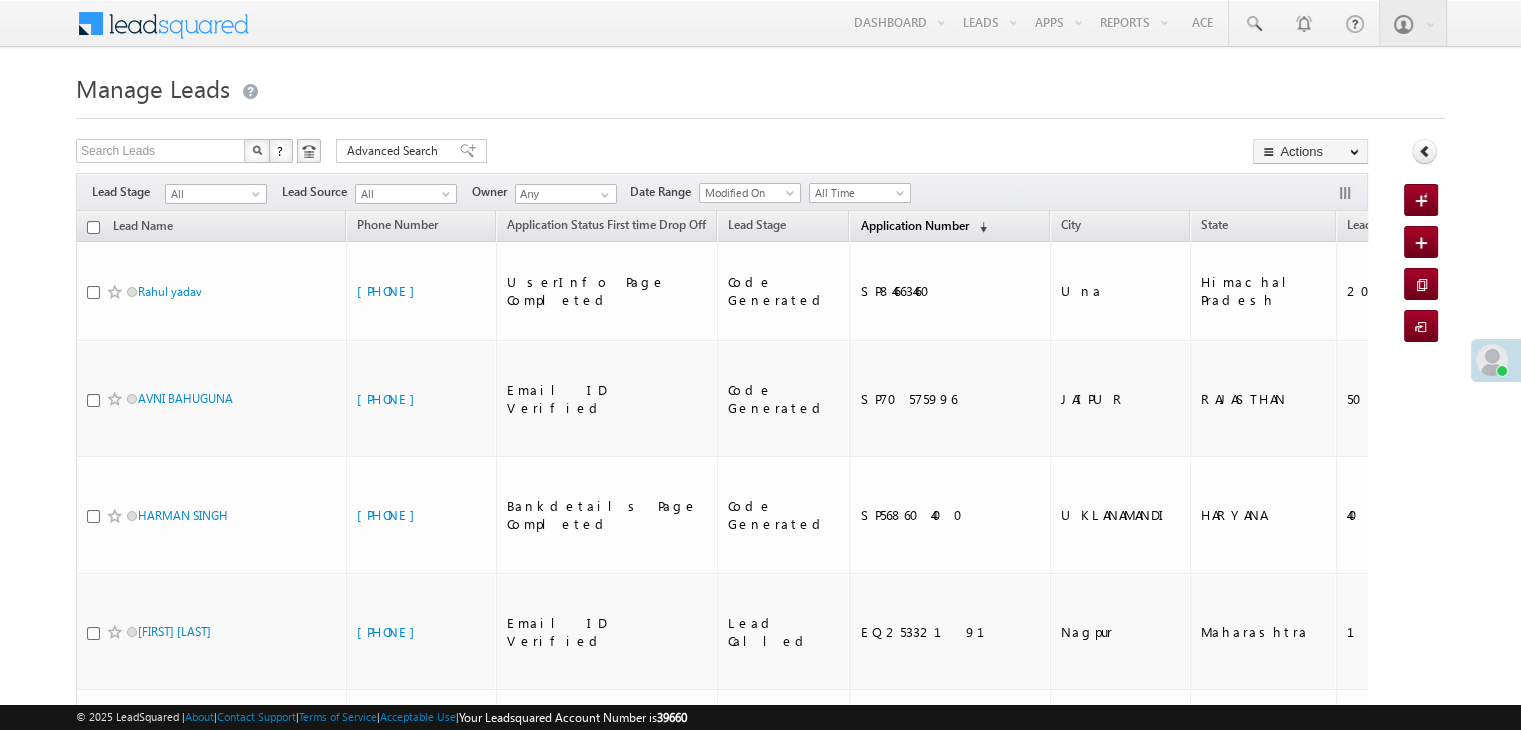 click on "Application Number" at bounding box center (914, 225) 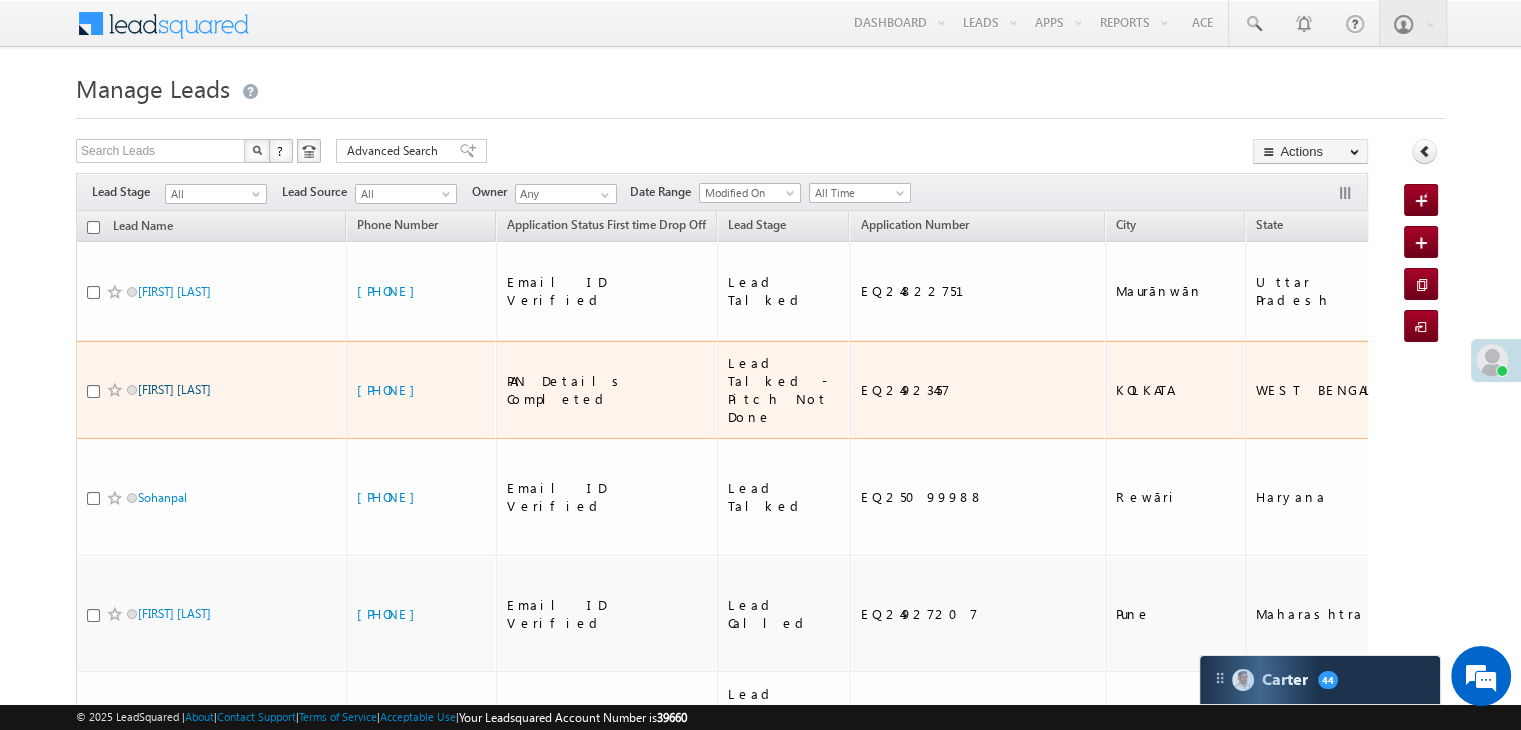 click on "Tapas Das" at bounding box center [174, 389] 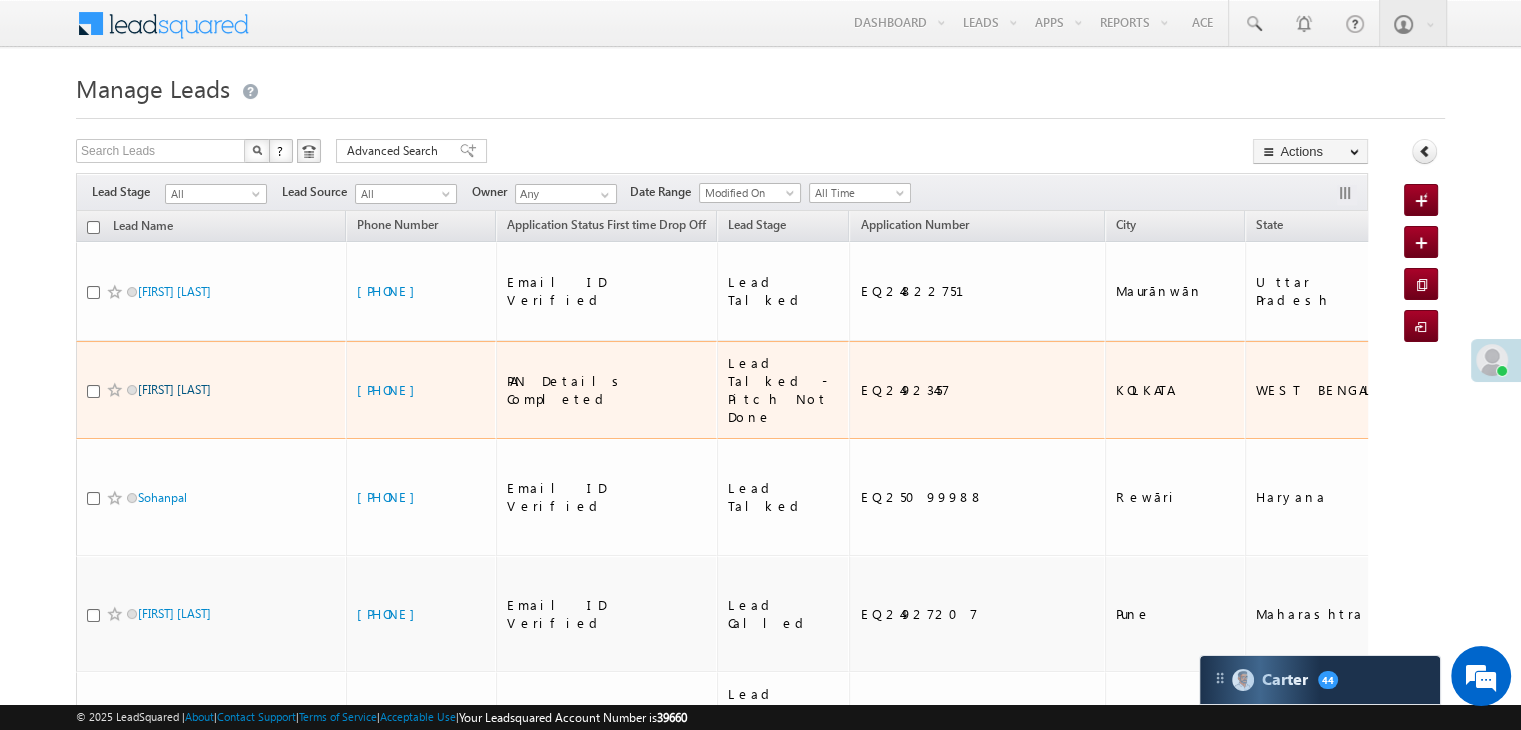 scroll, scrollTop: 0, scrollLeft: 0, axis: both 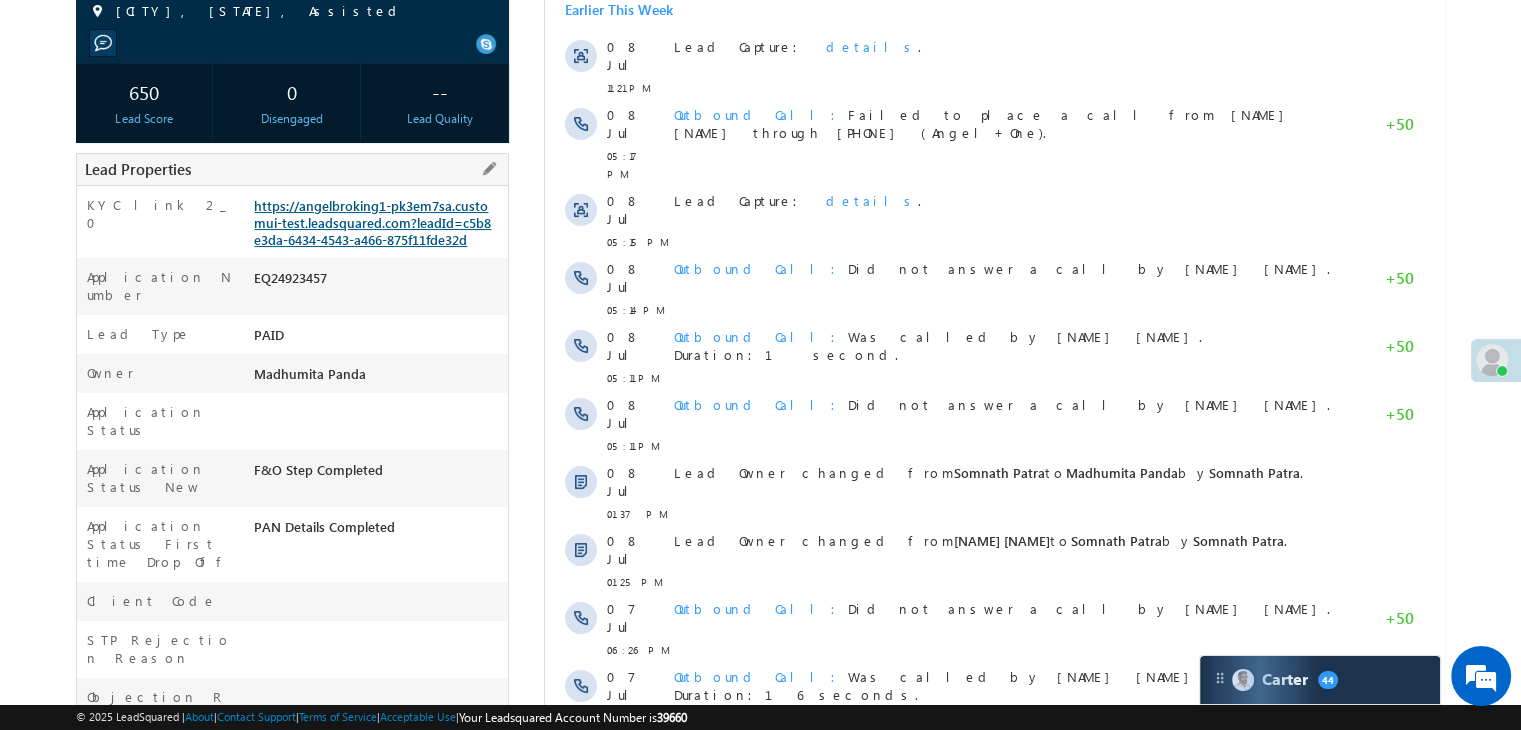 click on "https://angelbroking1-pk3em7sa.customui-test.leadsquared.com?leadId=c5b8e3da-6434-4543-a466-875f11fde32d" at bounding box center [372, 222] 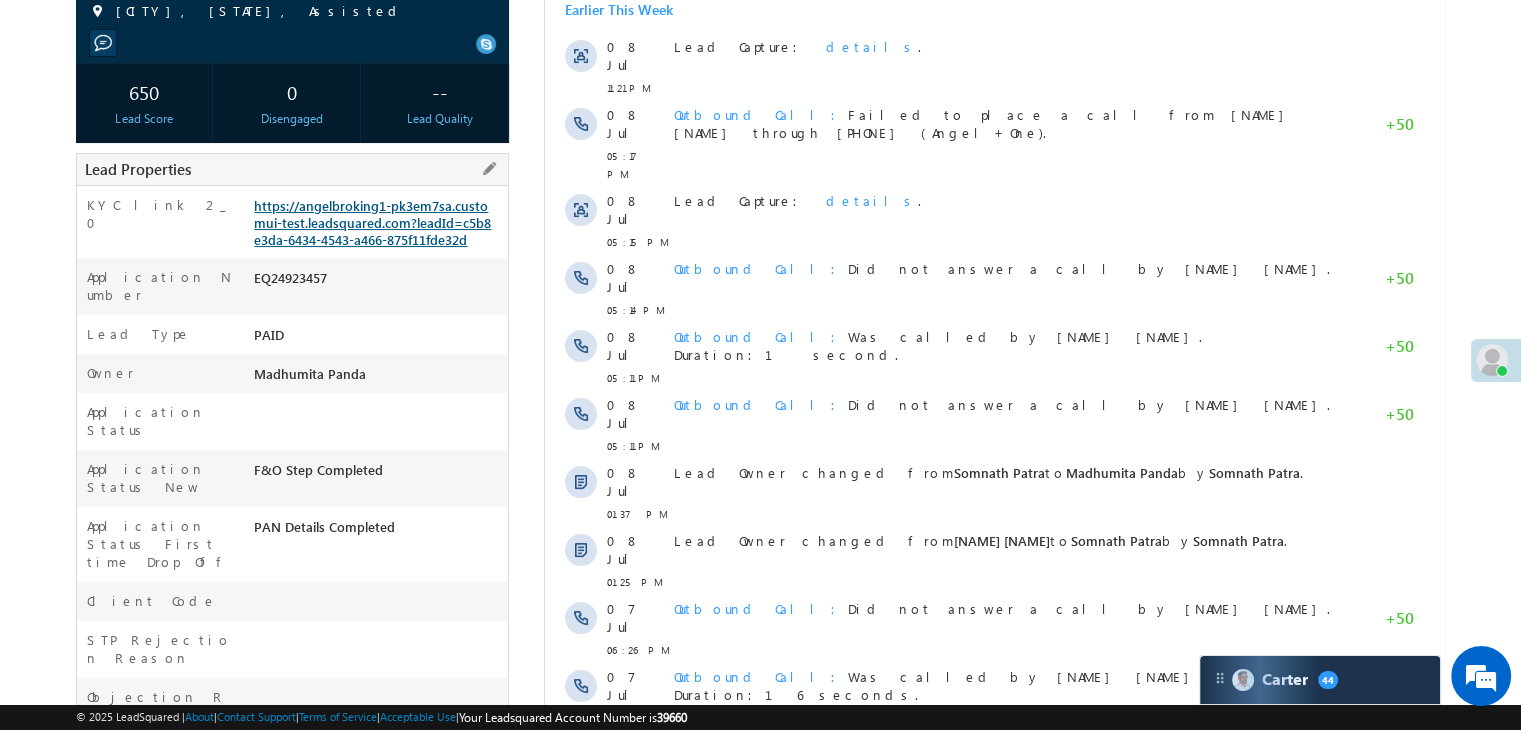 scroll, scrollTop: 0, scrollLeft: 0, axis: both 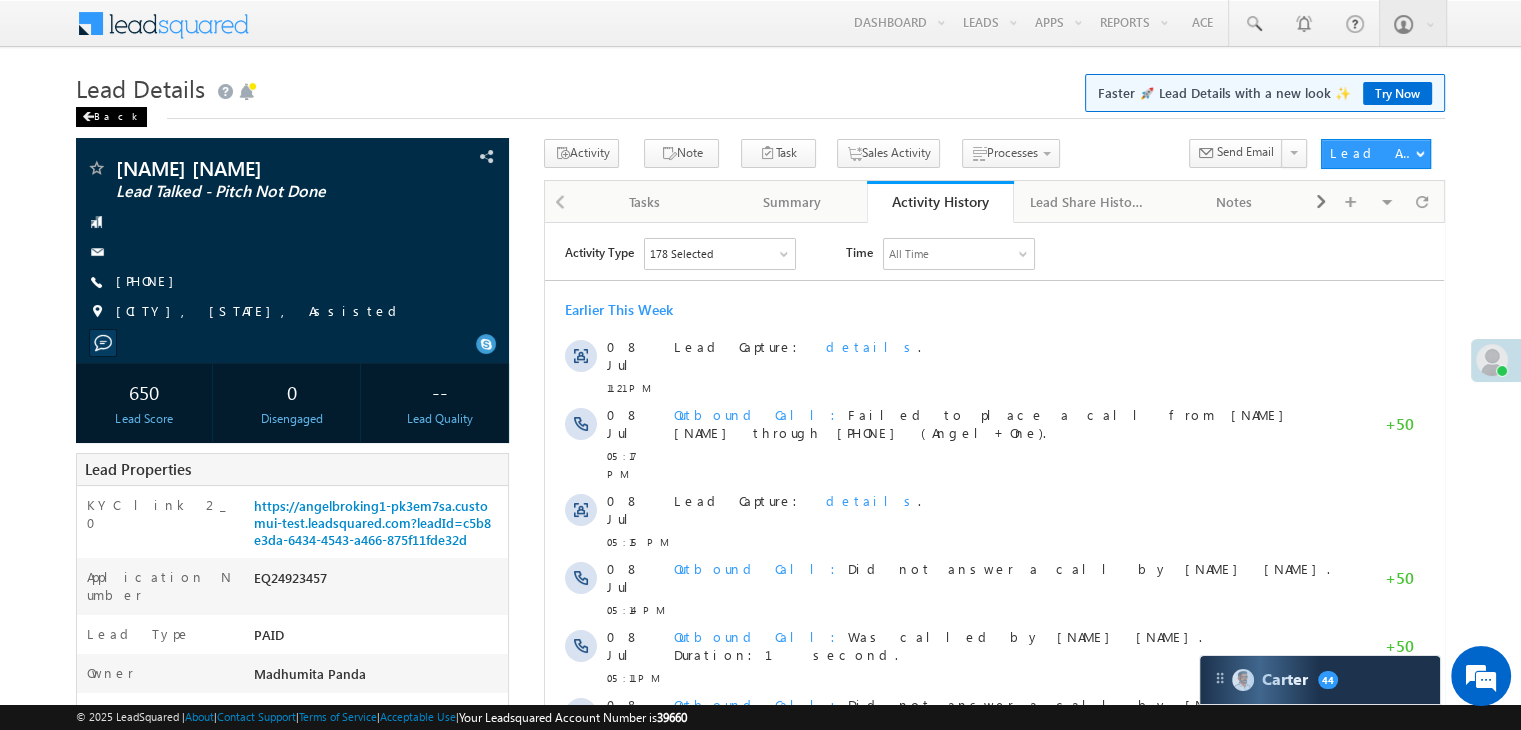 click on "Back" at bounding box center (111, 117) 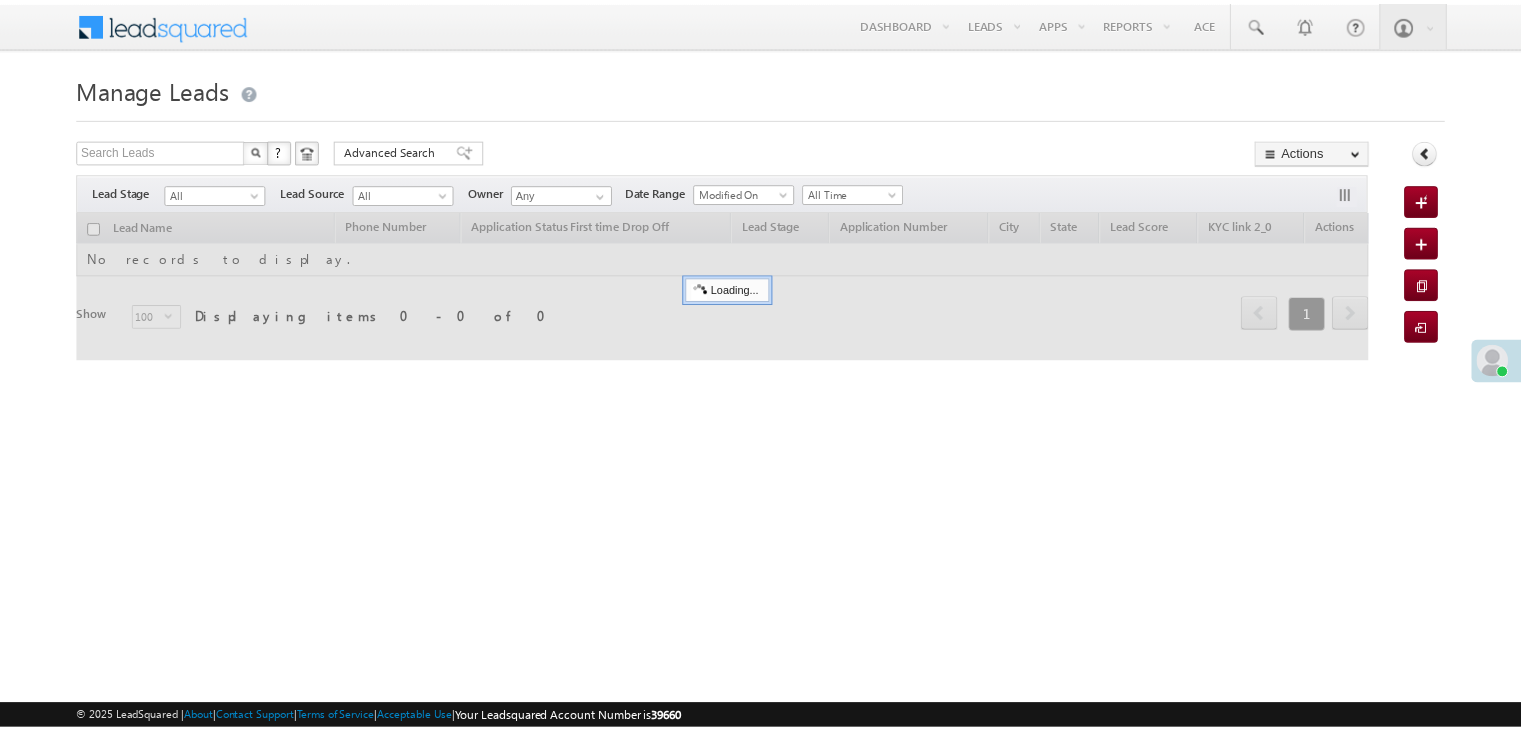 scroll, scrollTop: 0, scrollLeft: 0, axis: both 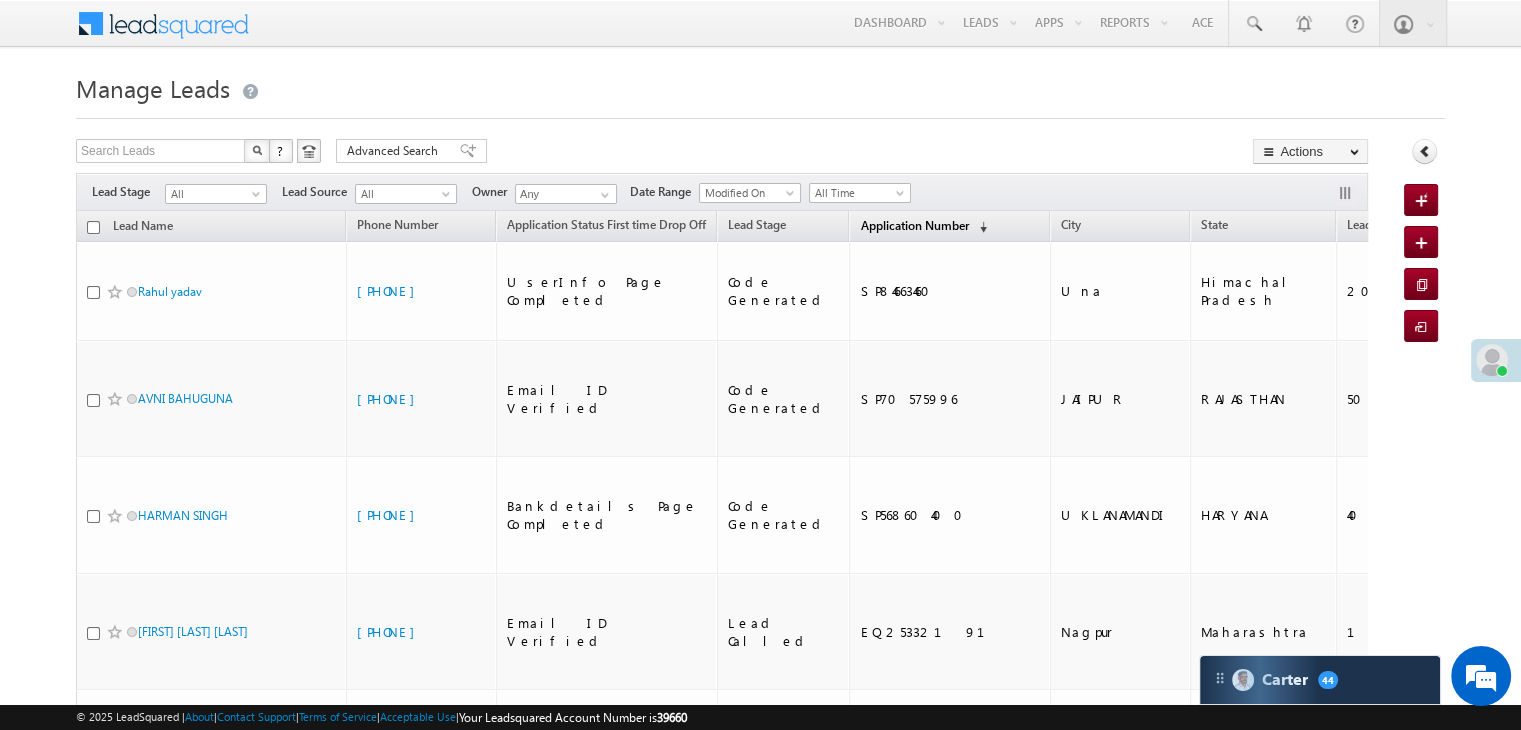 click on "Application Number" at bounding box center [914, 225] 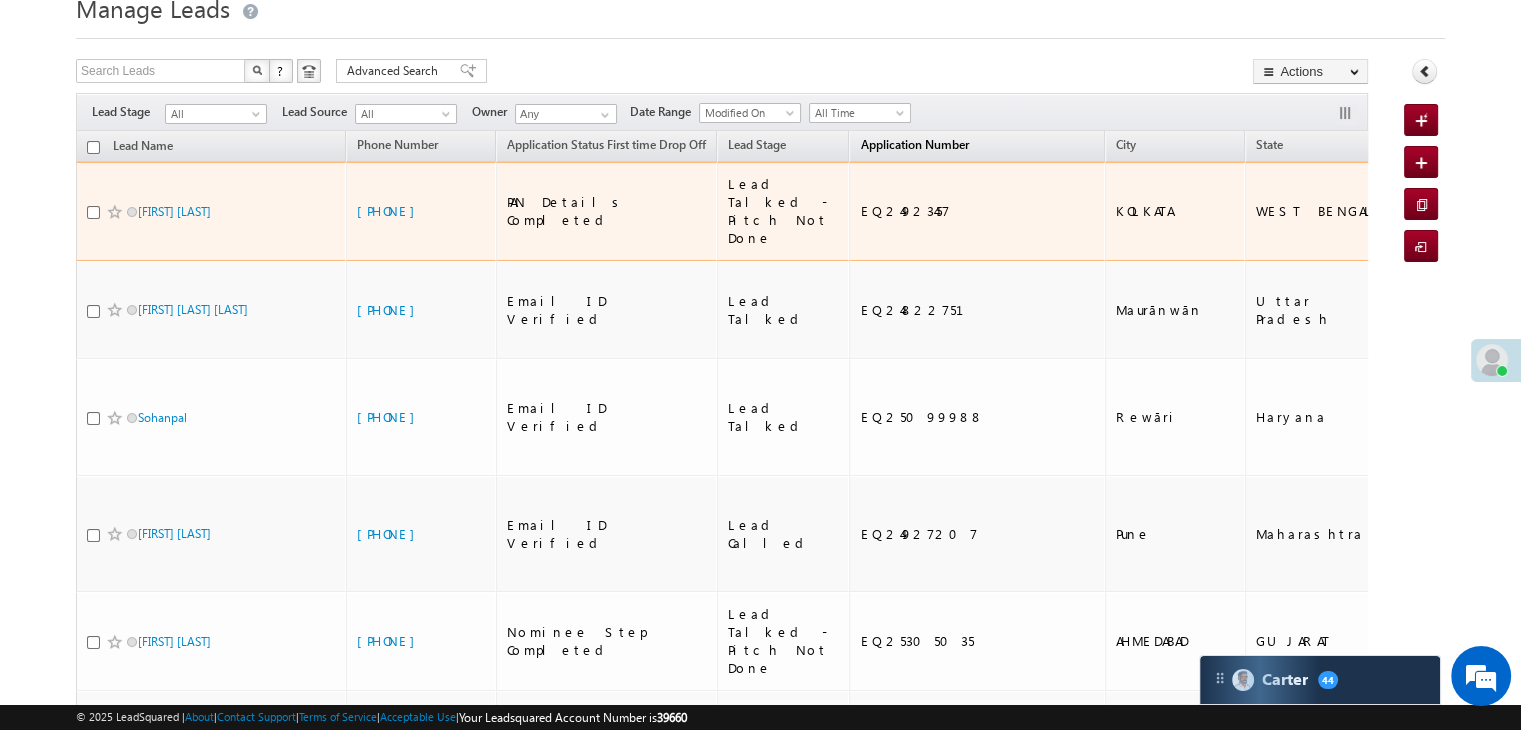 scroll, scrollTop: 100, scrollLeft: 0, axis: vertical 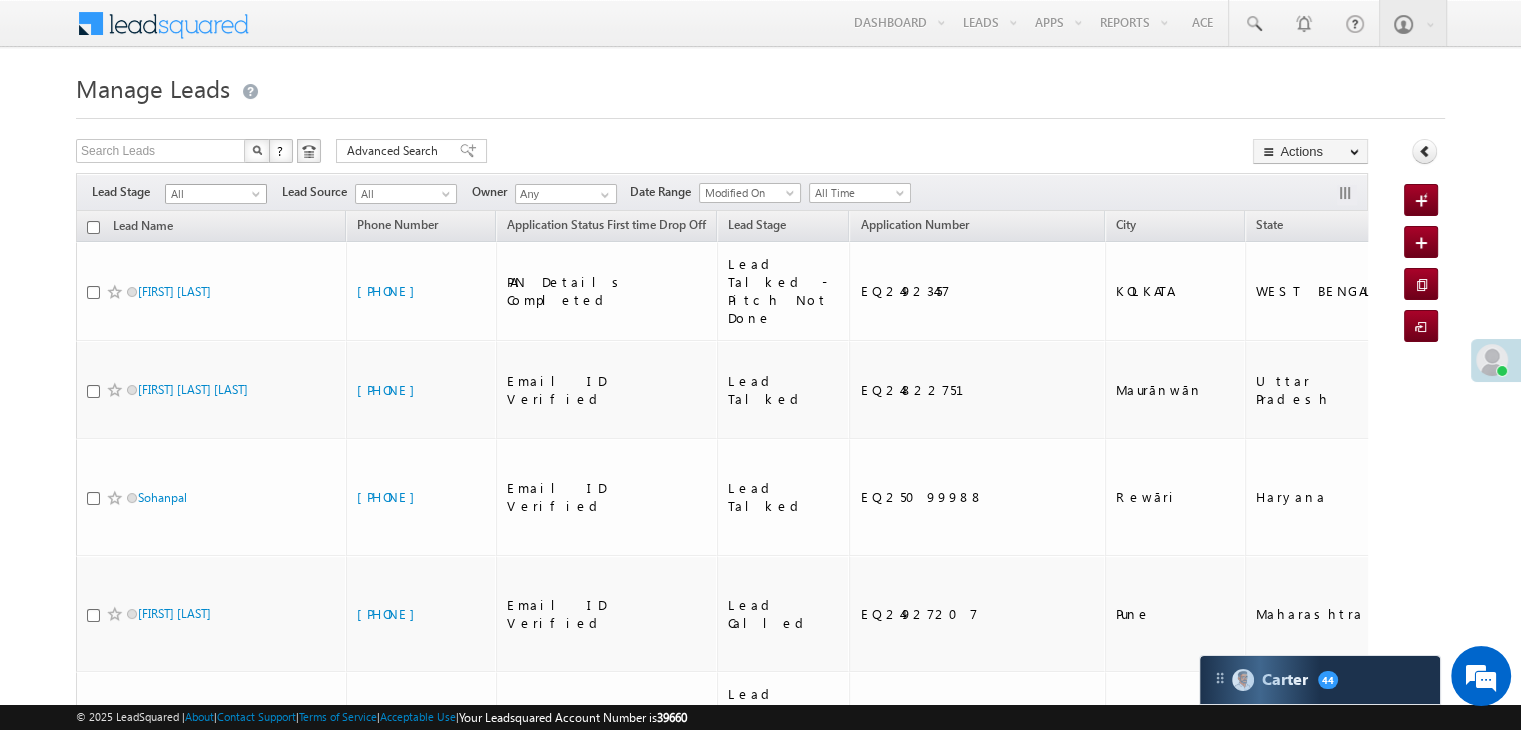 click at bounding box center (258, 198) 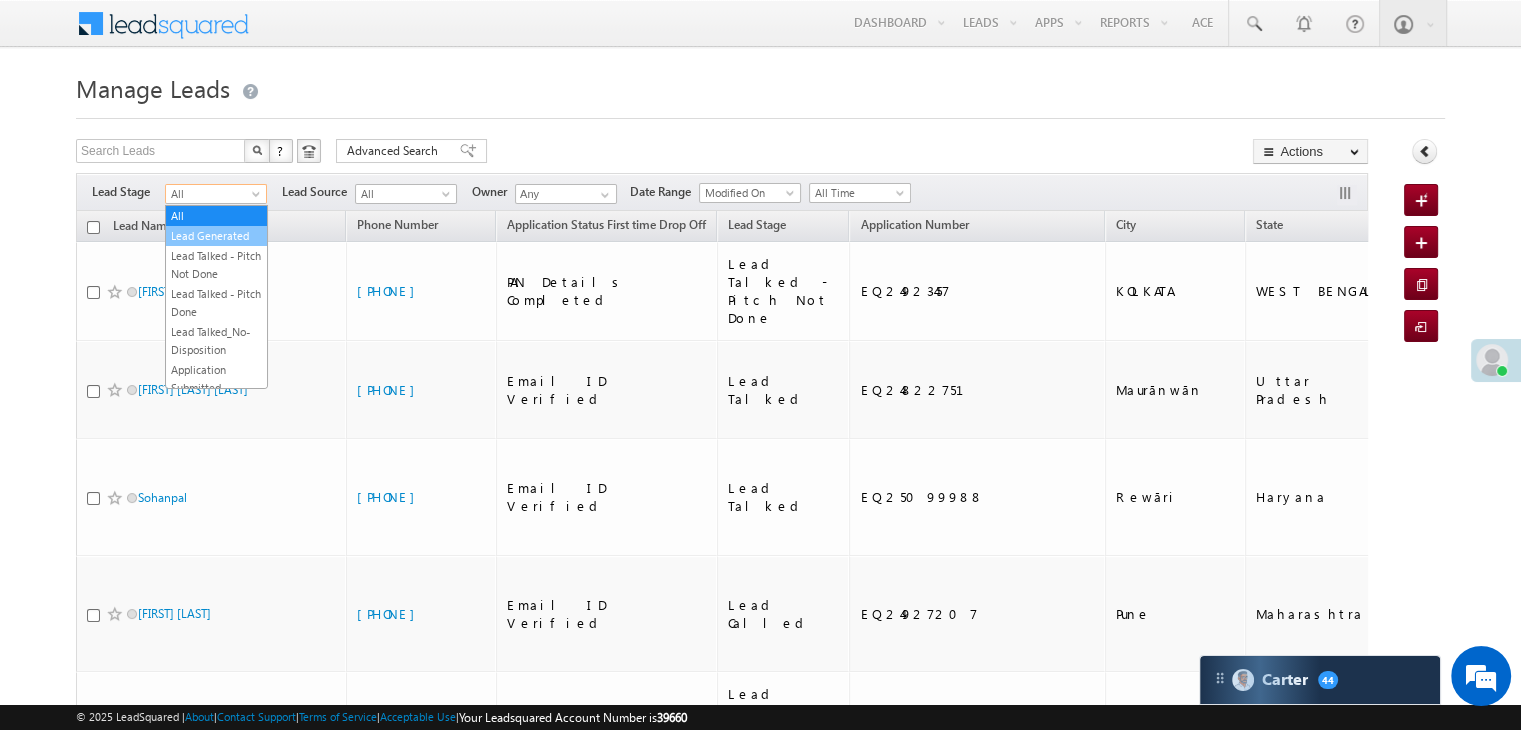 click on "Lead Generated" at bounding box center (216, 236) 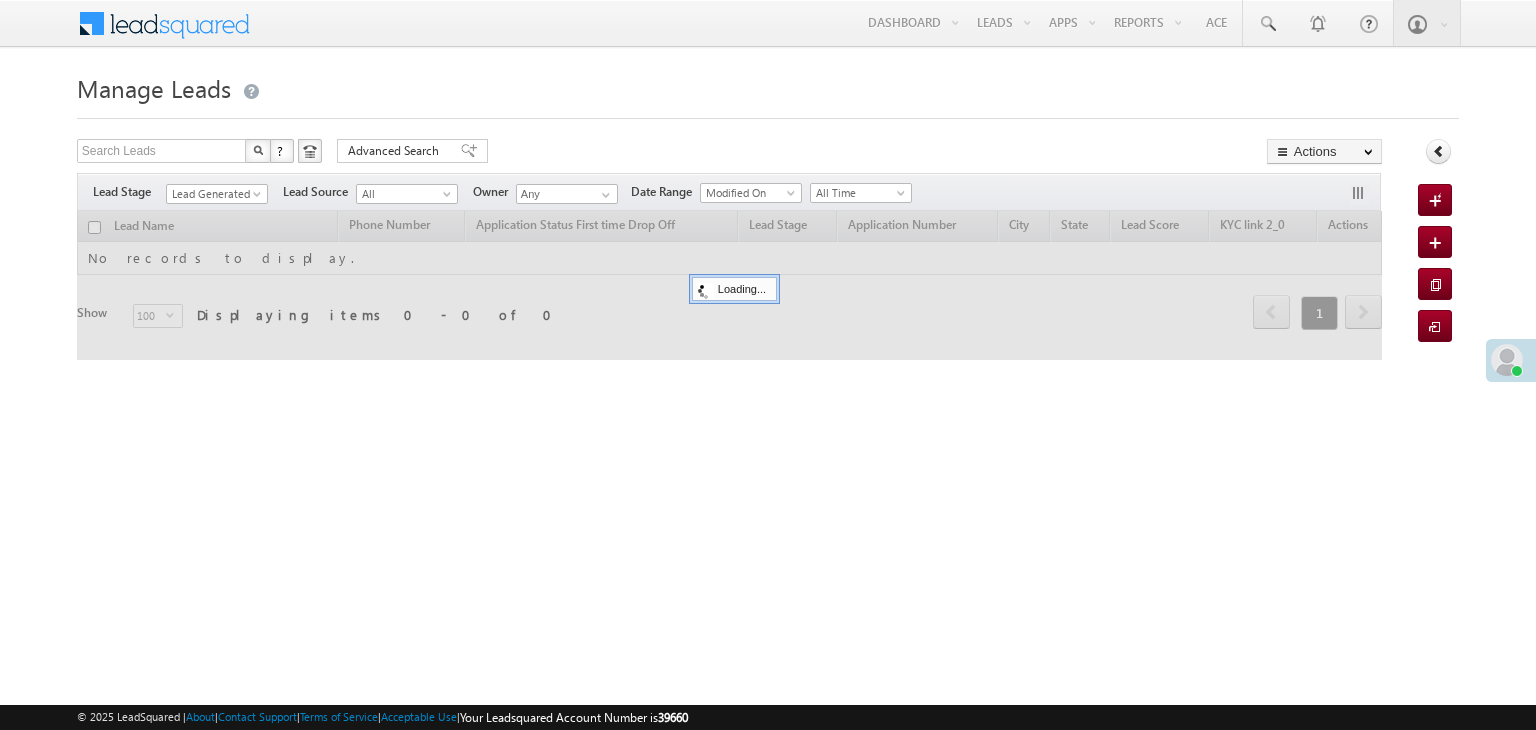 scroll, scrollTop: 0, scrollLeft: 0, axis: both 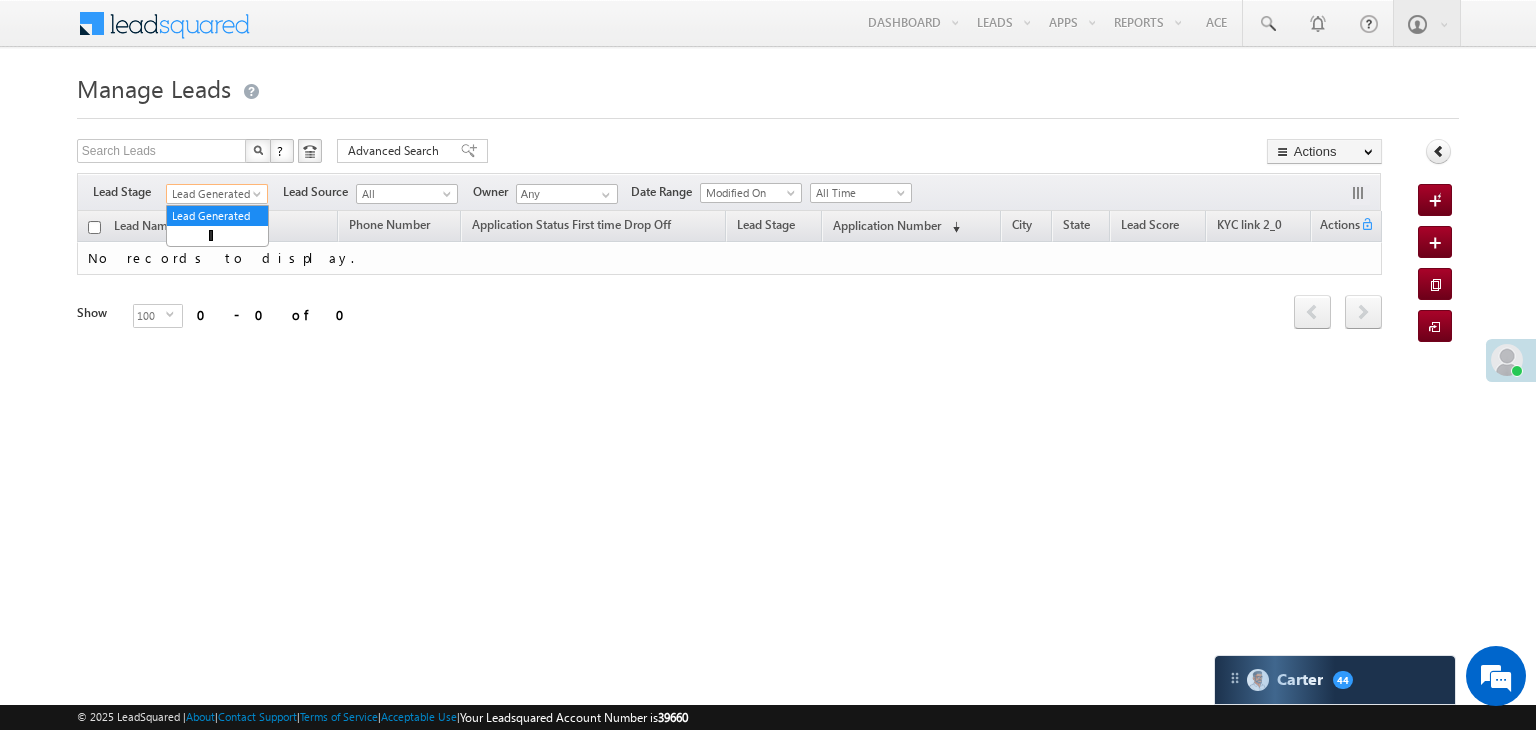click on "Lead Generated" at bounding box center [214, 194] 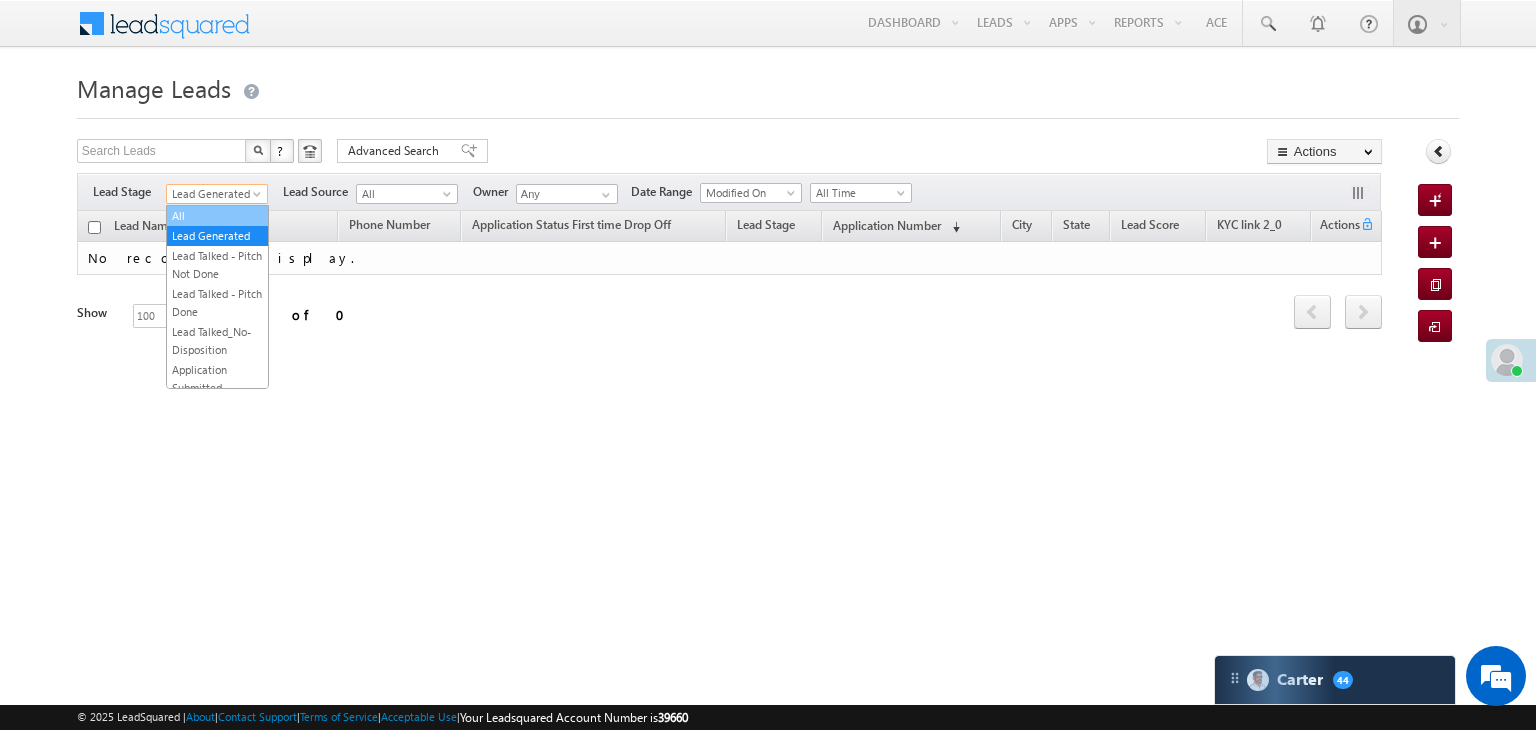 click on "All" at bounding box center (217, 216) 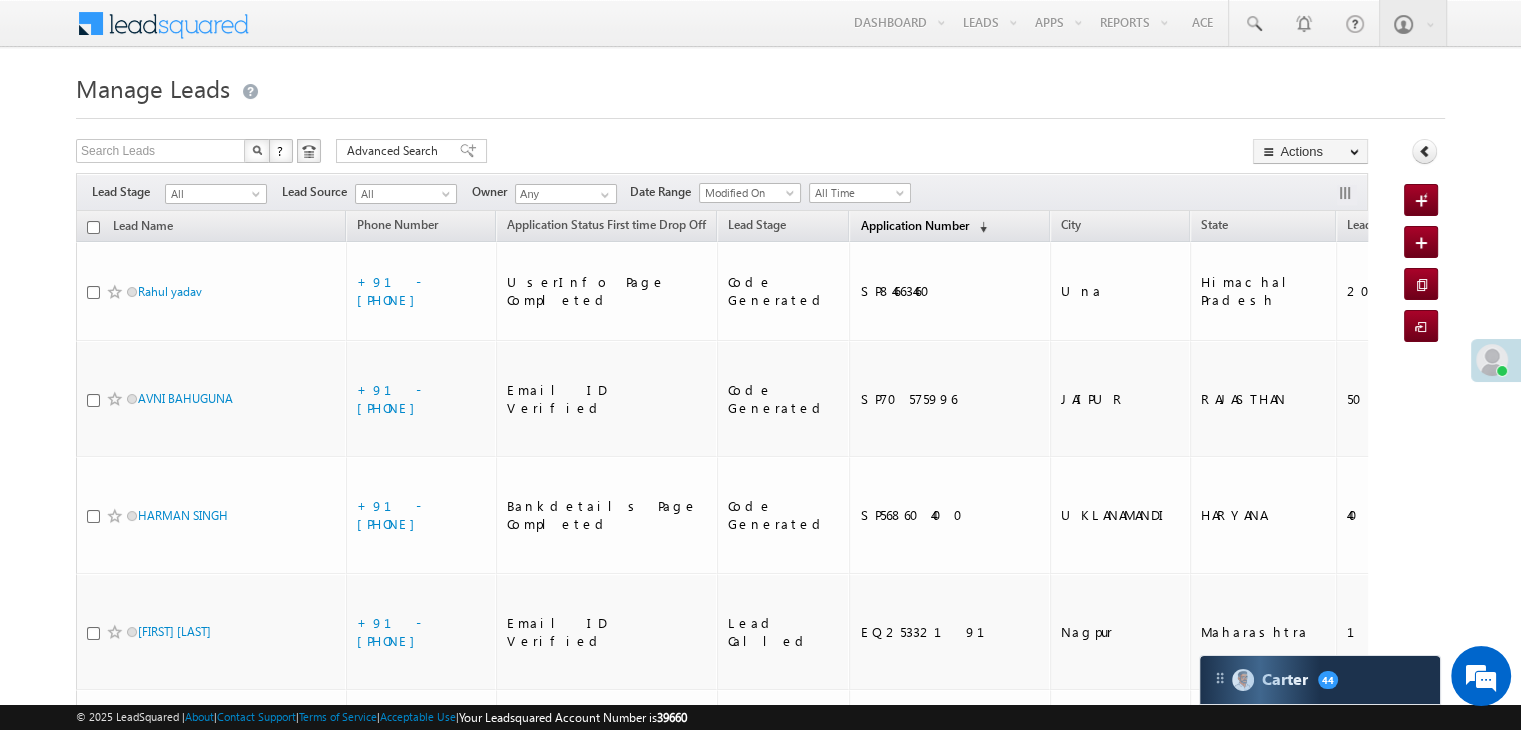 click on "Application Number" at bounding box center (914, 225) 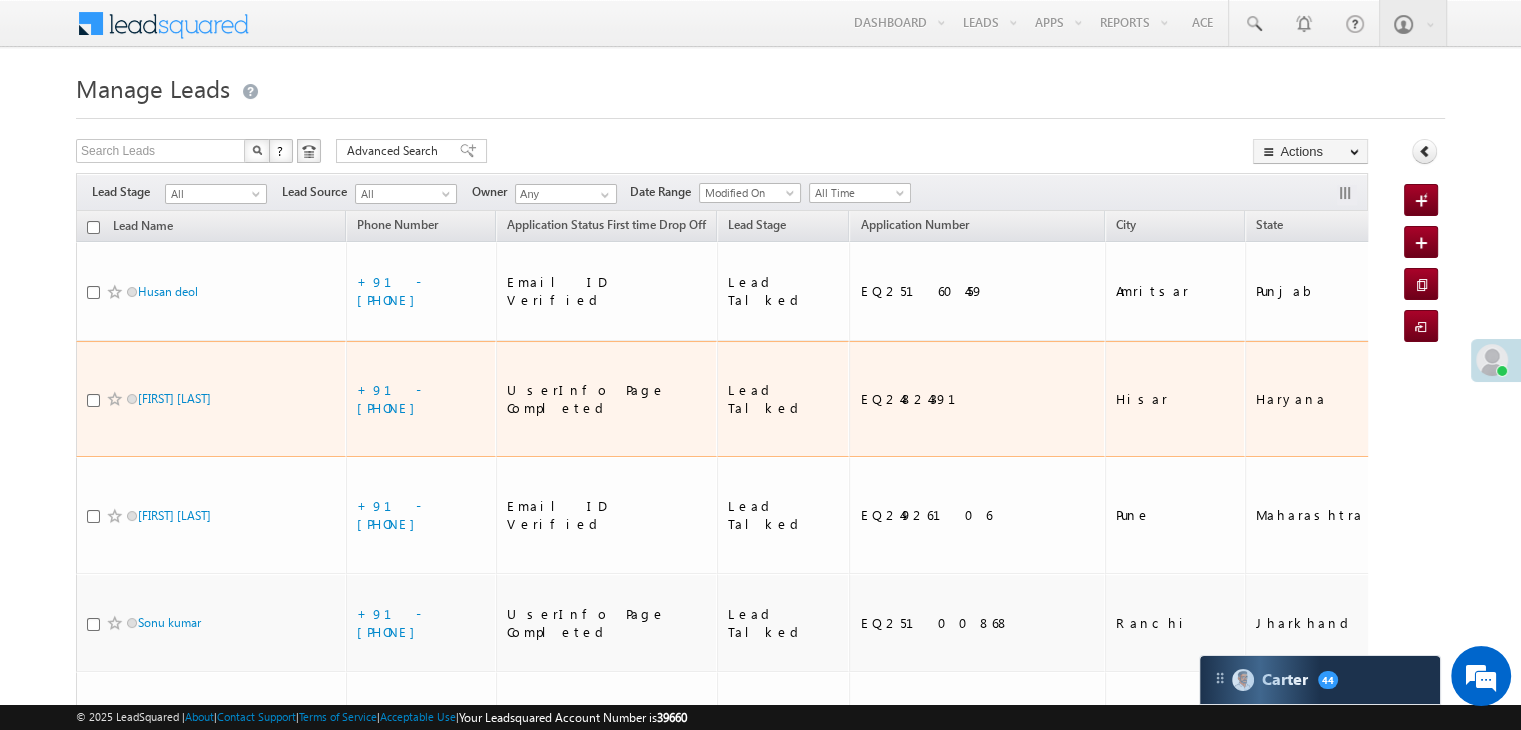 scroll, scrollTop: 200, scrollLeft: 0, axis: vertical 